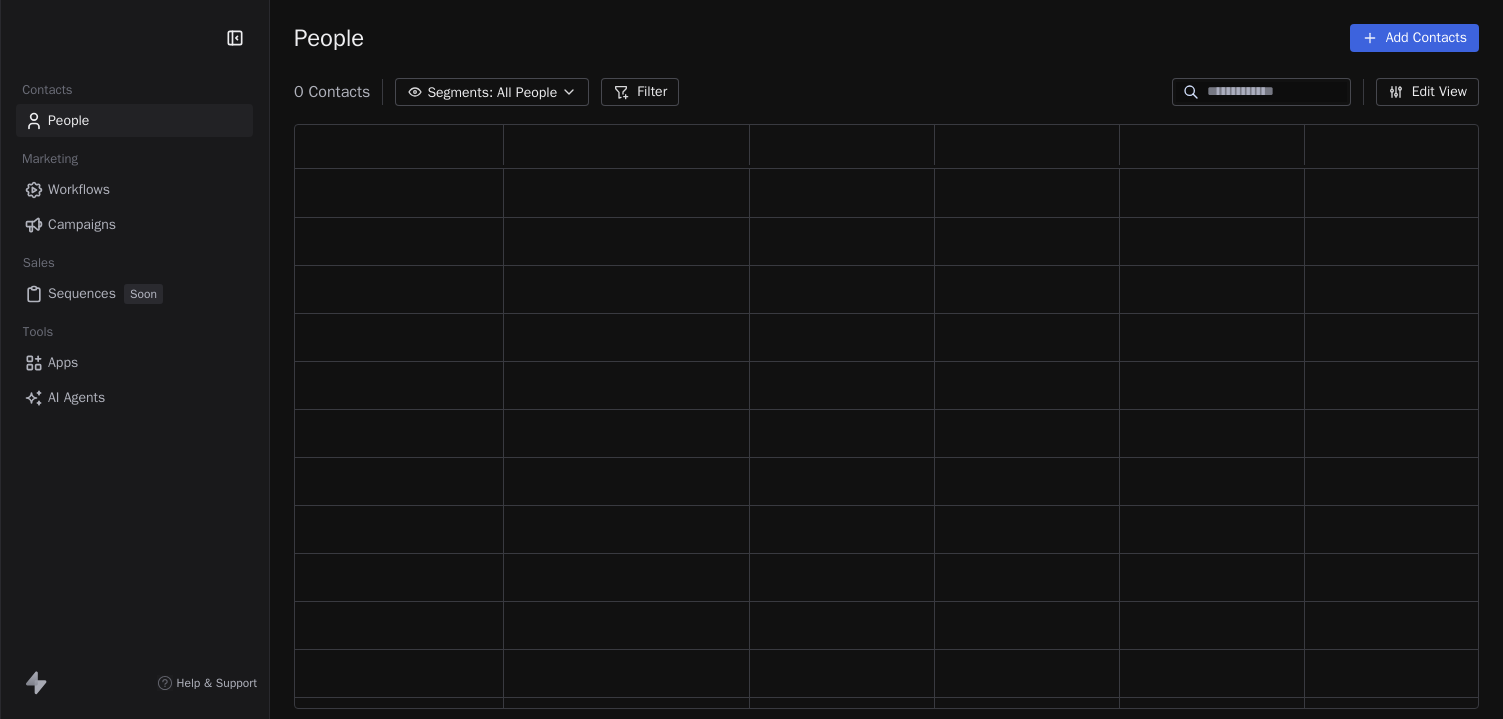 scroll, scrollTop: 0, scrollLeft: 0, axis: both 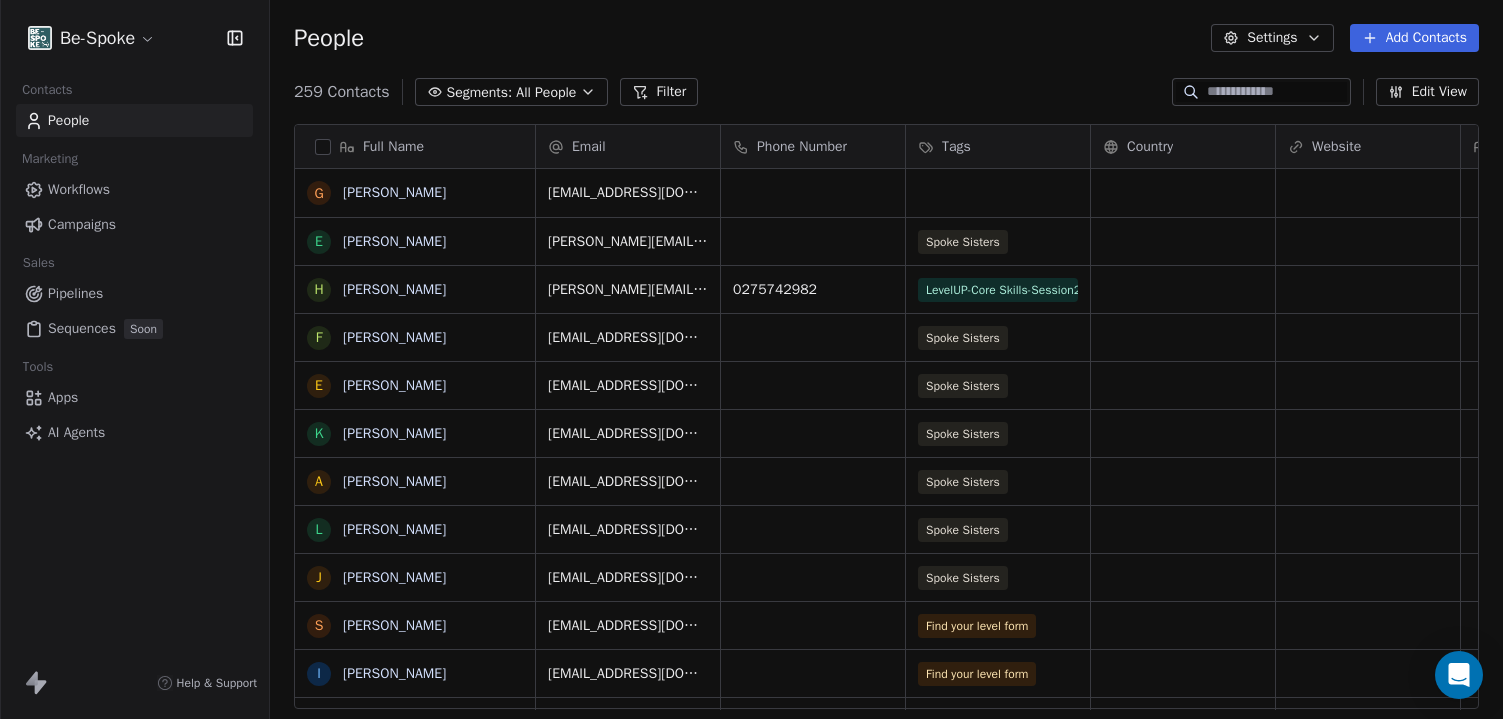 click on "Campaigns" at bounding box center (82, 224) 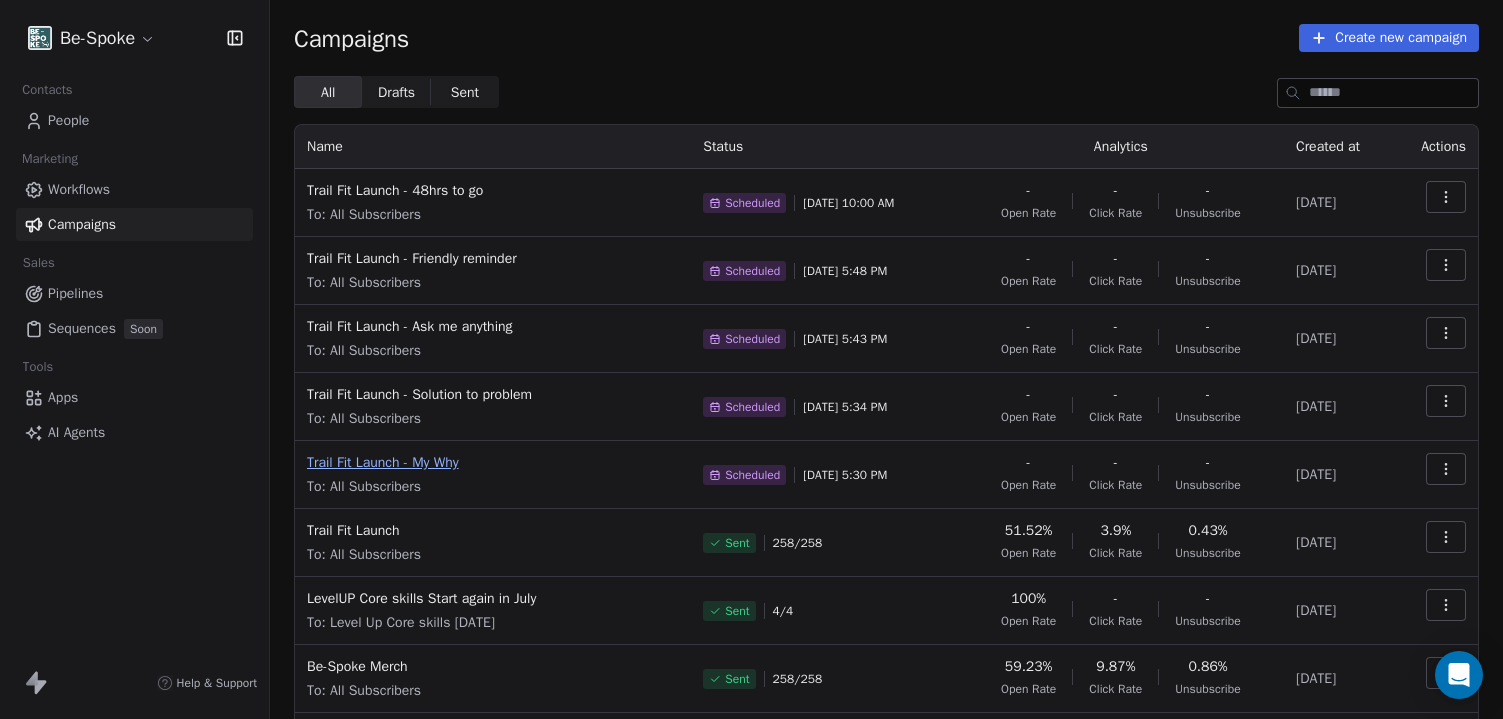 click on "Trail Fit Launch - My Why" at bounding box center (493, 463) 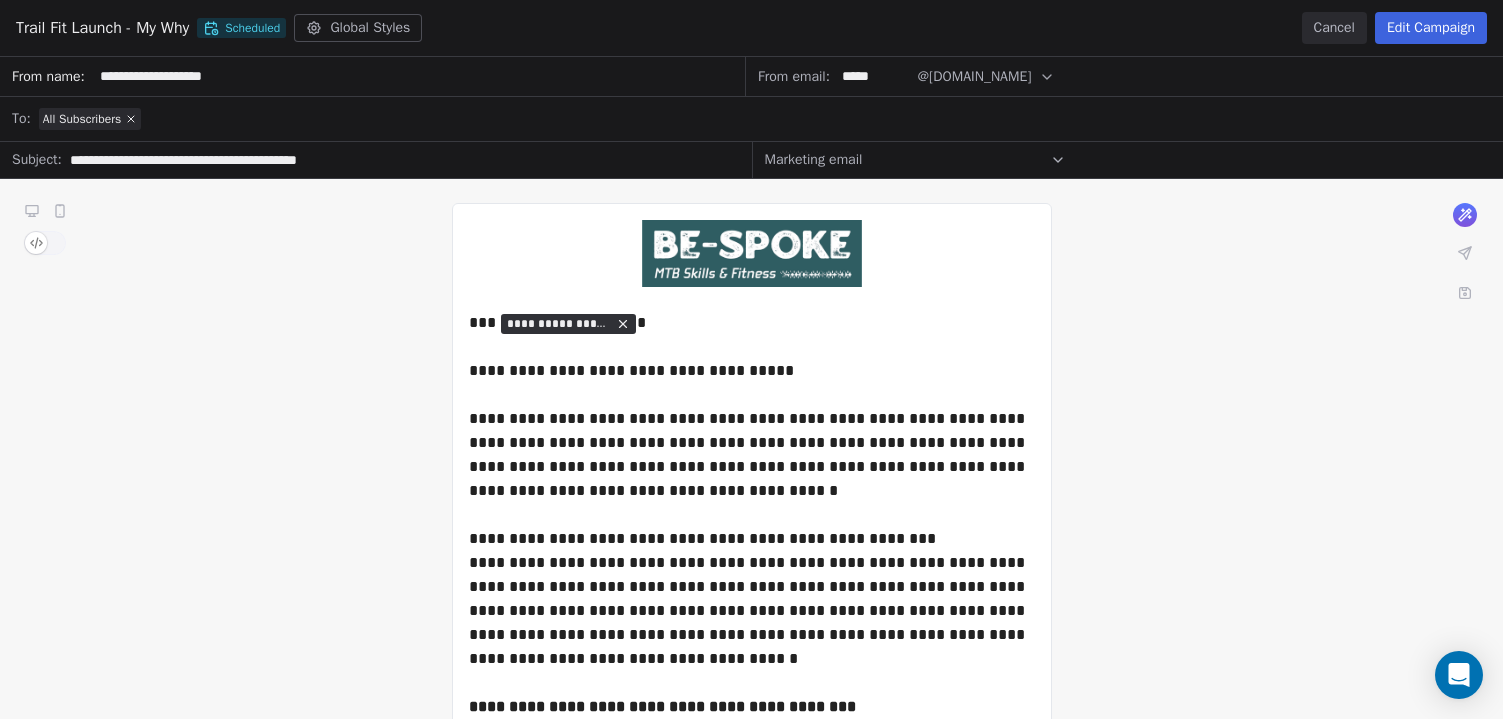 click on "Edit Campaign" at bounding box center (1431, 28) 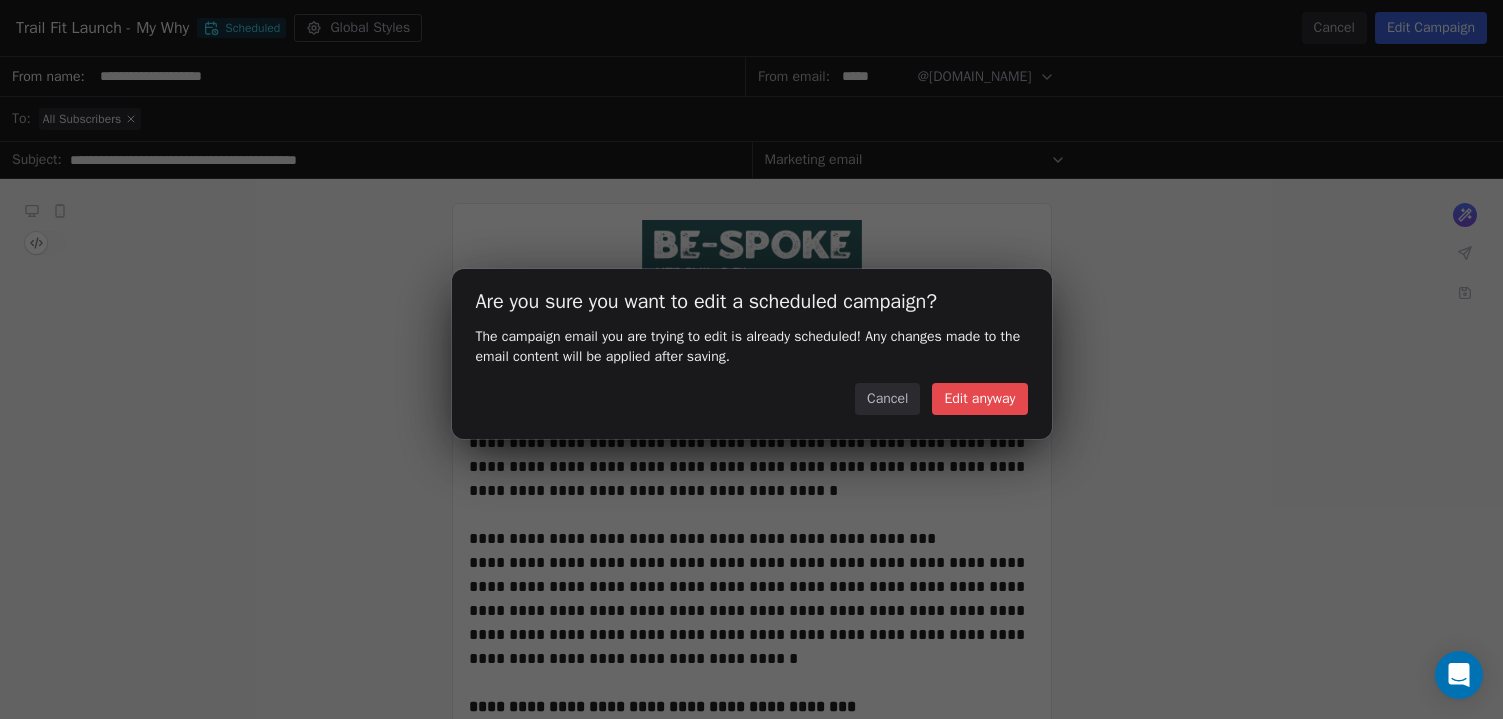 click on "Edit anyway" at bounding box center [979, 399] 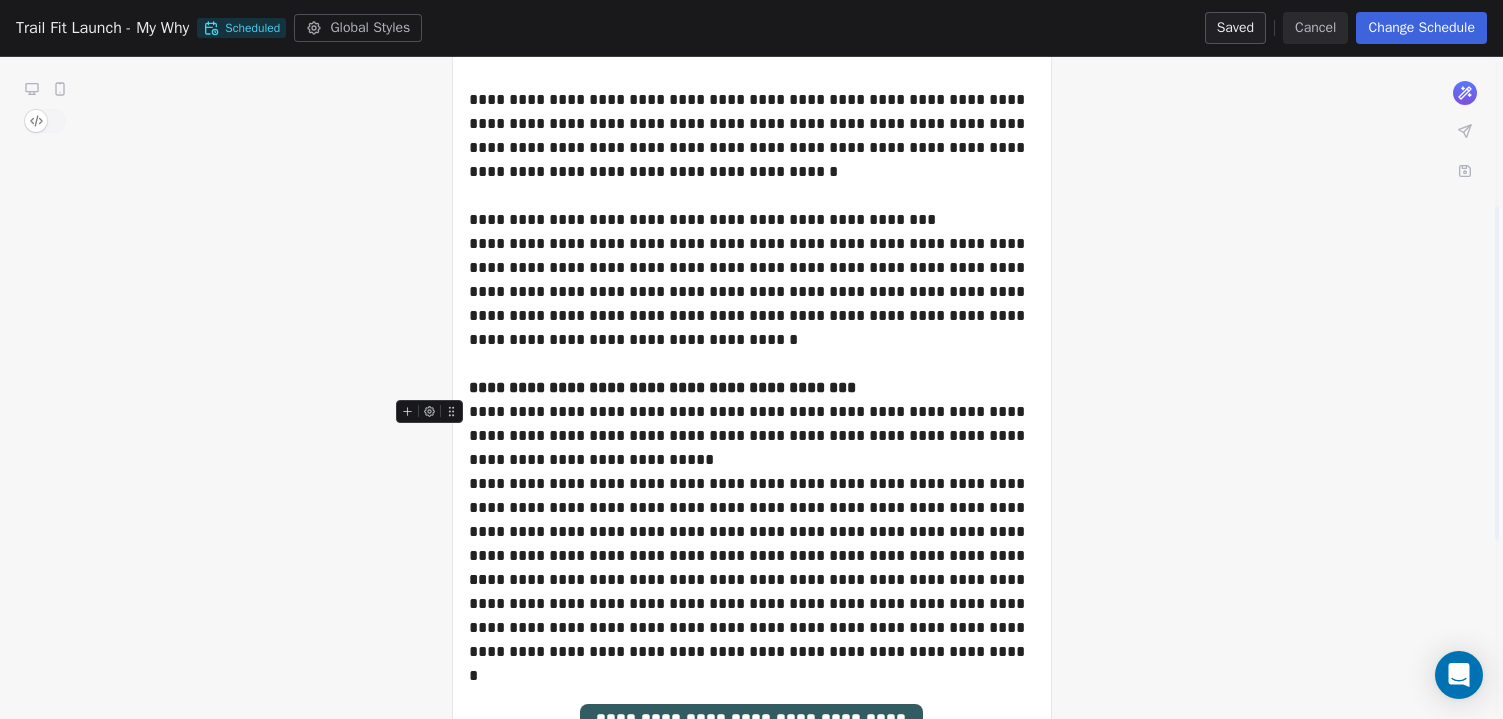 scroll, scrollTop: 320, scrollLeft: 0, axis: vertical 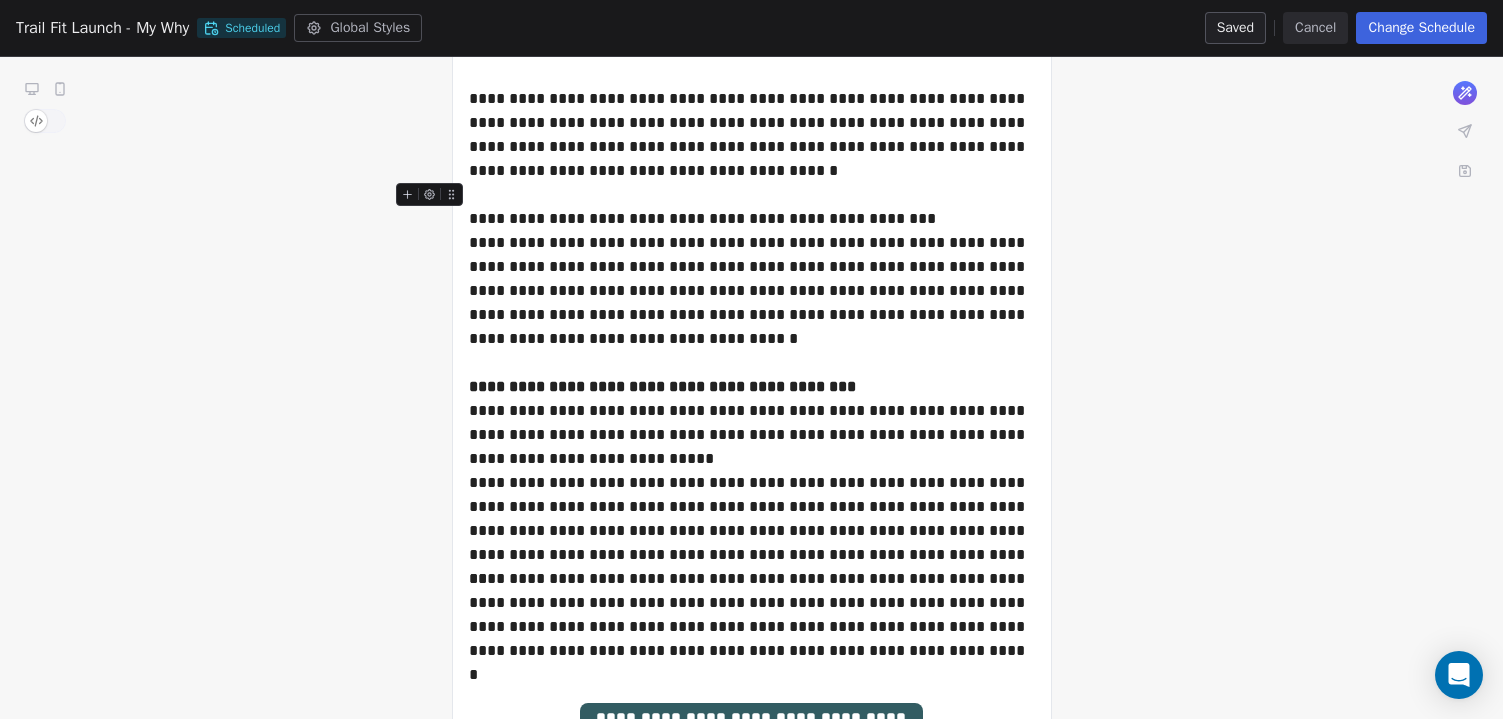 click at bounding box center [752, 195] 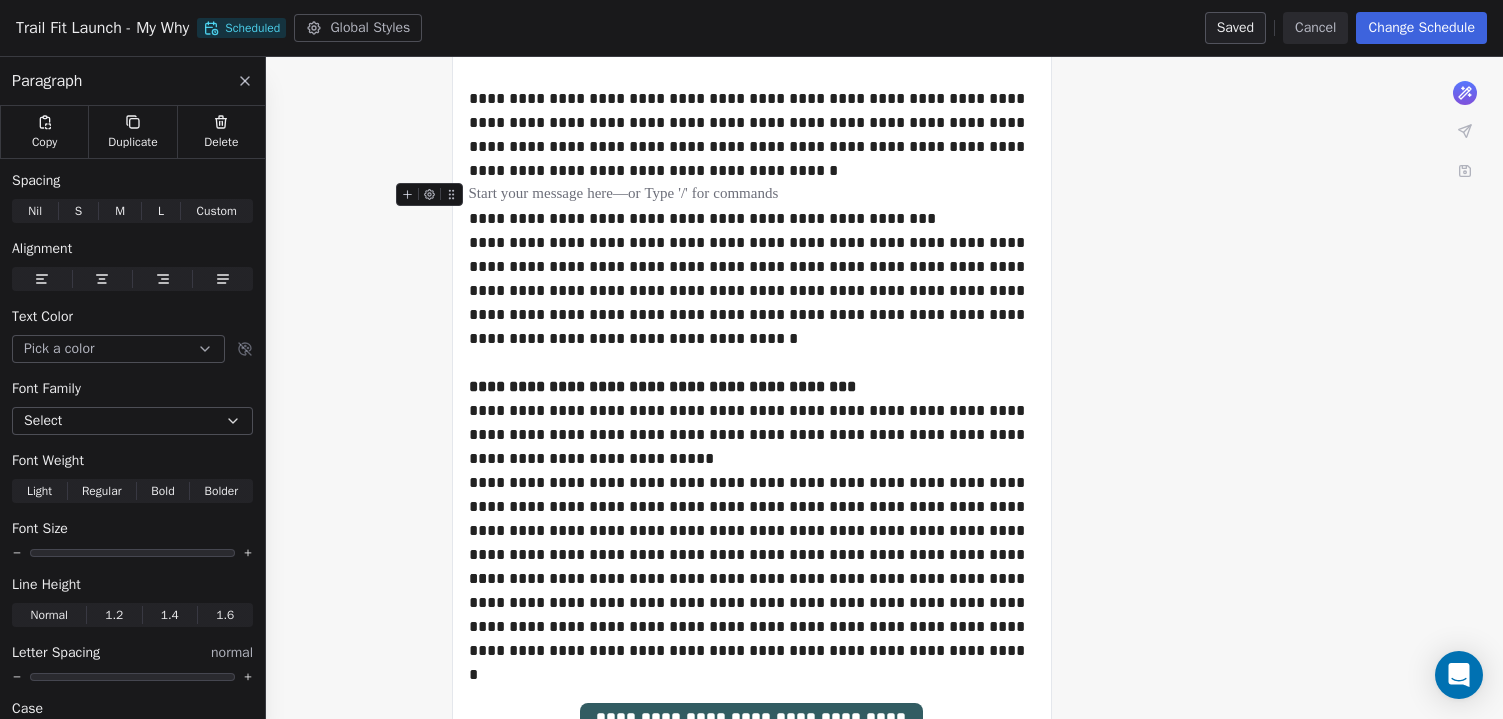 click at bounding box center [752, 195] 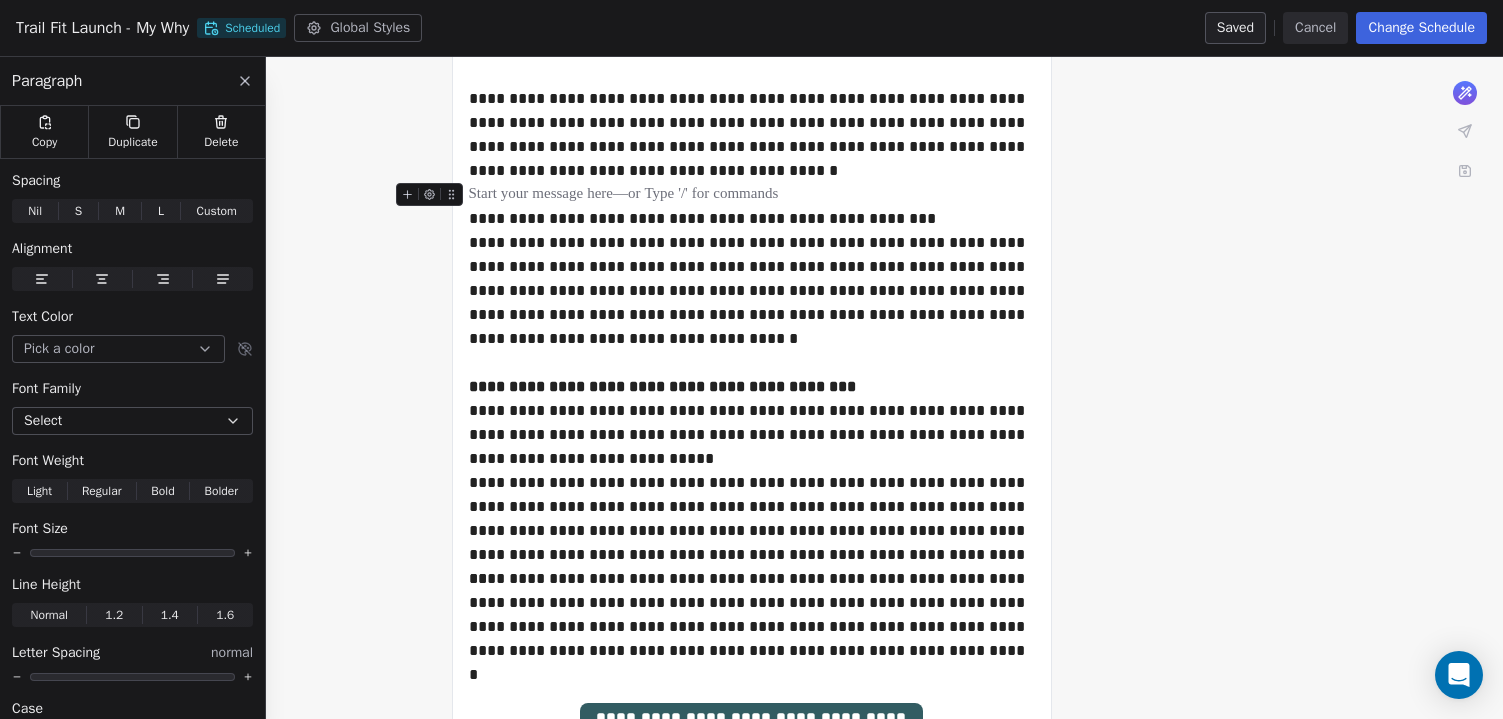 click 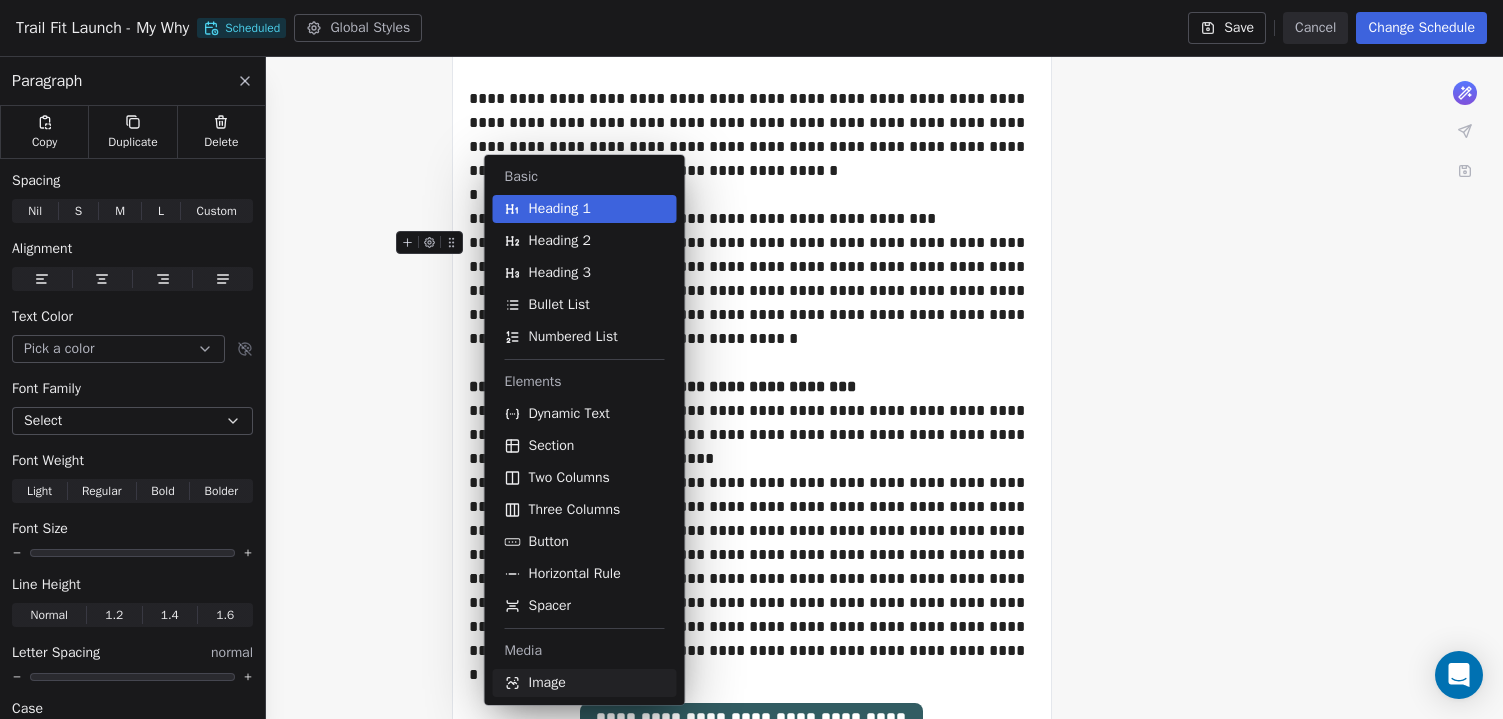 click on "Image" at bounding box center (547, 683) 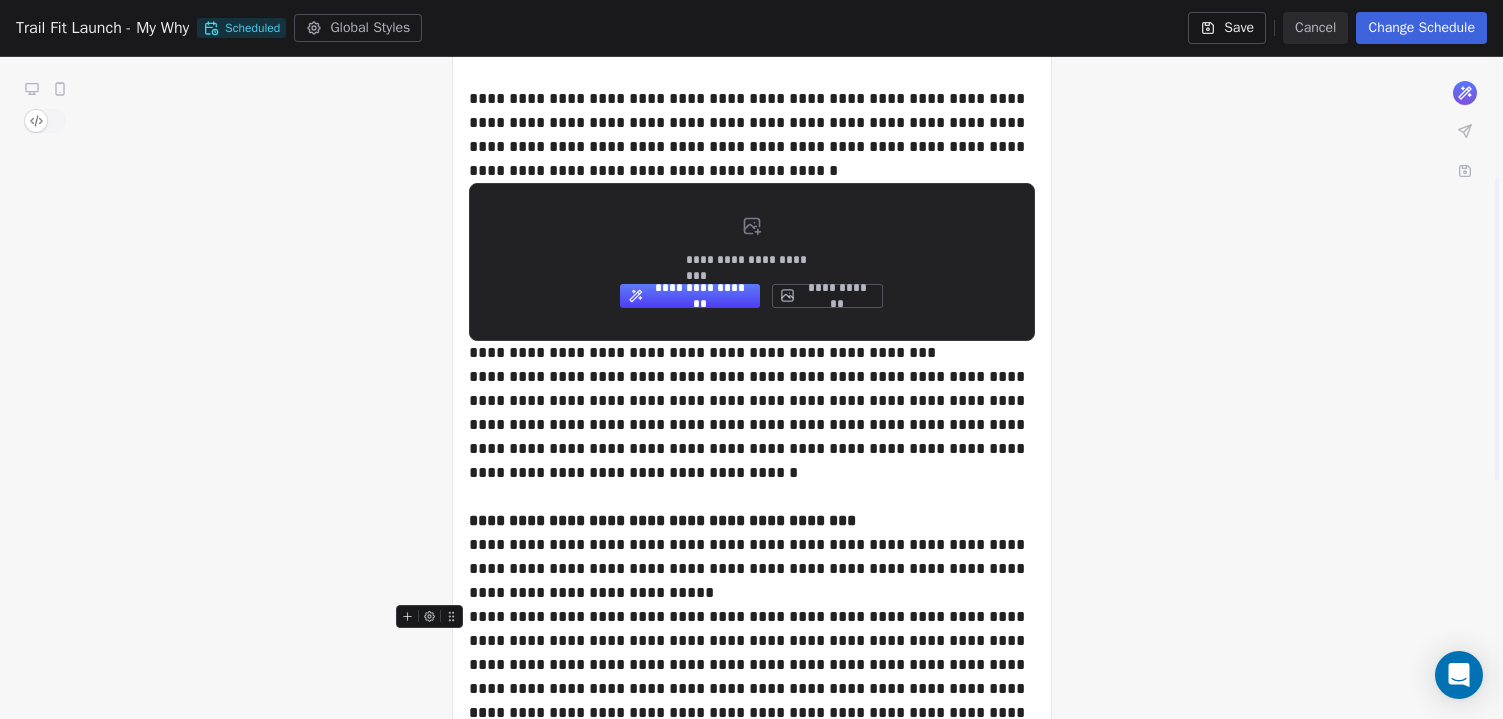 scroll, scrollTop: 258, scrollLeft: 0, axis: vertical 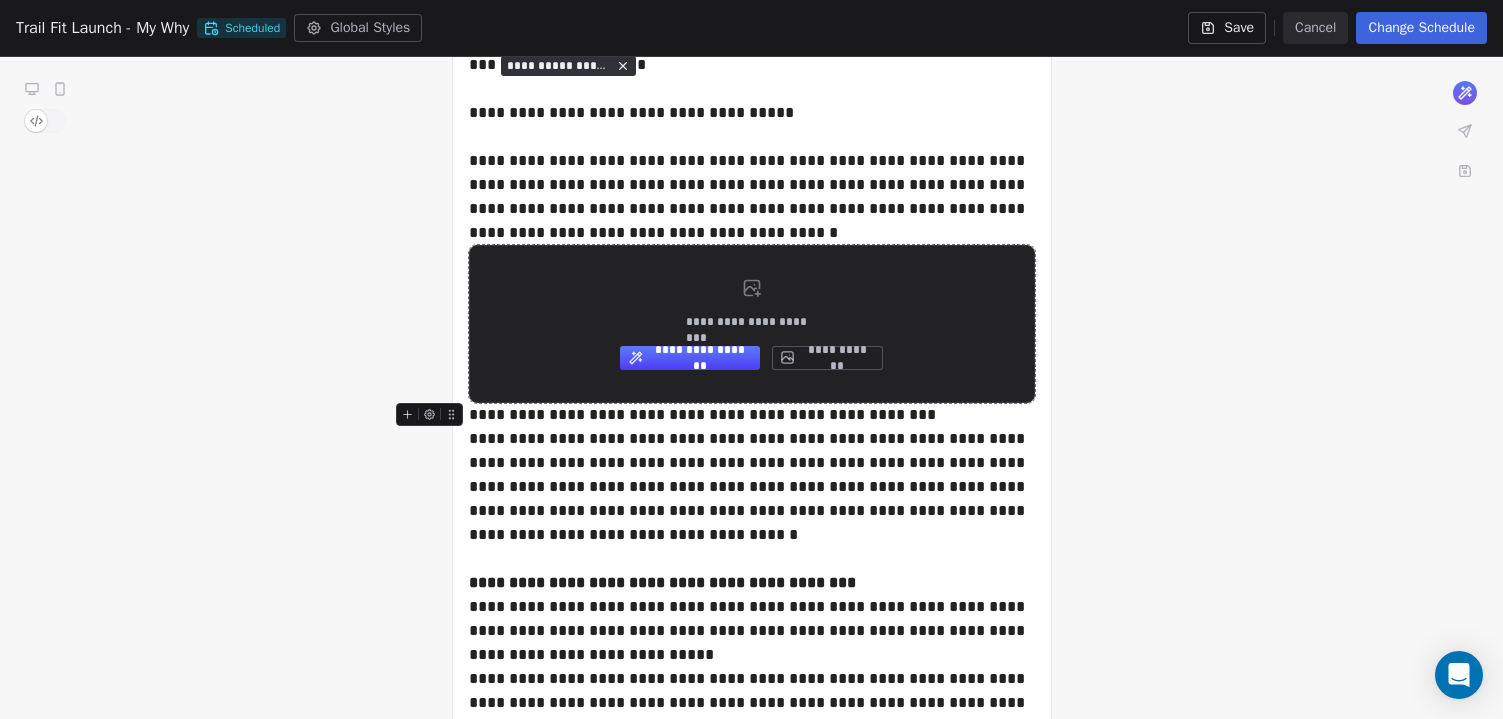 click on "**********" at bounding box center (827, 358) 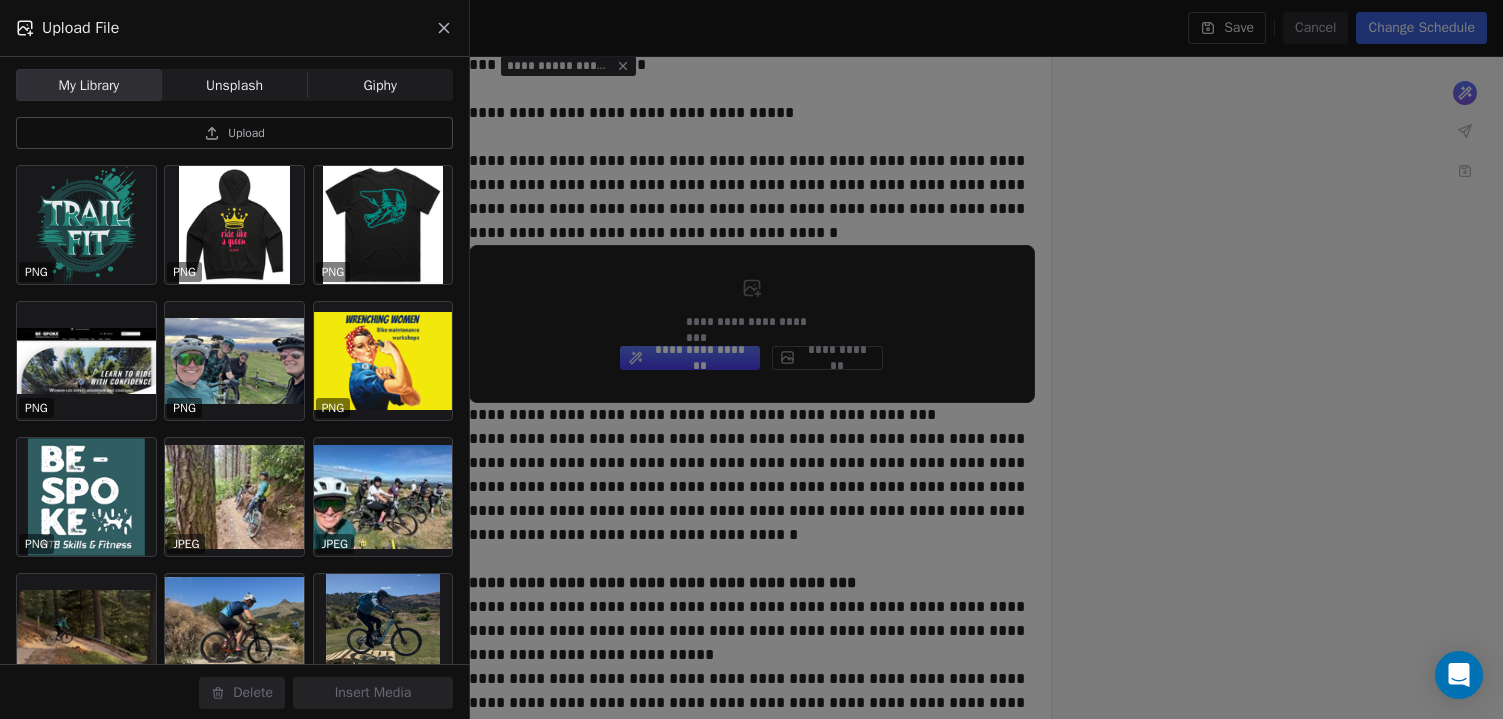 click on "Upload" at bounding box center [234, 133] 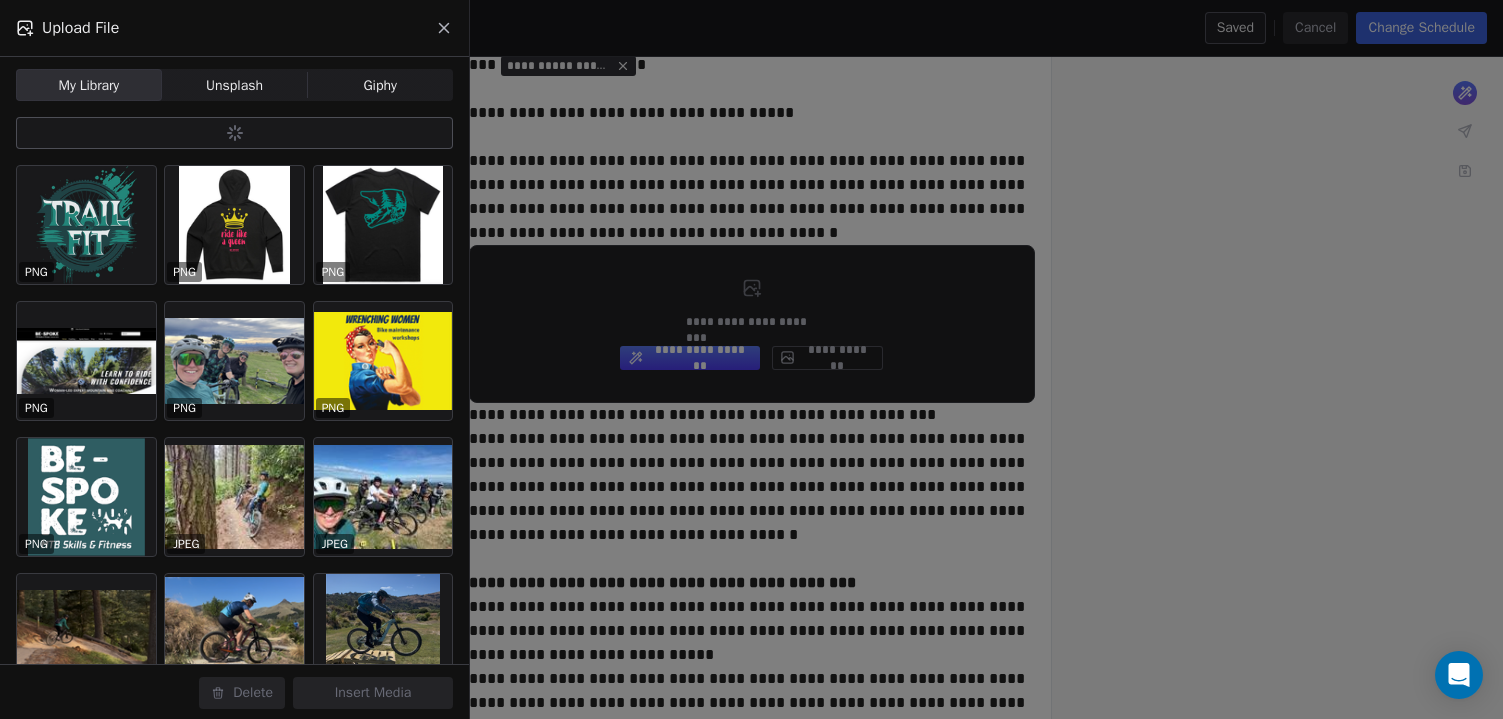 click 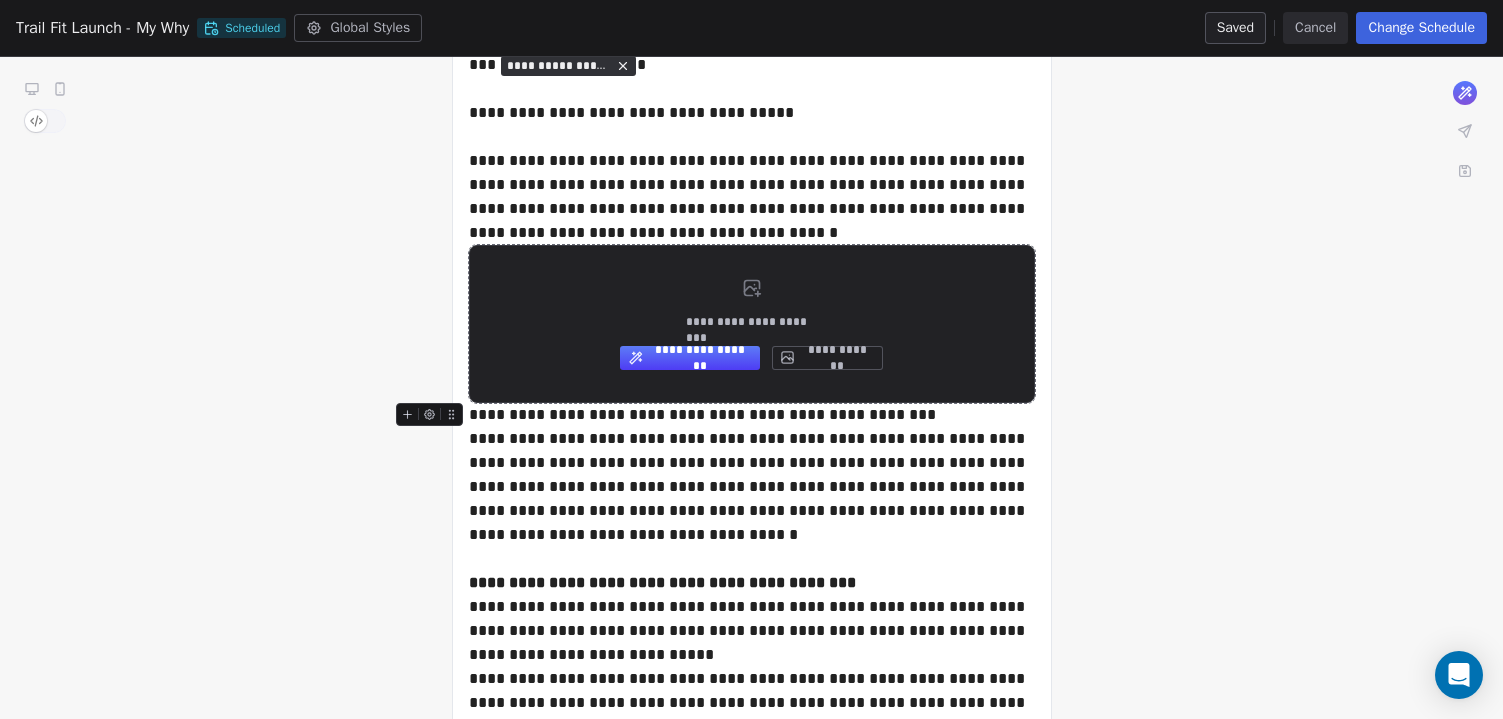 click on "**********" at bounding box center (827, 358) 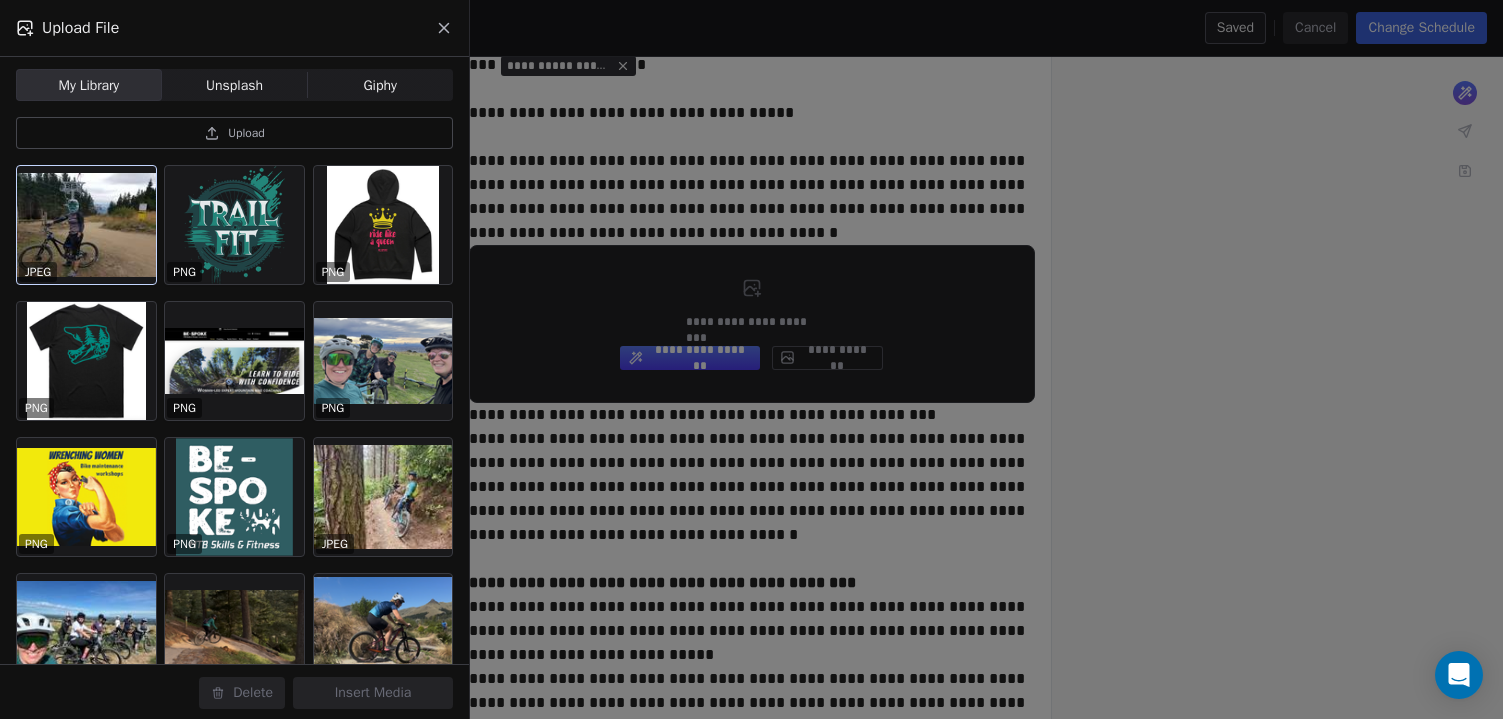 click at bounding box center (86, 225) 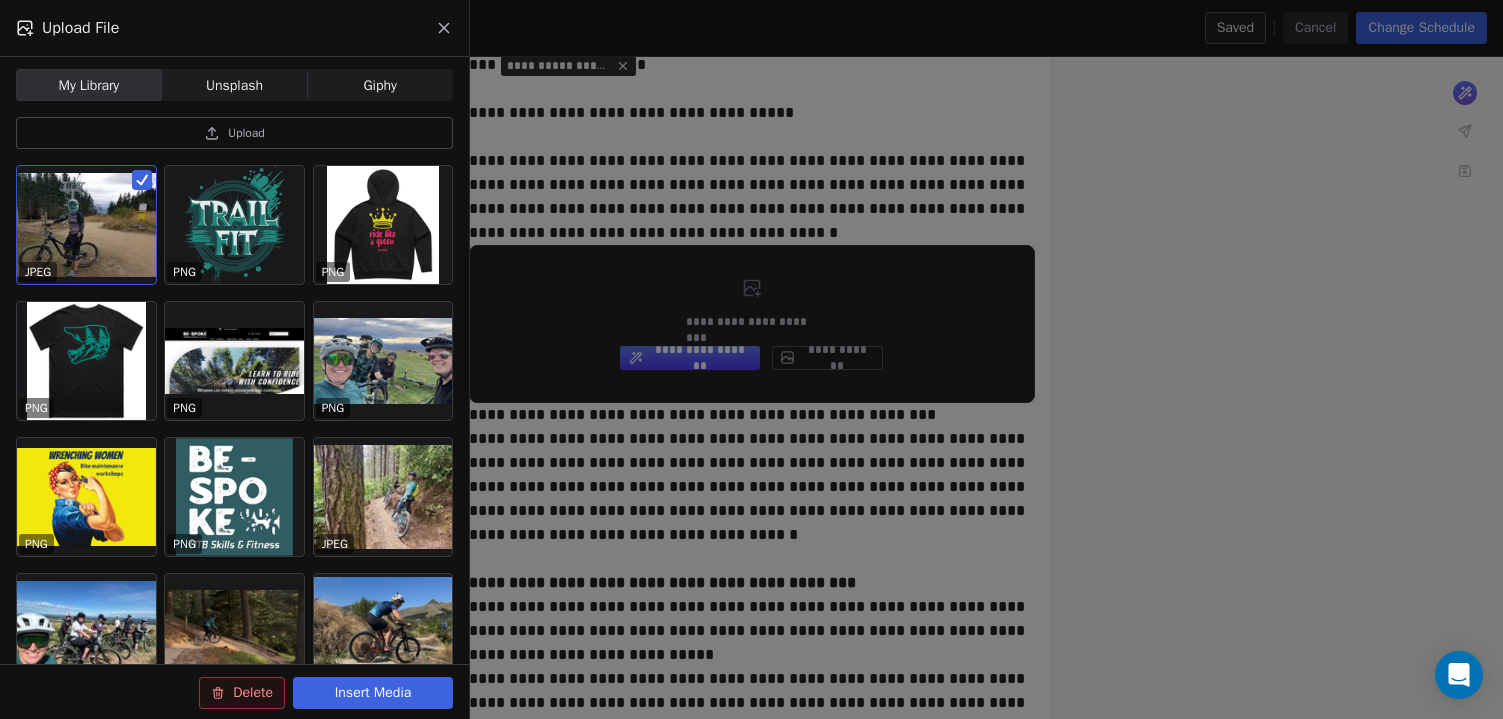 click on "Insert Media" at bounding box center (373, 693) 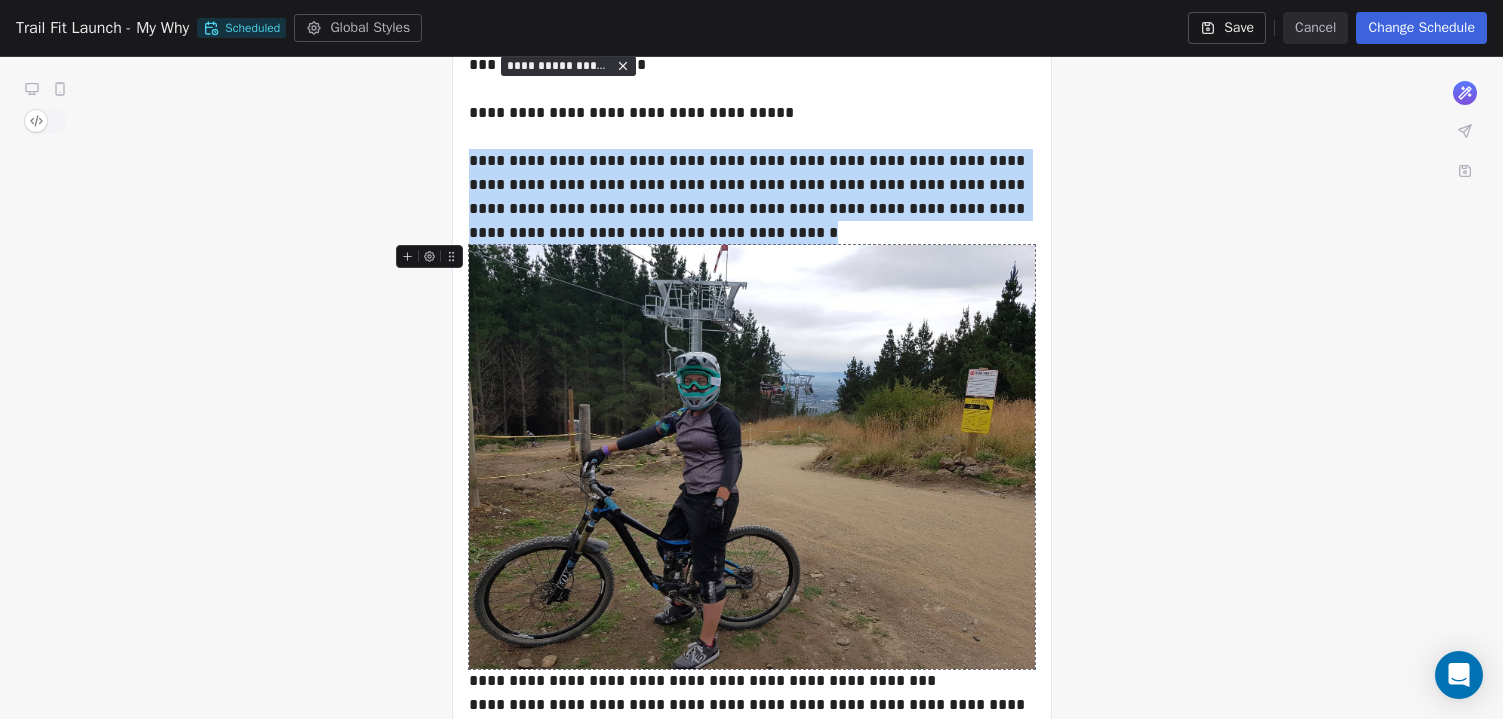 click at bounding box center (752, 457) 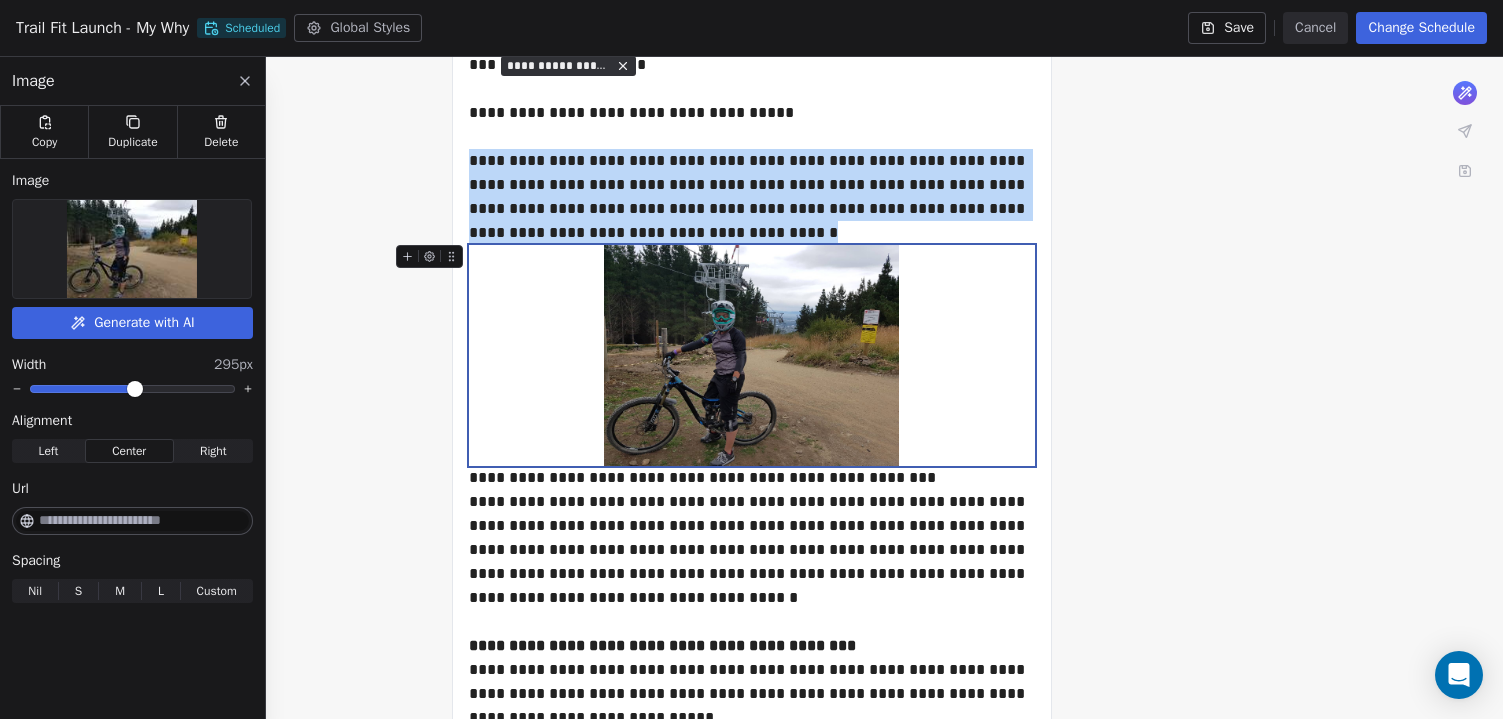 click at bounding box center [135, 389] 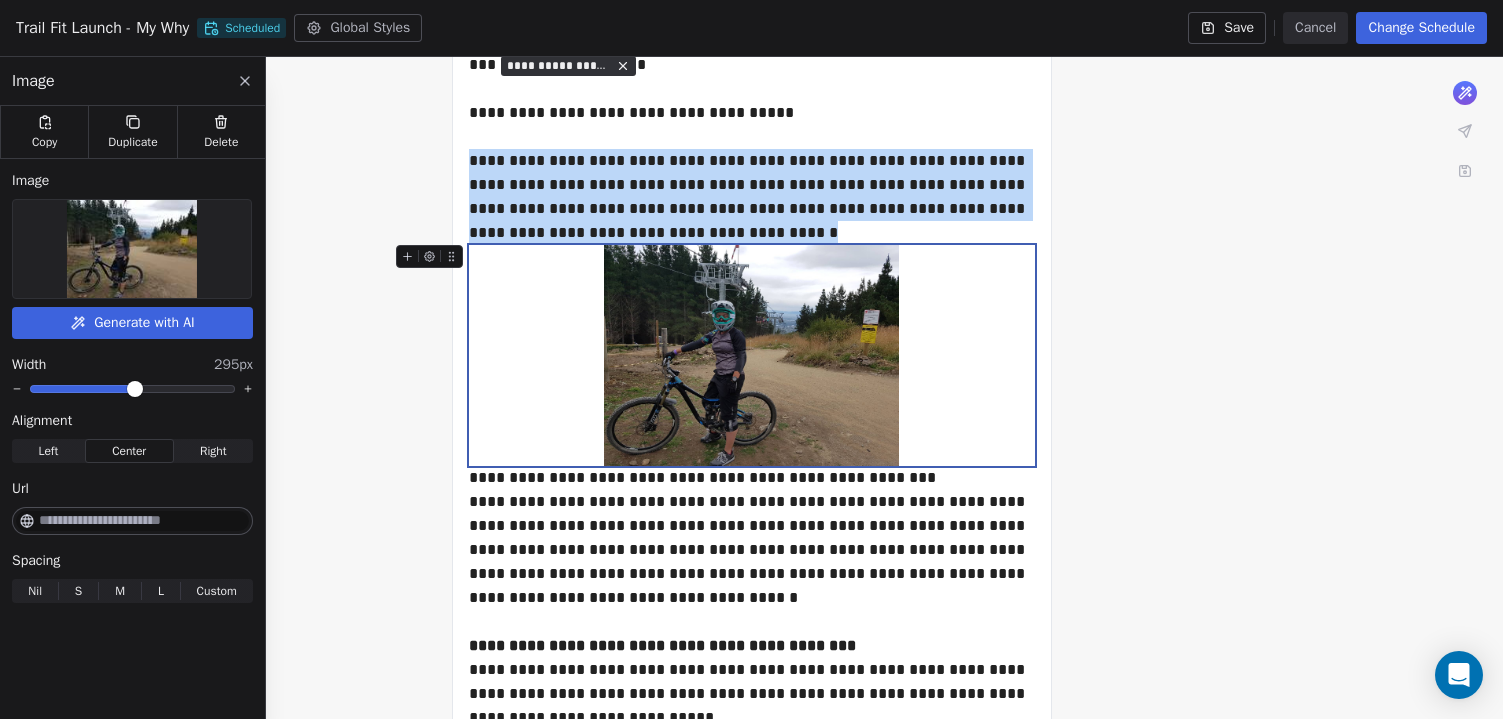 click at bounding box center (752, 355) 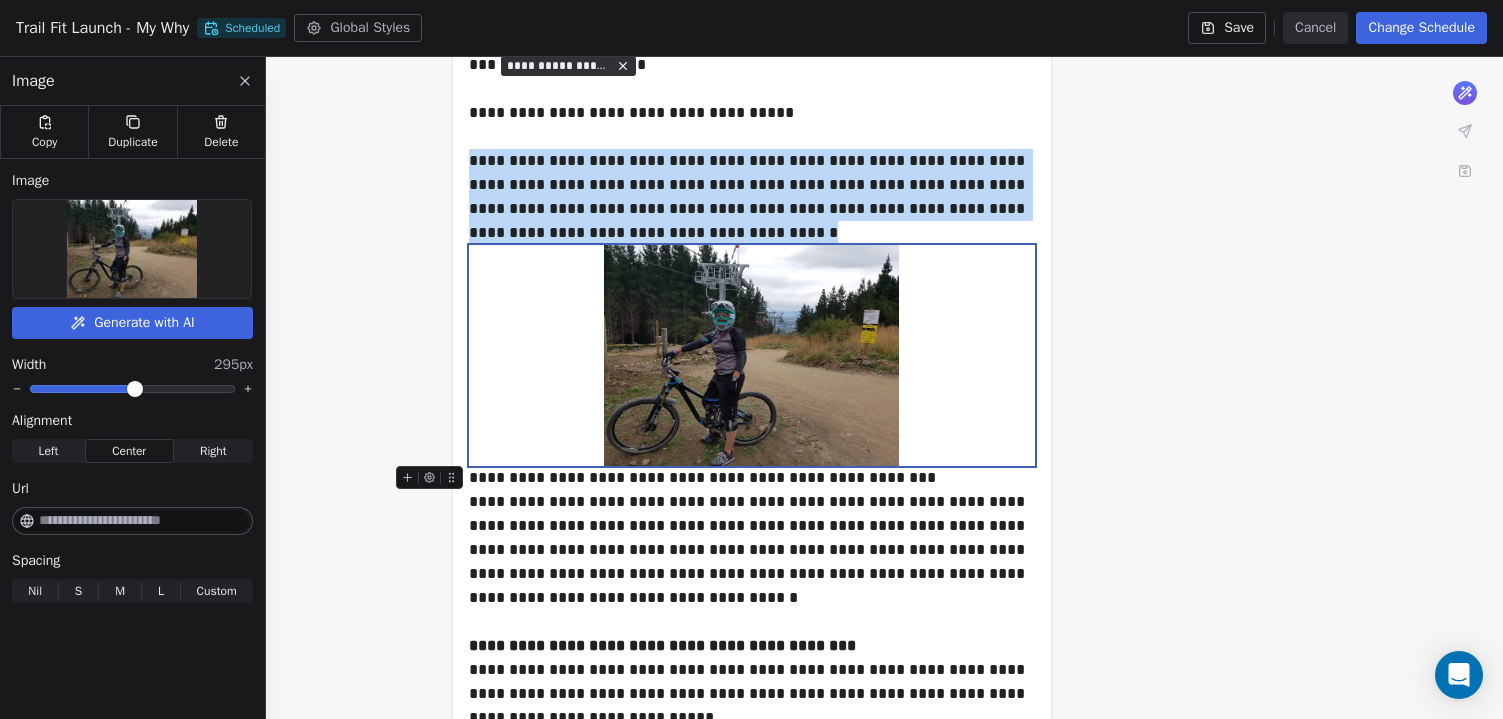 click 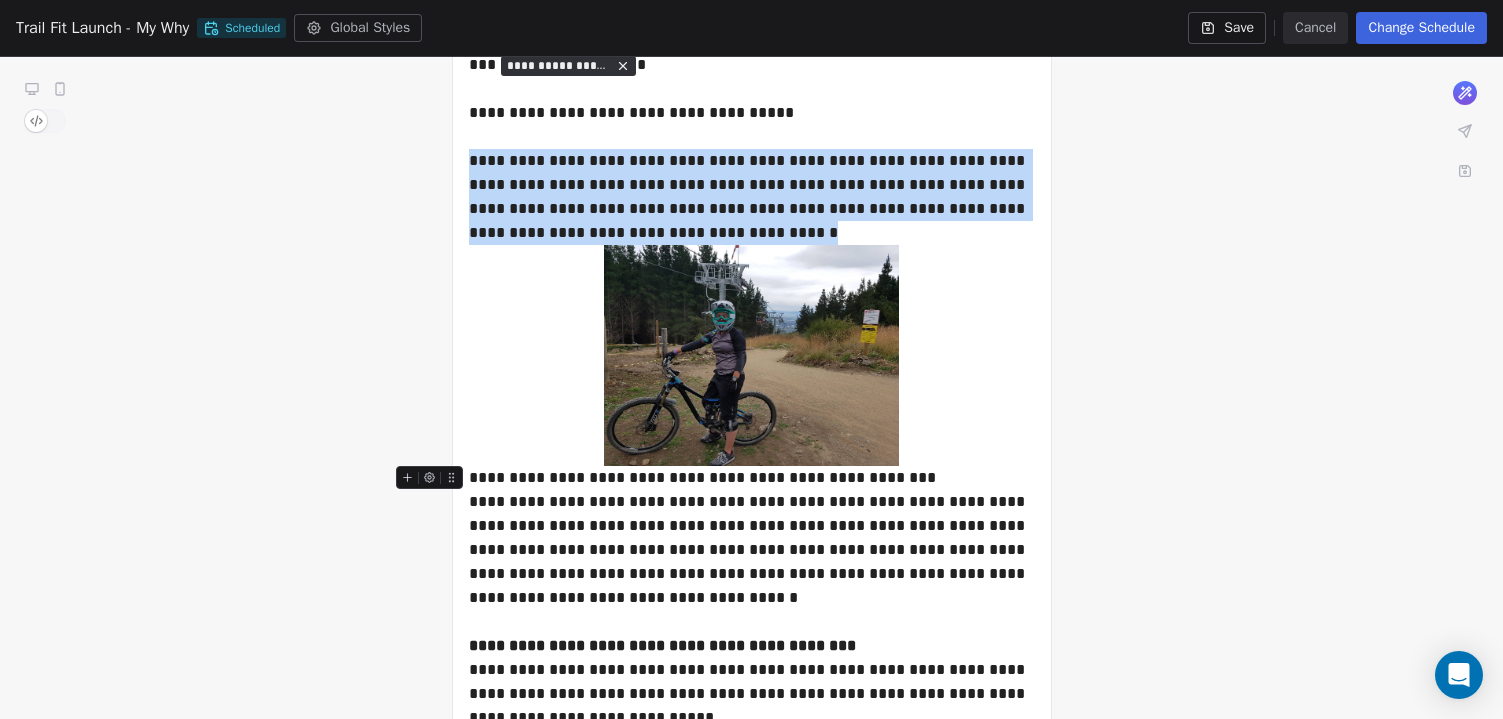 click 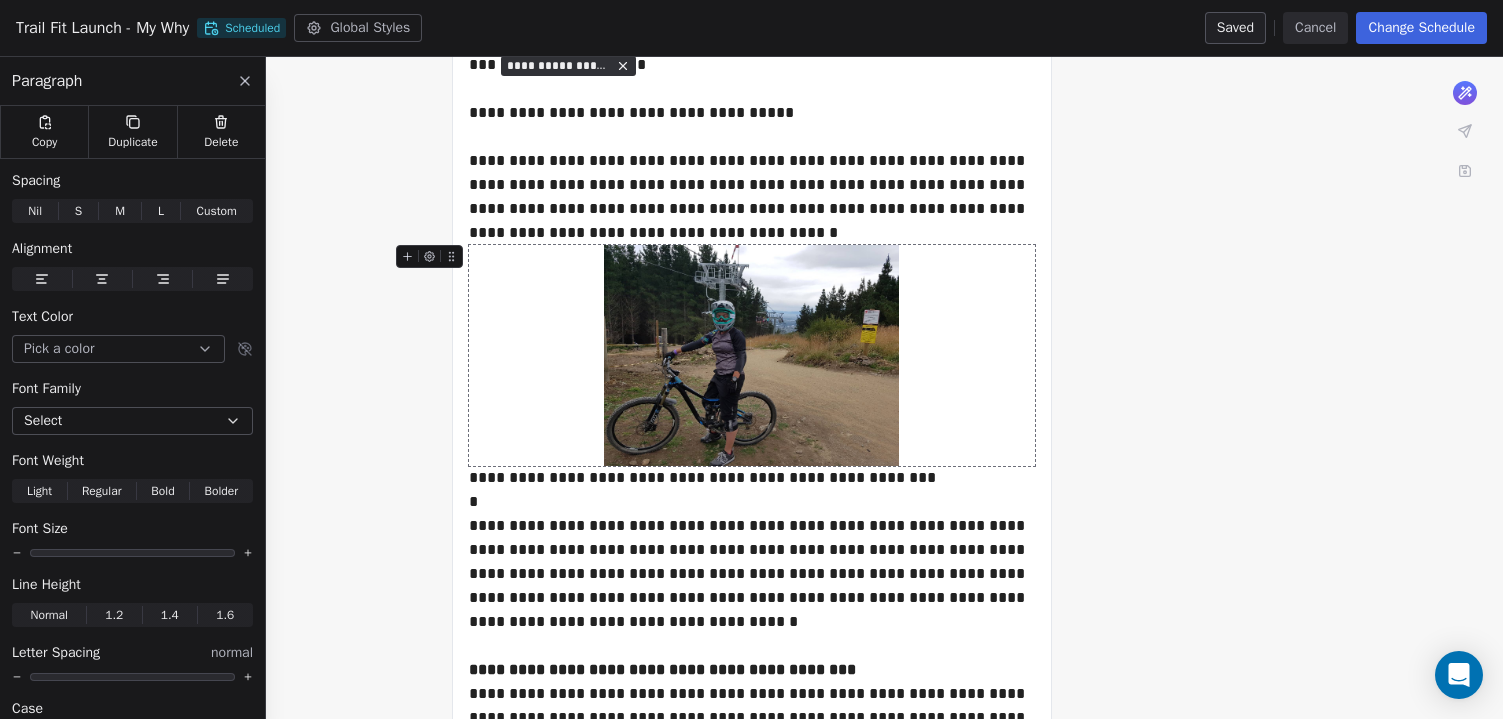 click at bounding box center [752, 355] 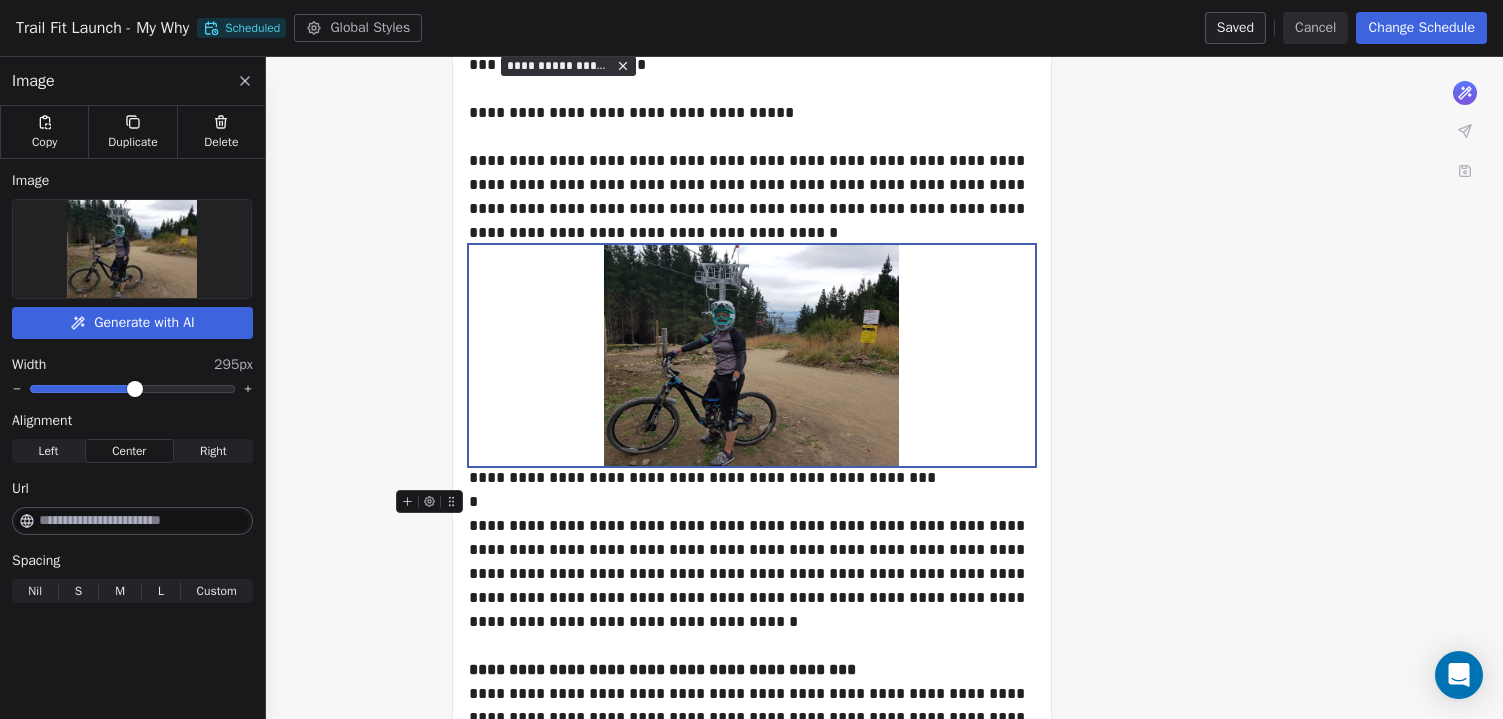 click on "*" at bounding box center [752, 502] 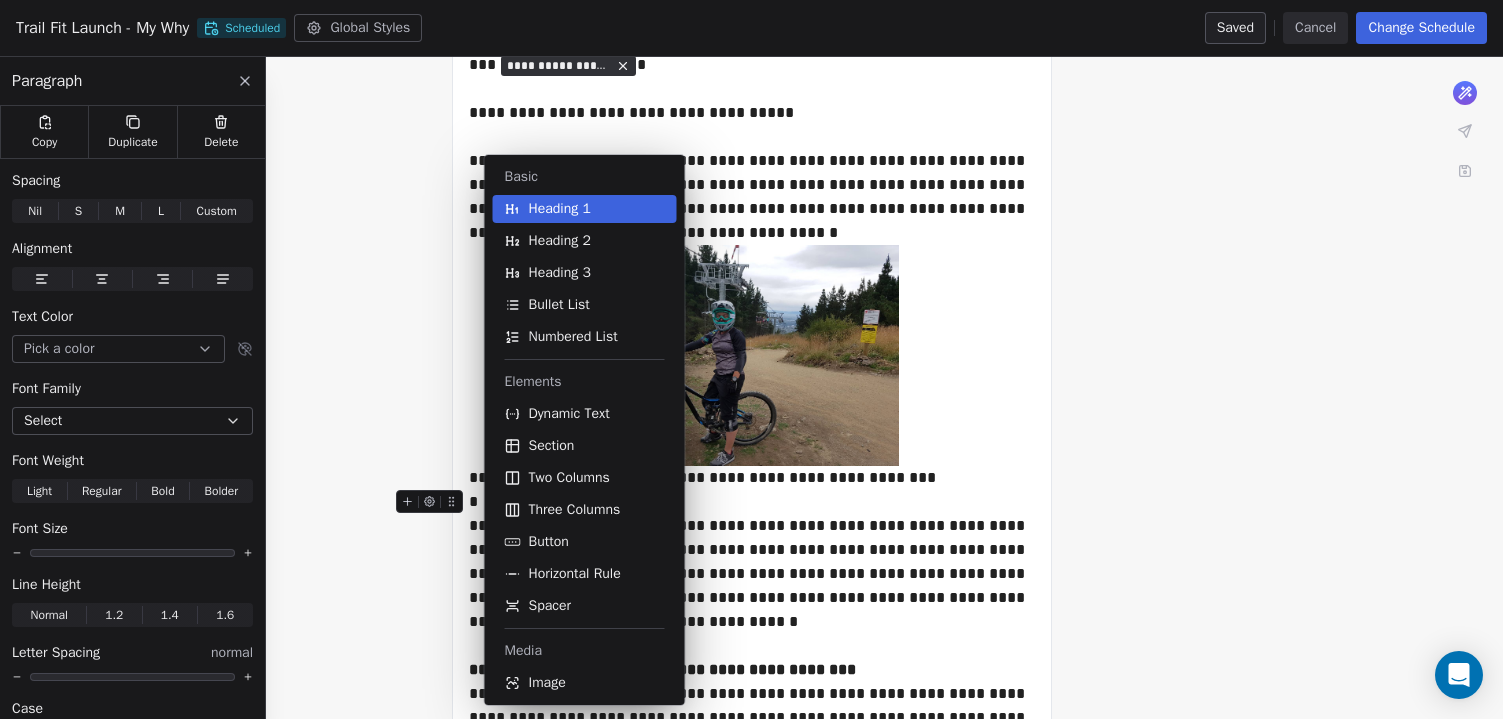 type 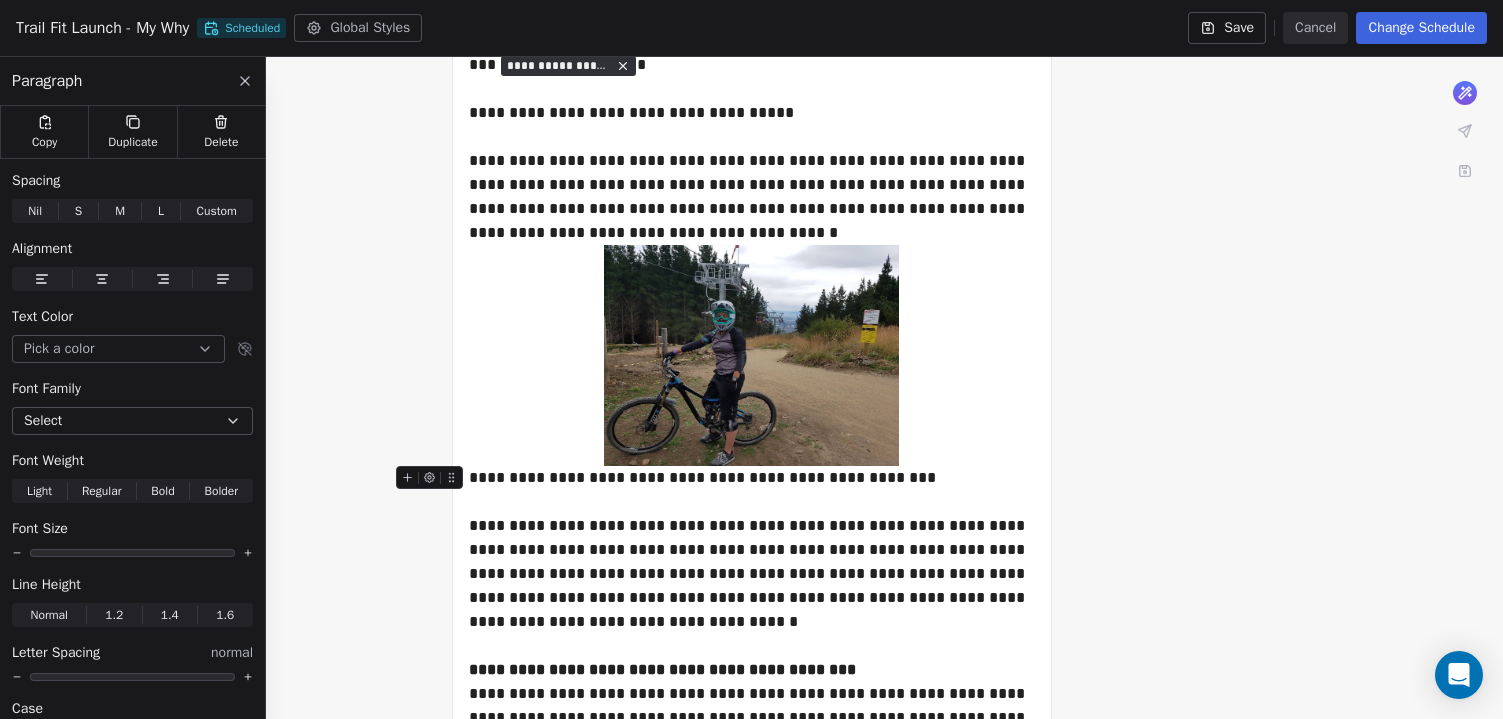 click on "**********" at bounding box center [752, 478] 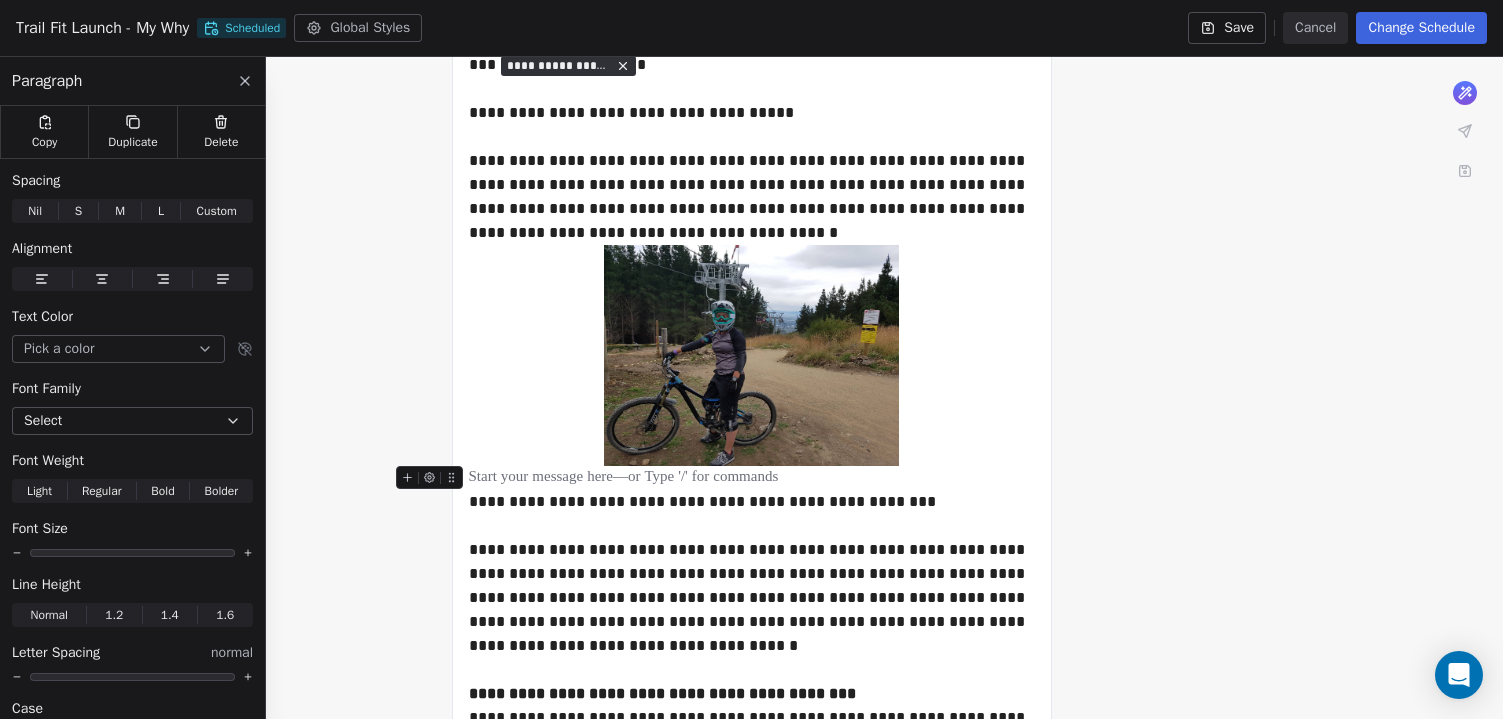 click at bounding box center [752, 478] 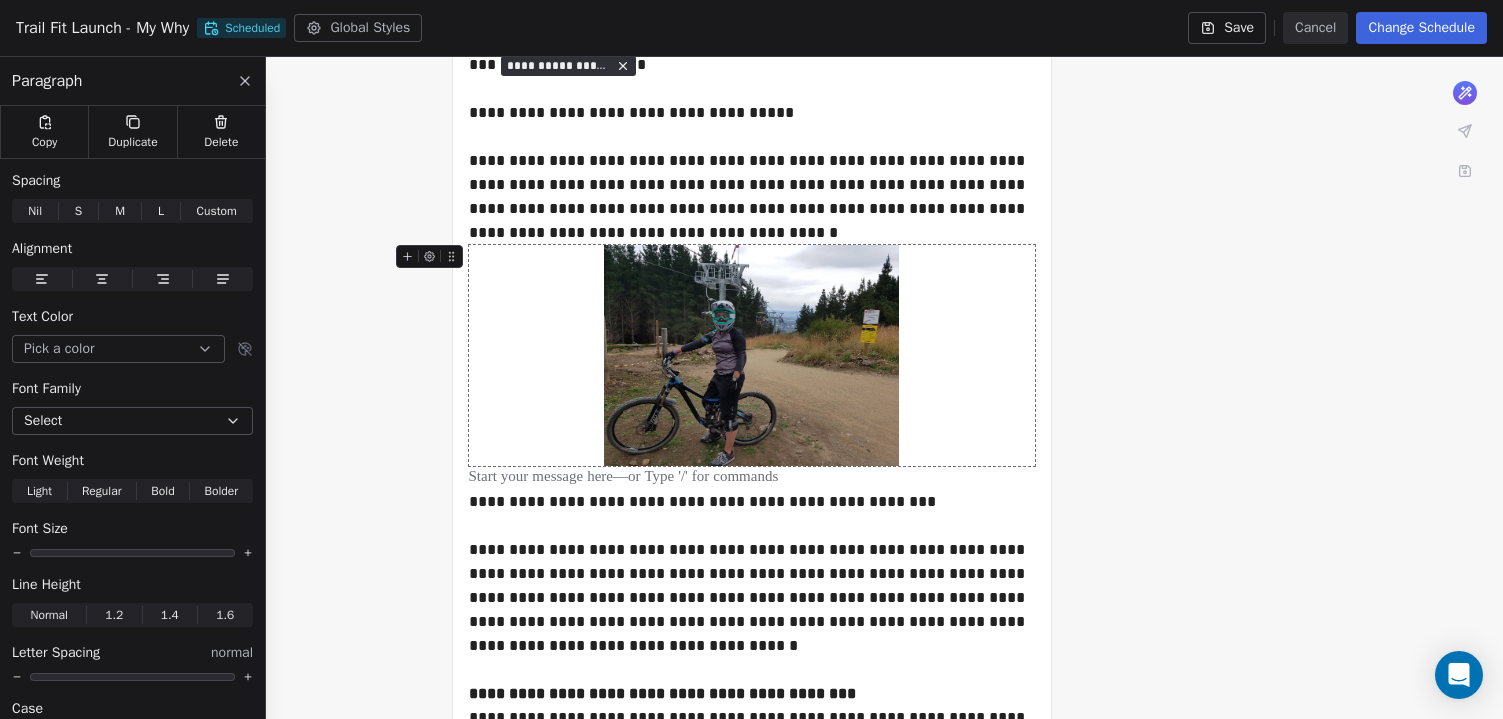 click at bounding box center (751, 355) 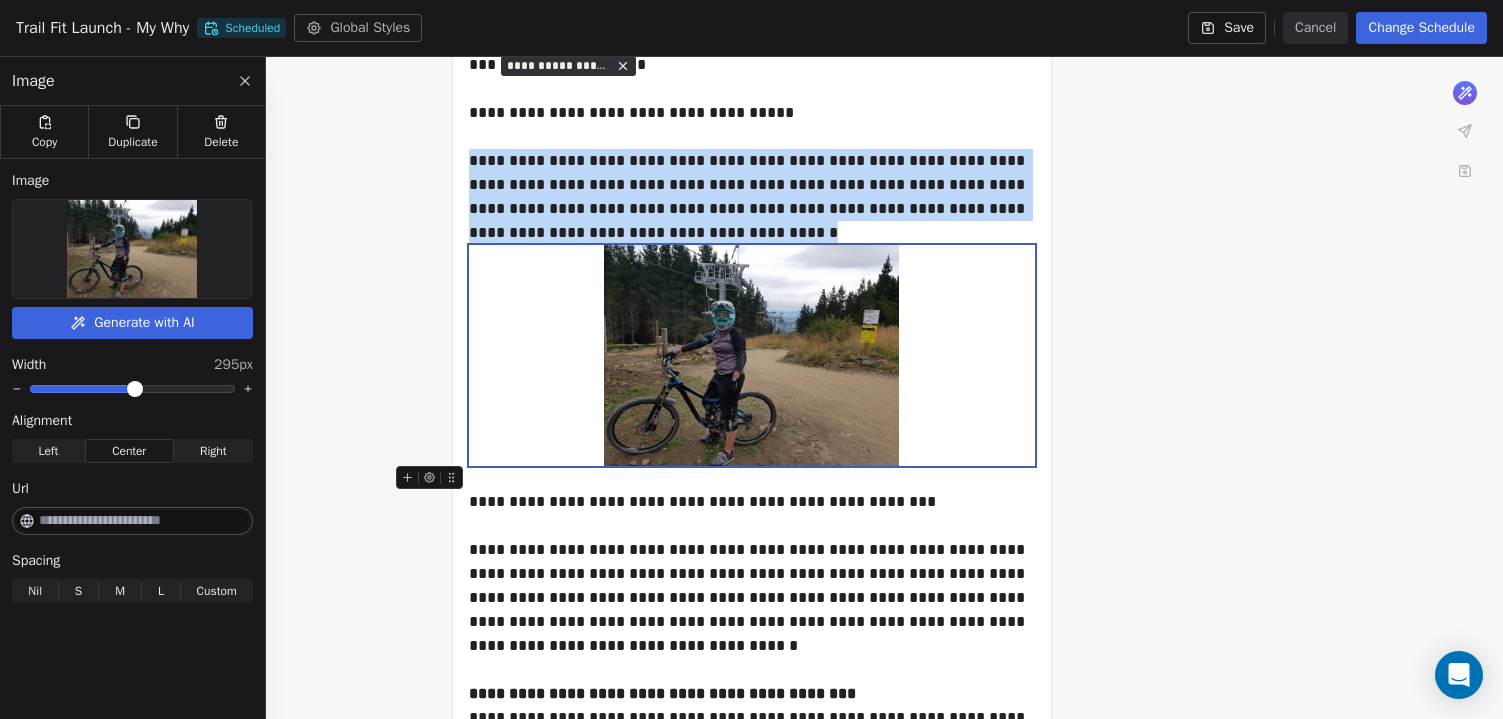 click at bounding box center [752, 478] 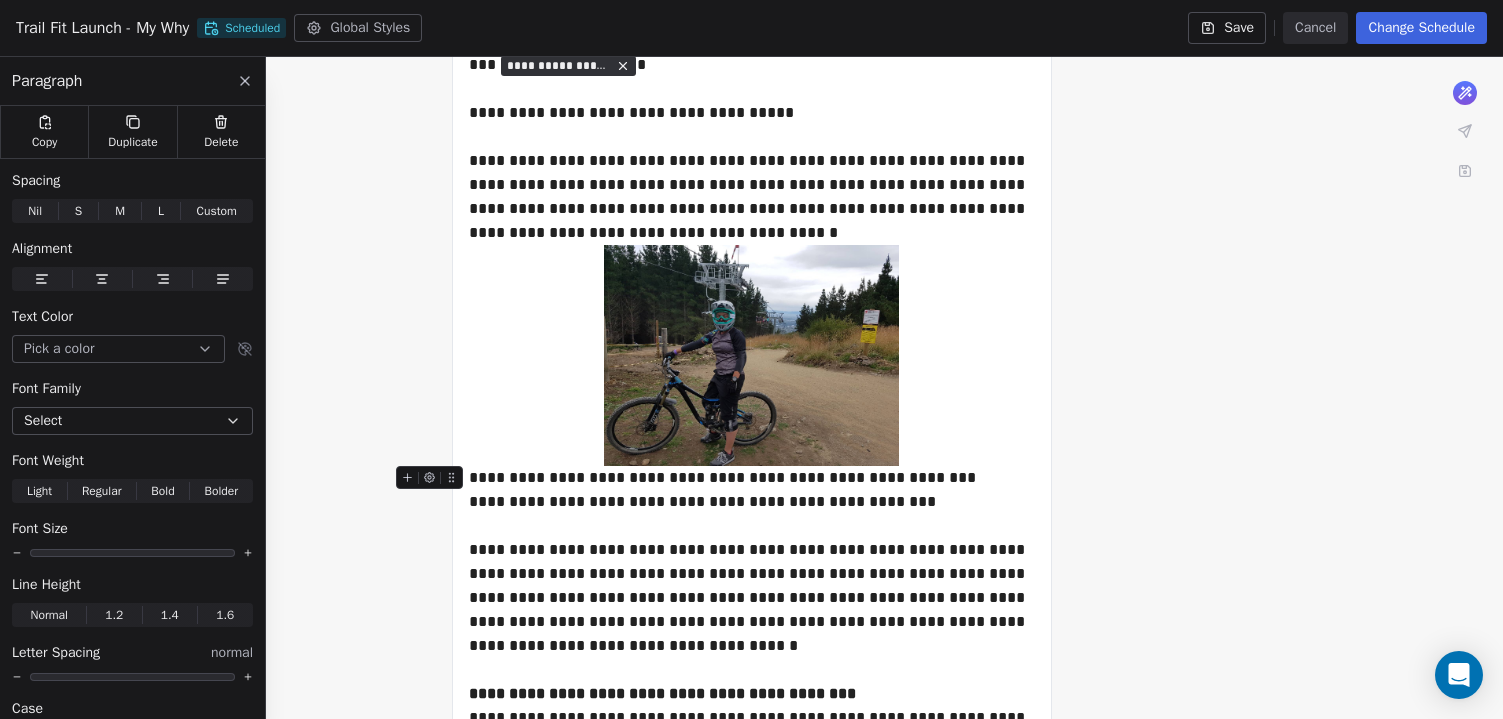 click on "**********" at bounding box center [752, 478] 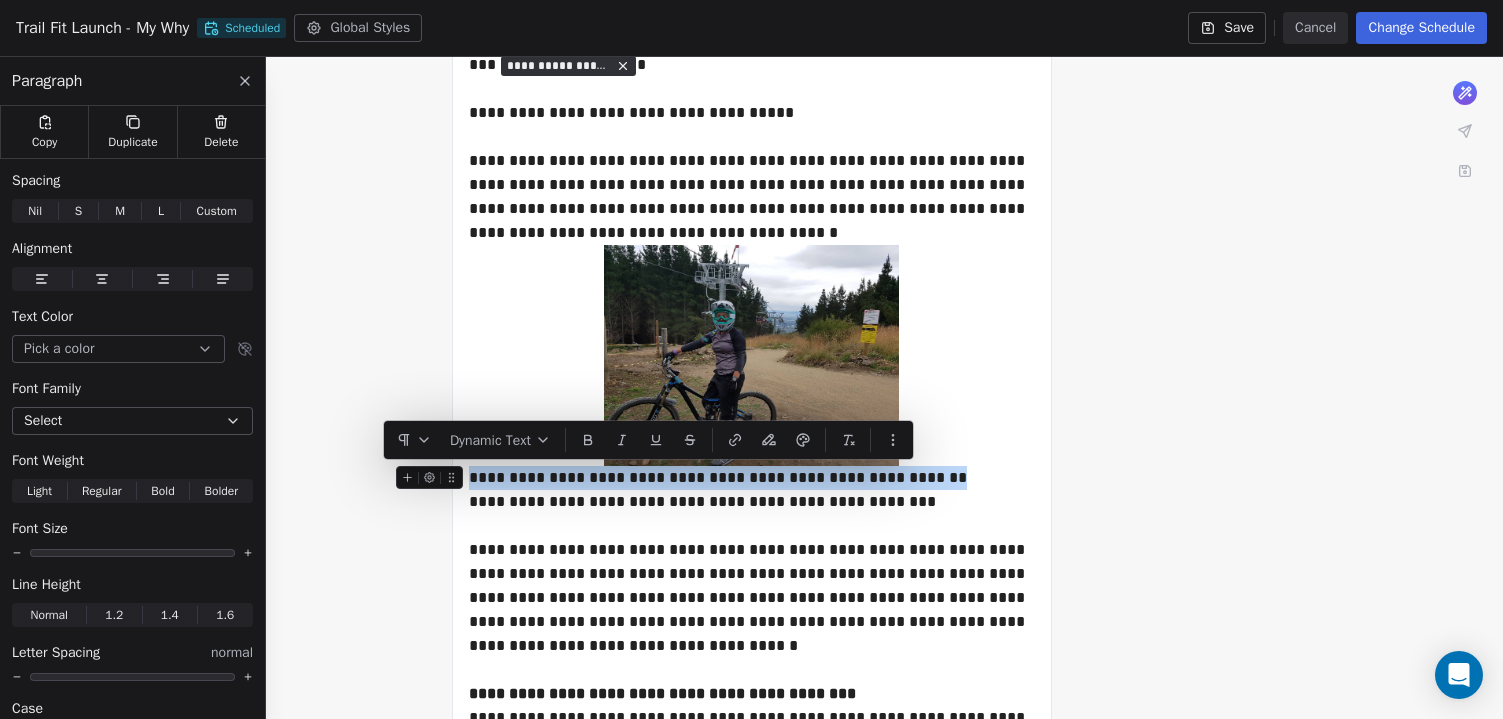 drag, startPoint x: 914, startPoint y: 484, endPoint x: 471, endPoint y: 486, distance: 443.00452 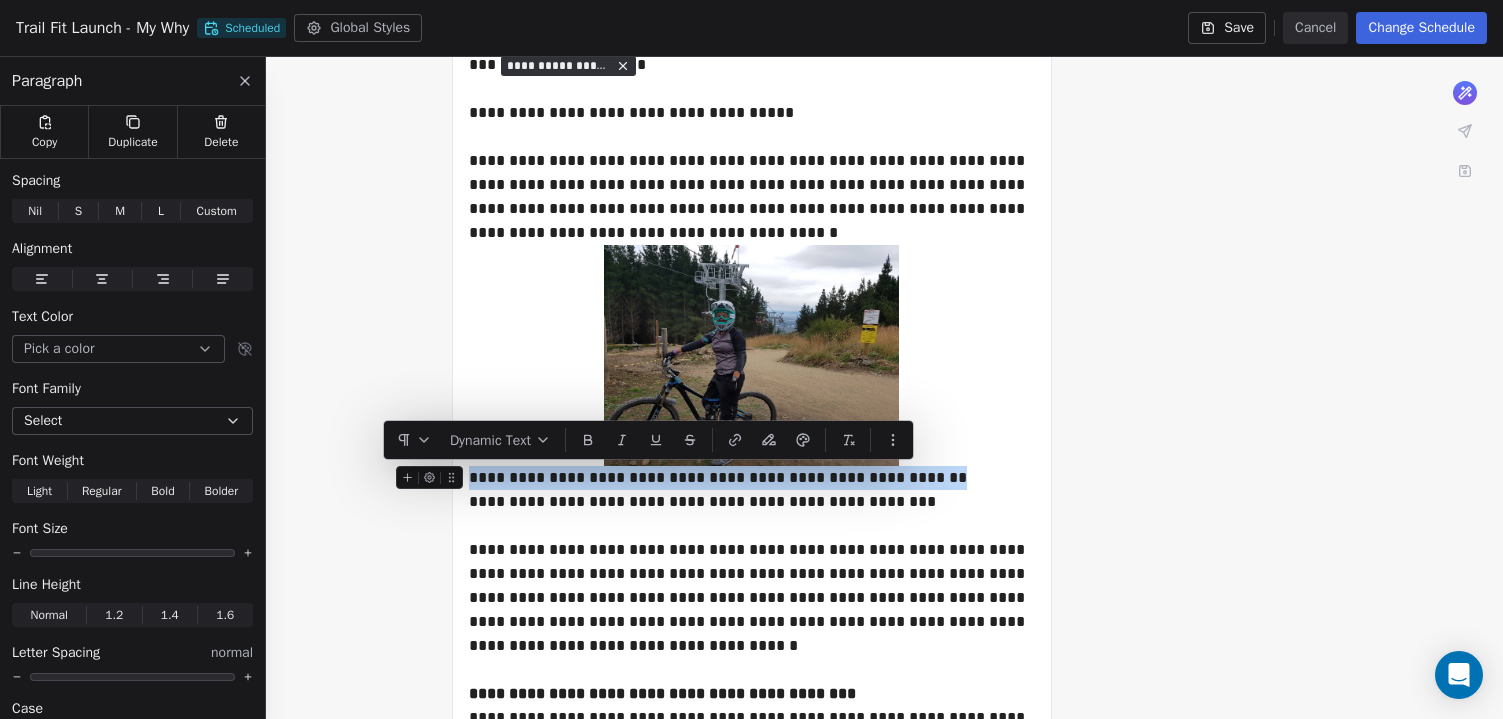 click on "**********" at bounding box center (752, 478) 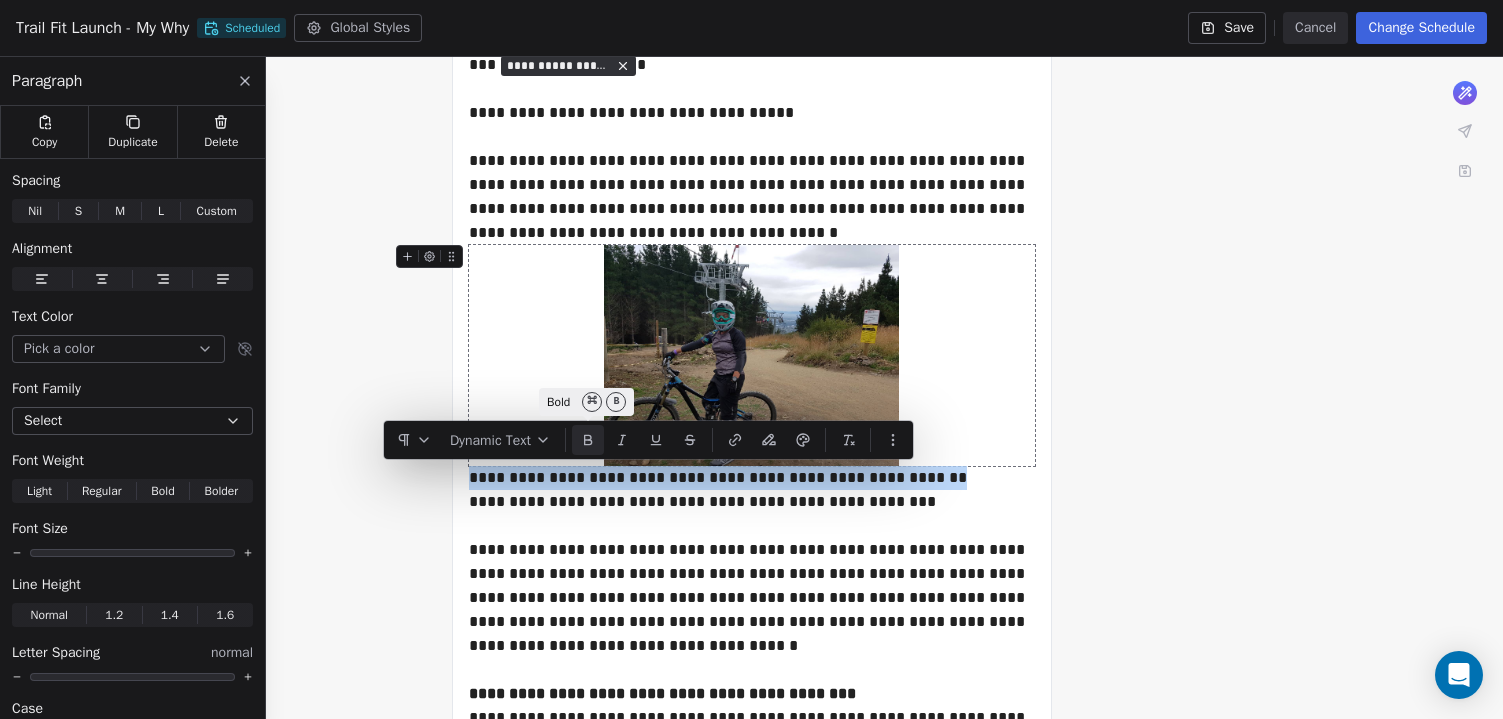 click 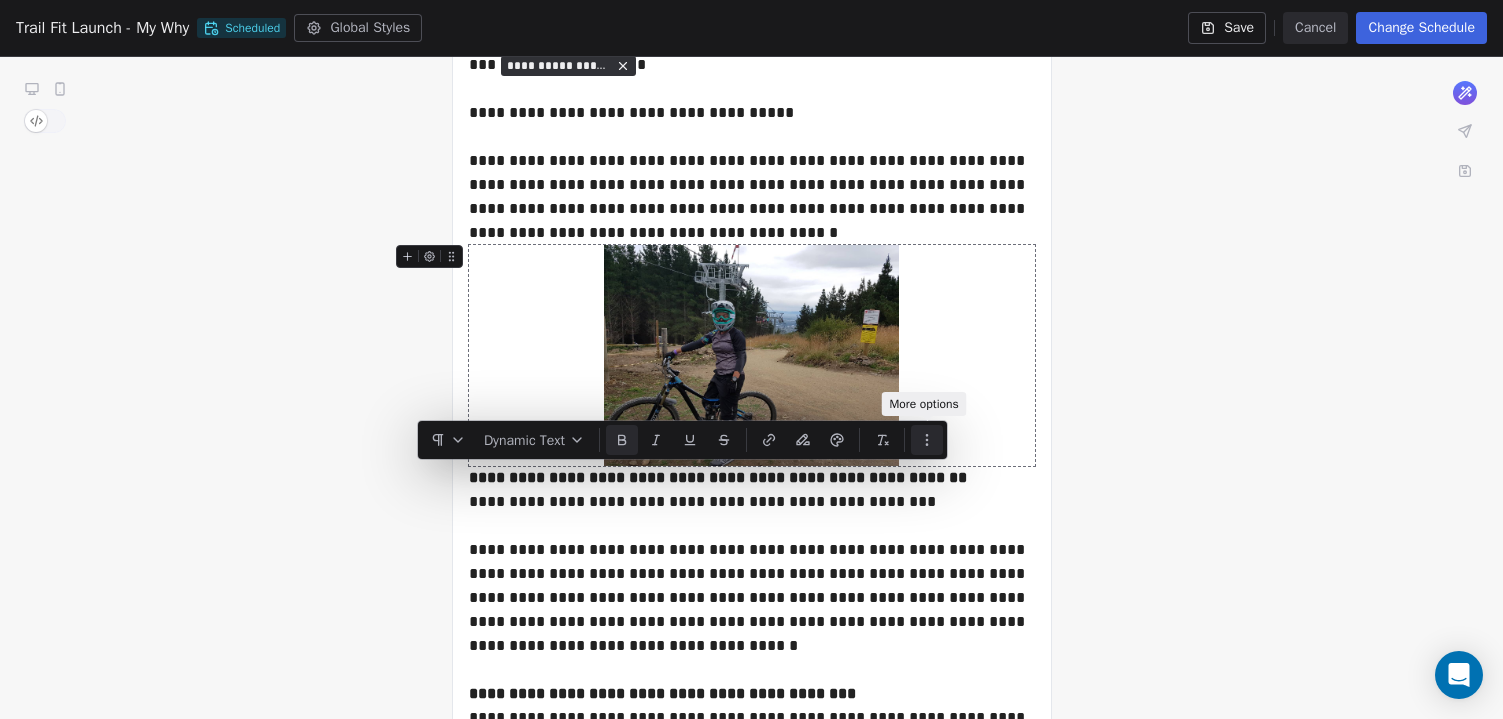 click at bounding box center [927, 440] 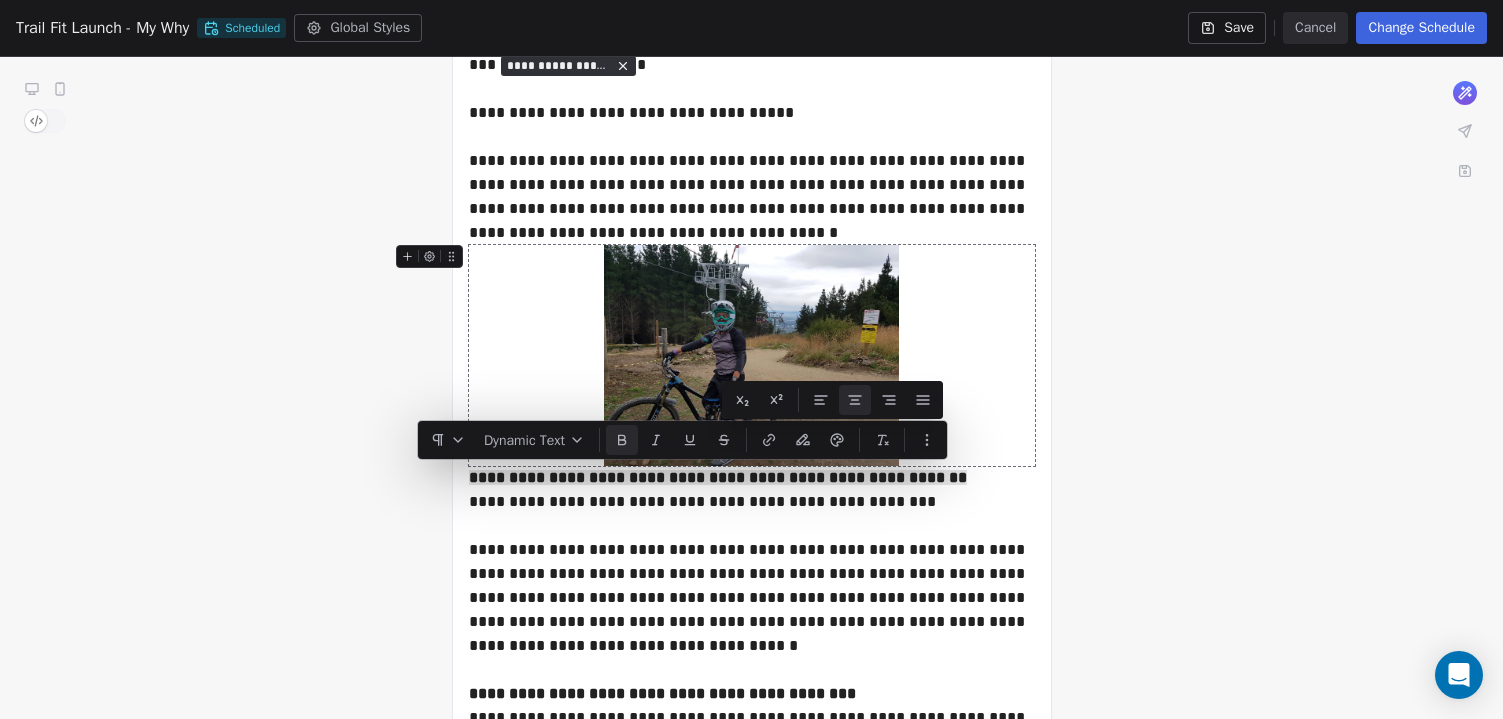 click 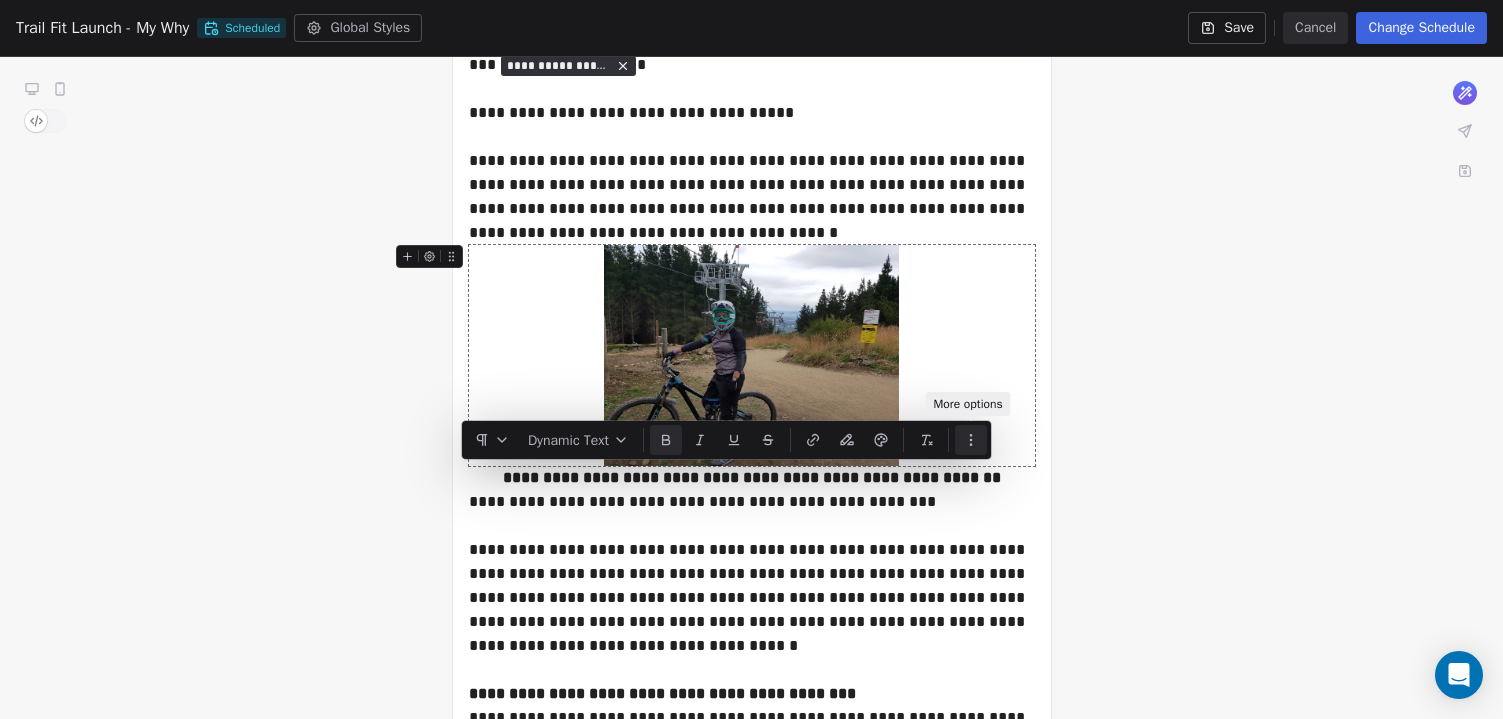 click 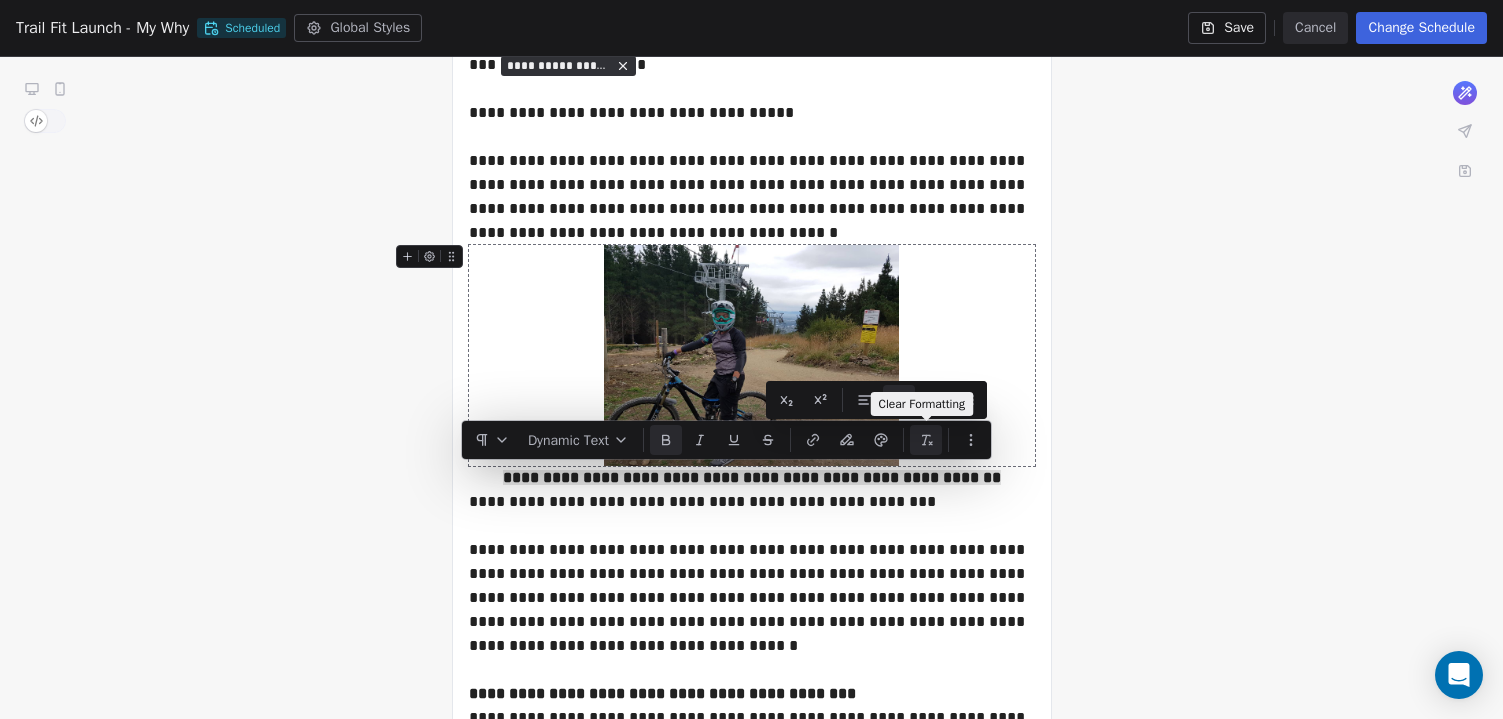 click 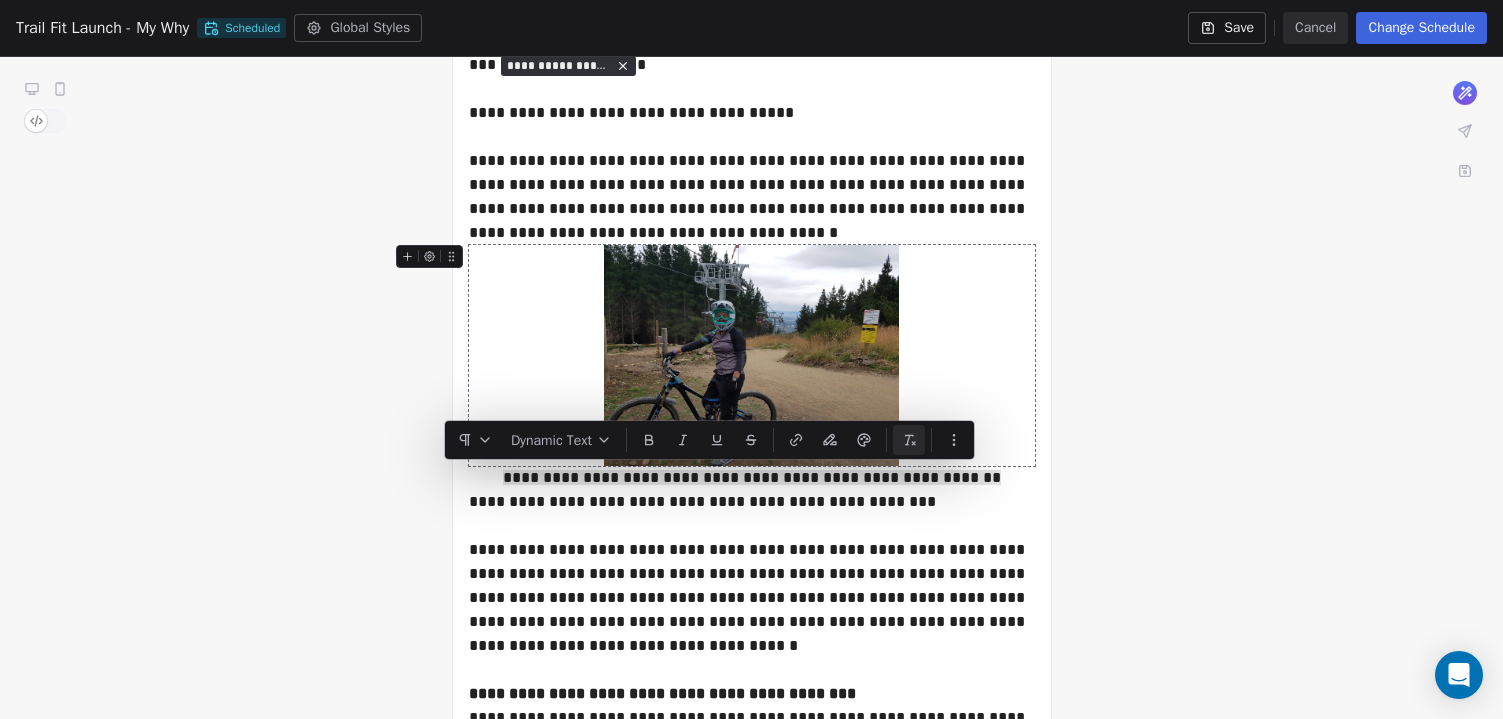 click 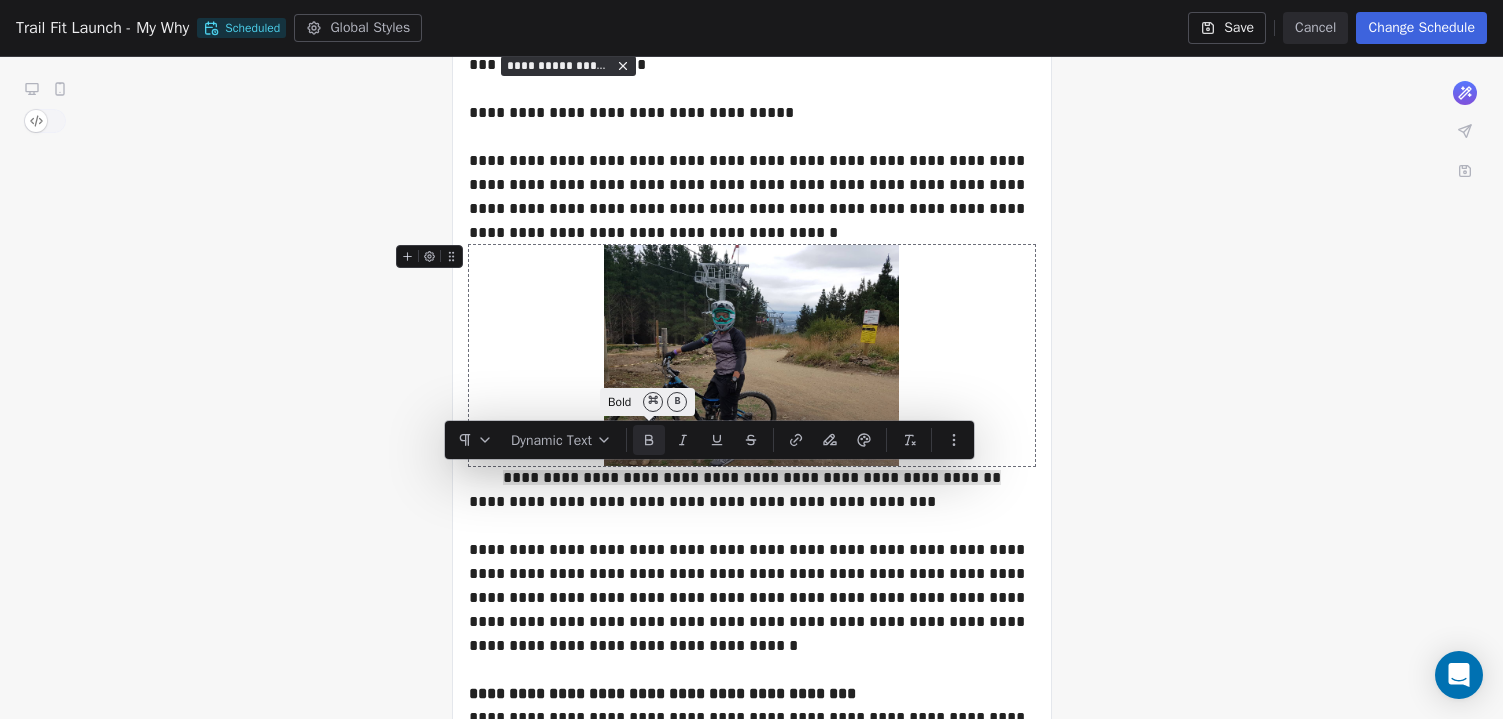 click 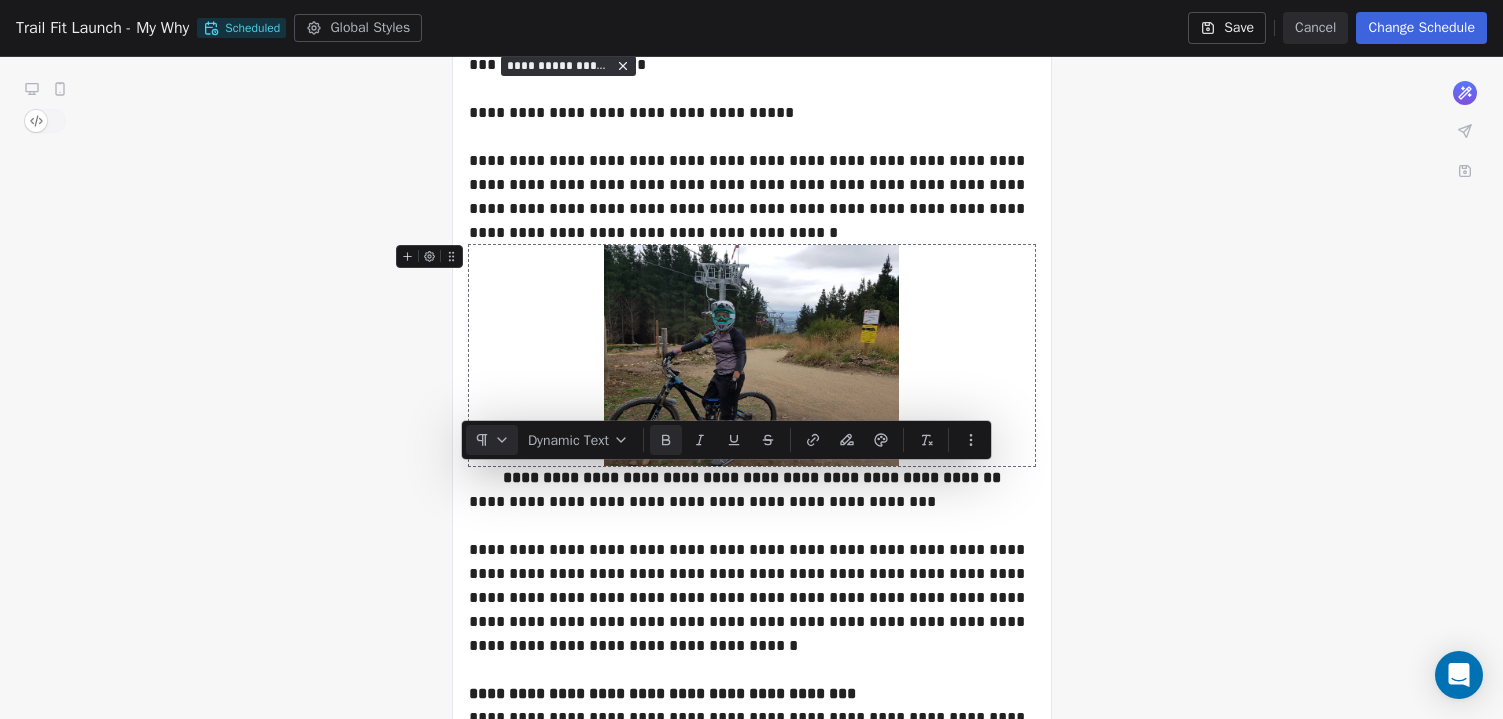 click 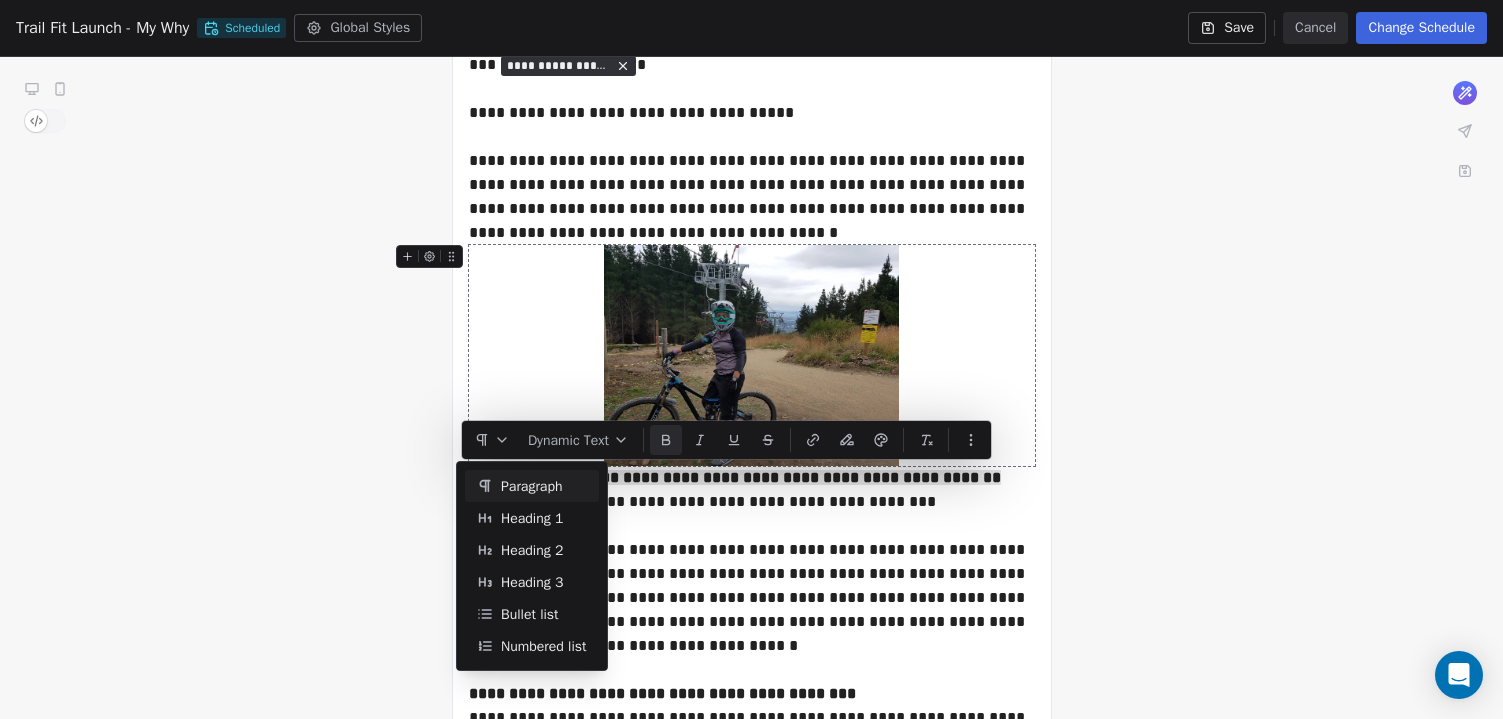 click on "Paragraph" at bounding box center (532, 486) 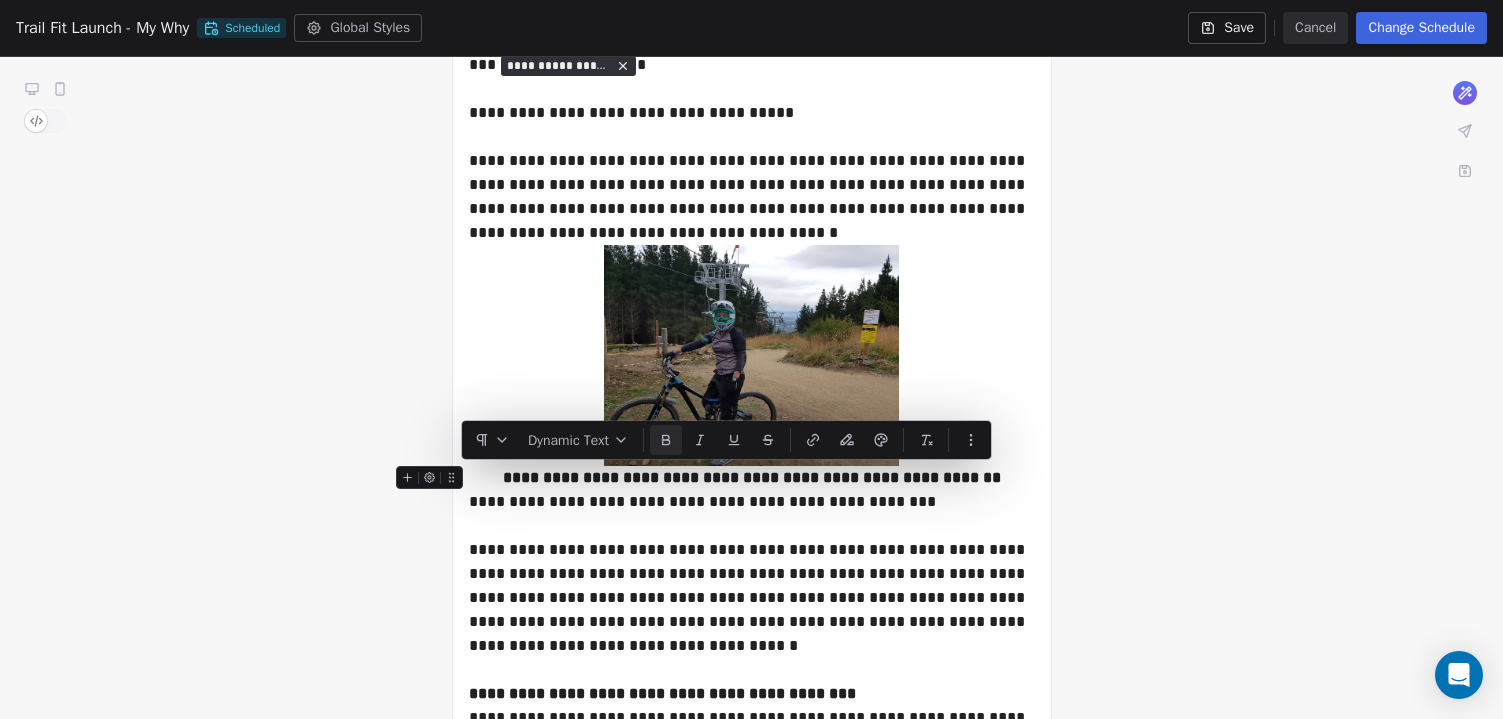 click on "**********" at bounding box center (752, 477) 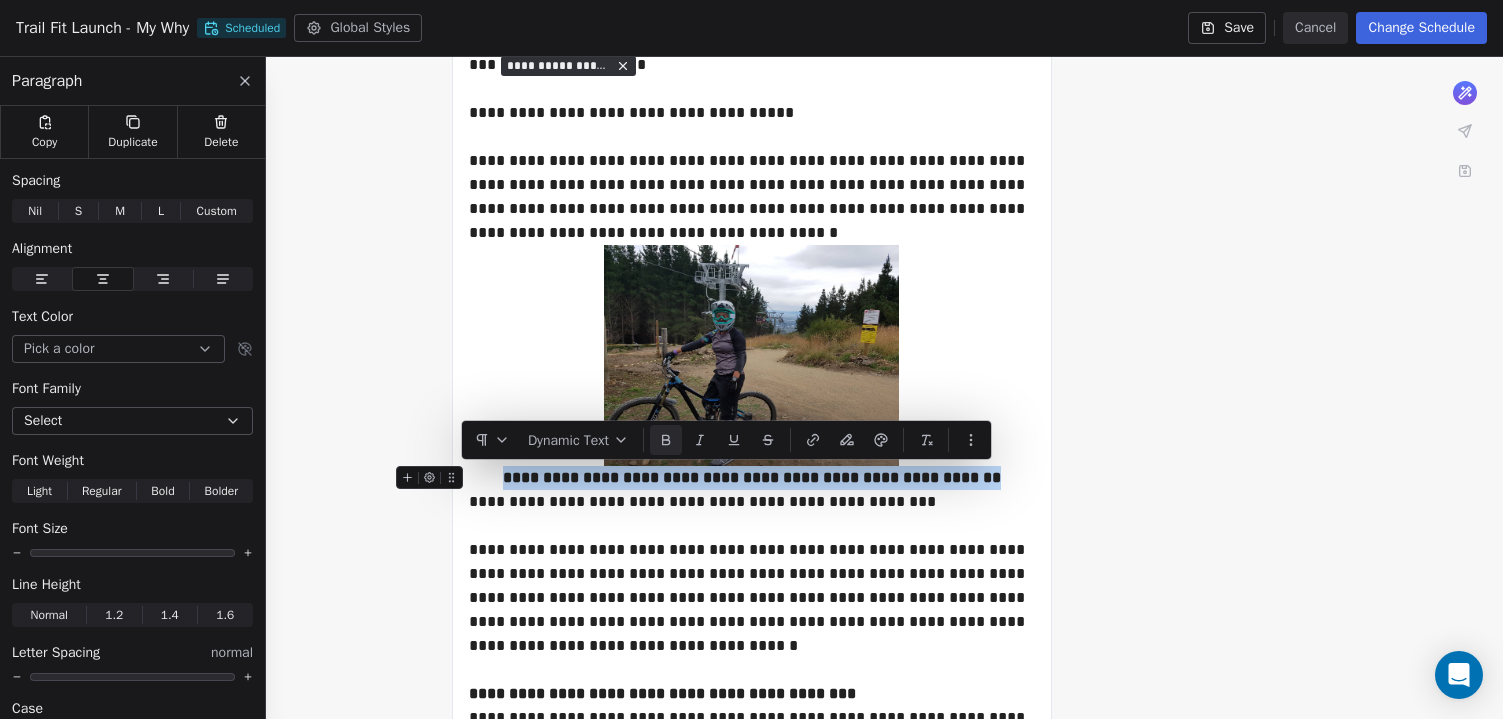 drag, startPoint x: 515, startPoint y: 476, endPoint x: 991, endPoint y: 473, distance: 476.00946 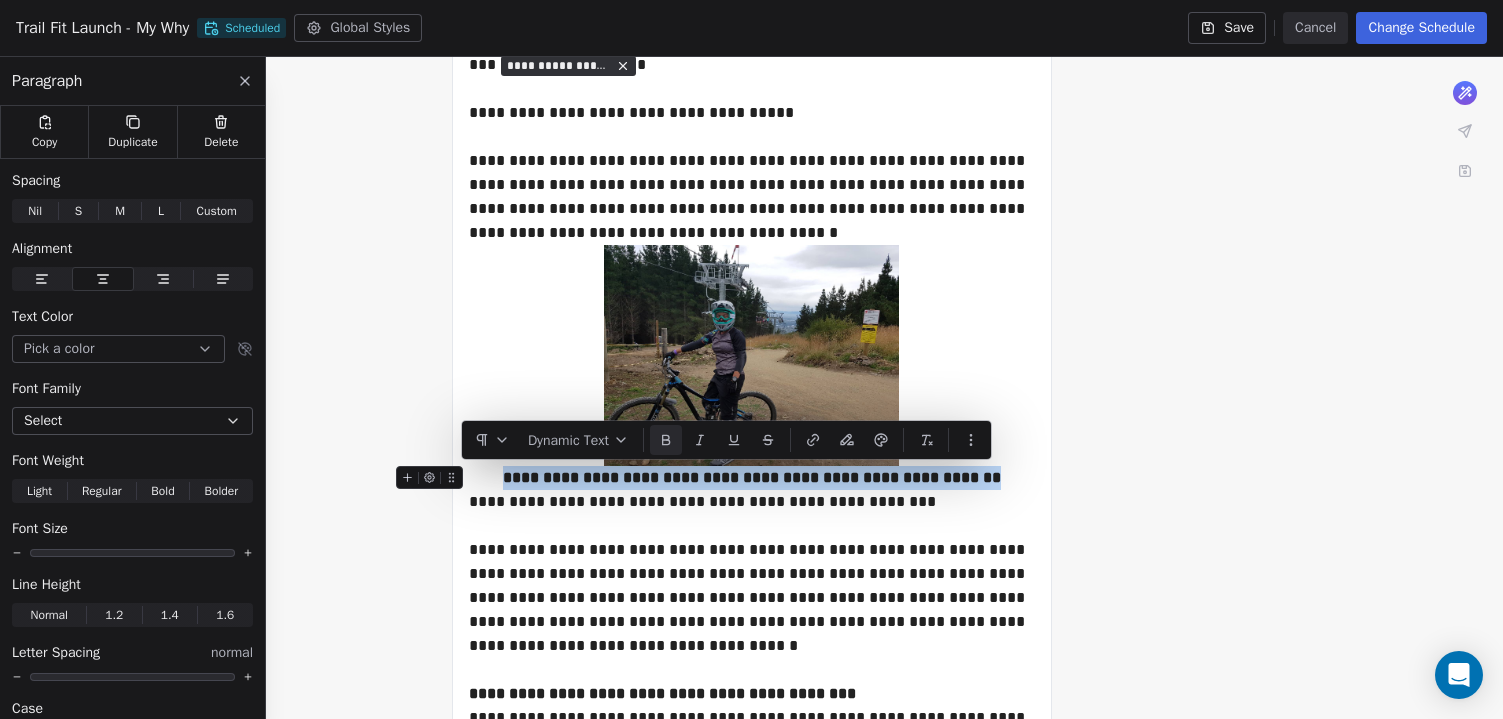 click on "**********" at bounding box center (752, 478) 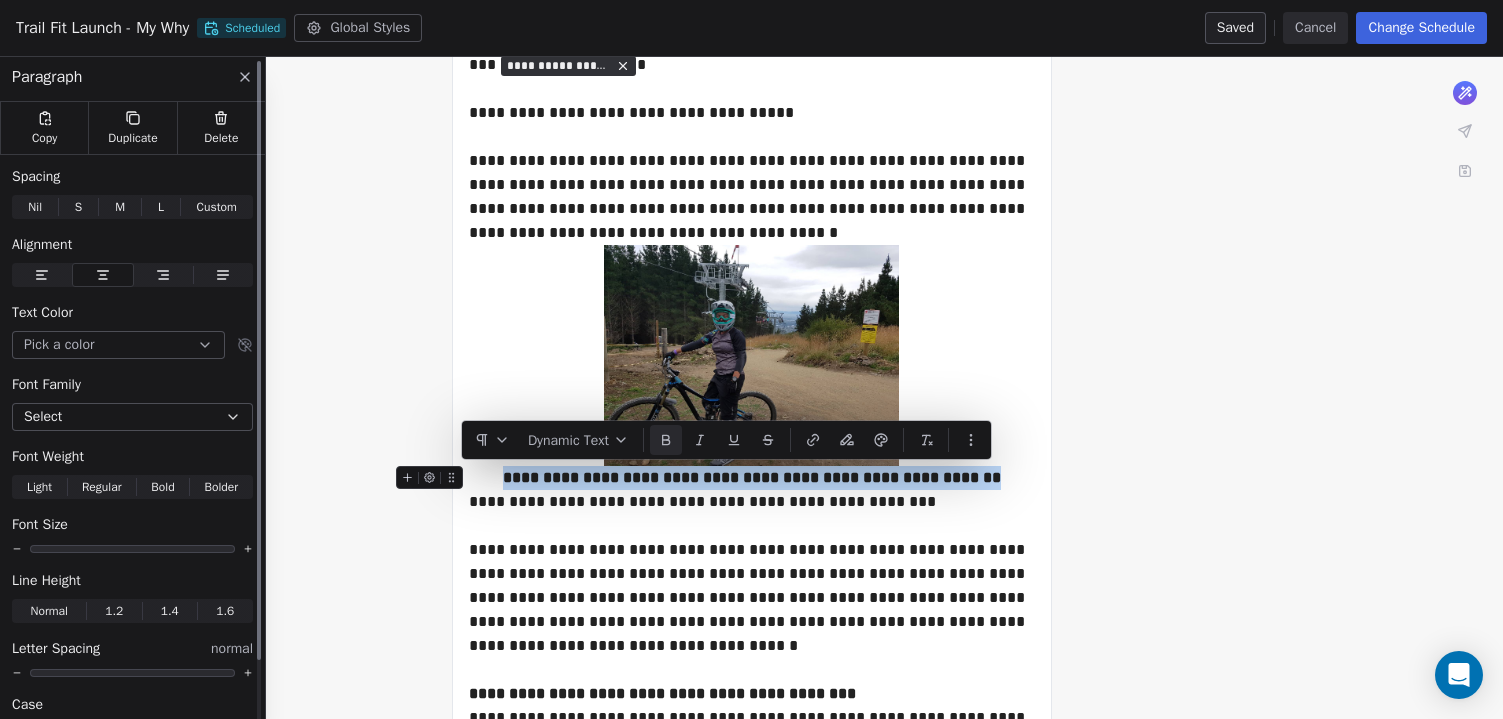 scroll, scrollTop: 0, scrollLeft: 0, axis: both 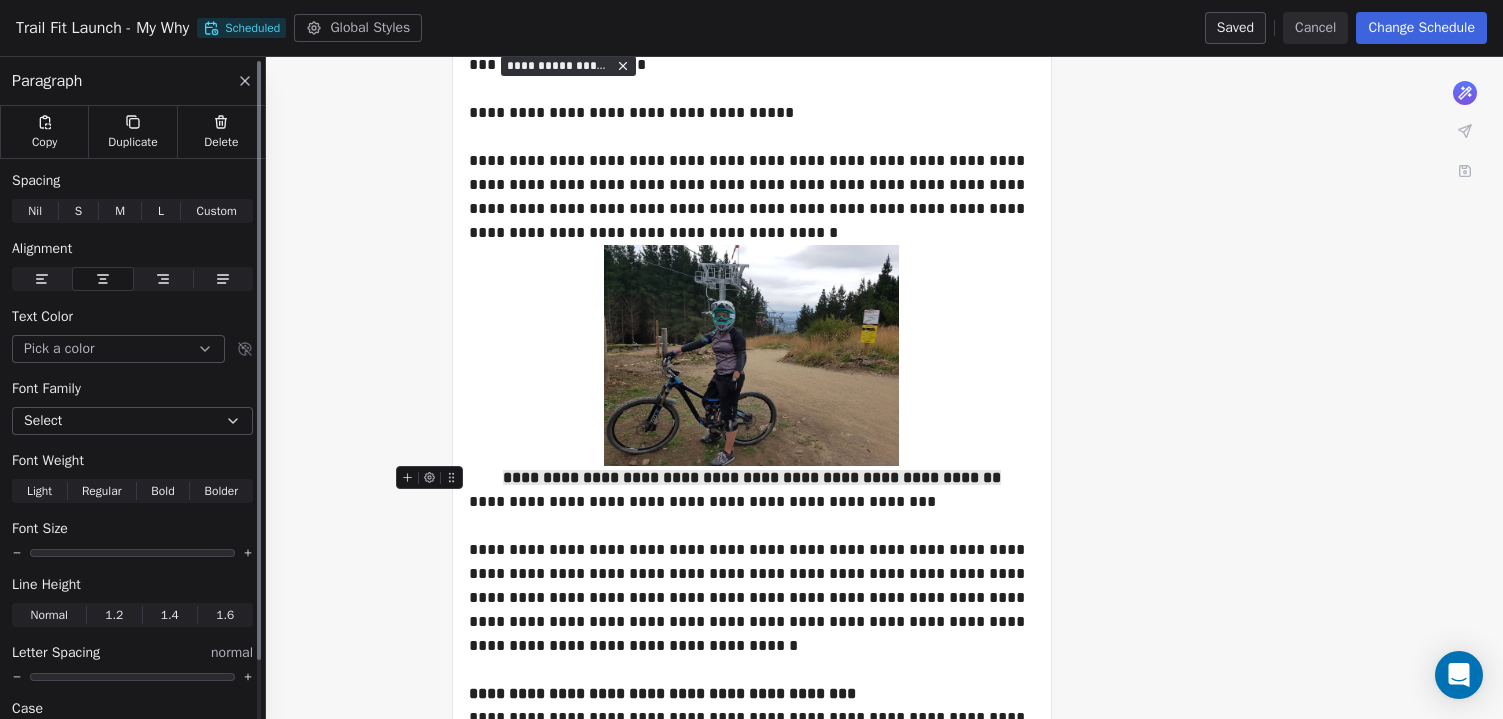 click 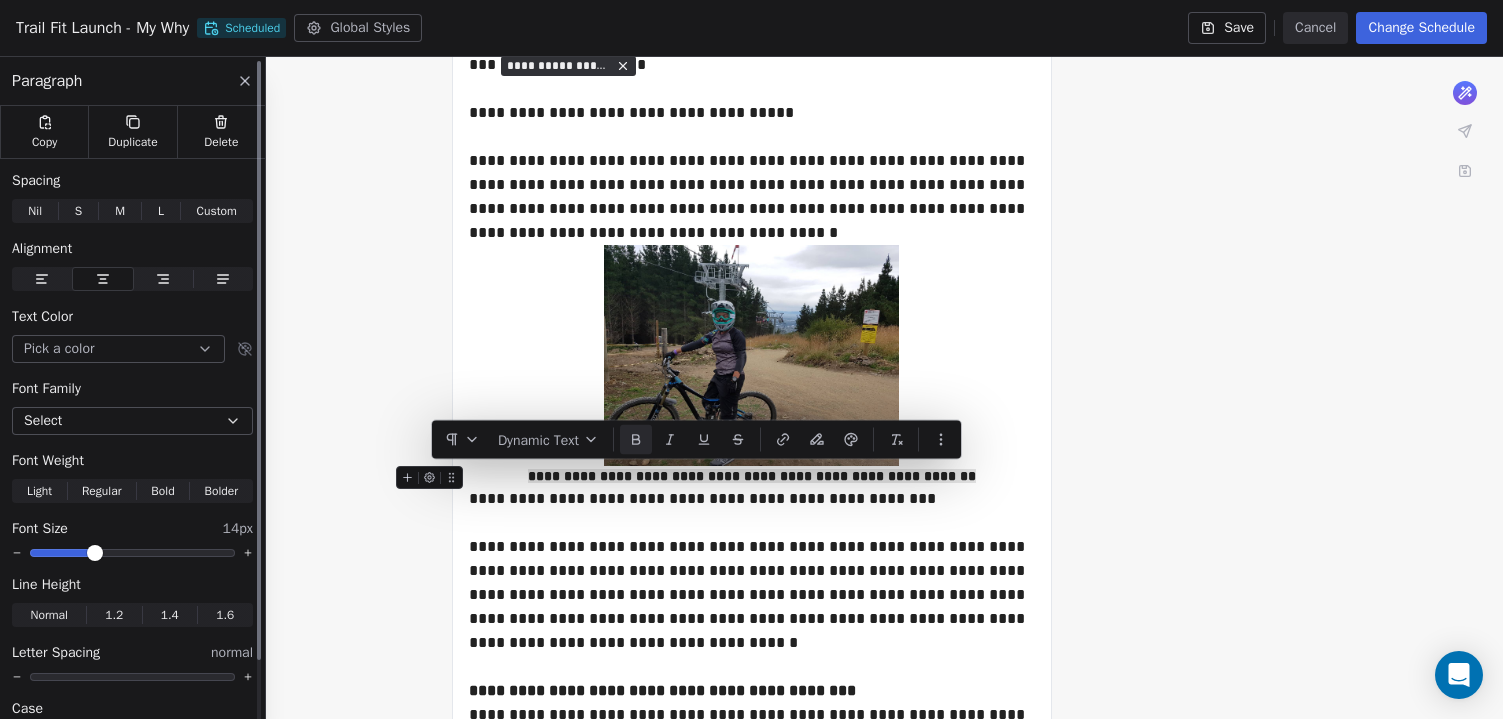click at bounding box center [95, 553] 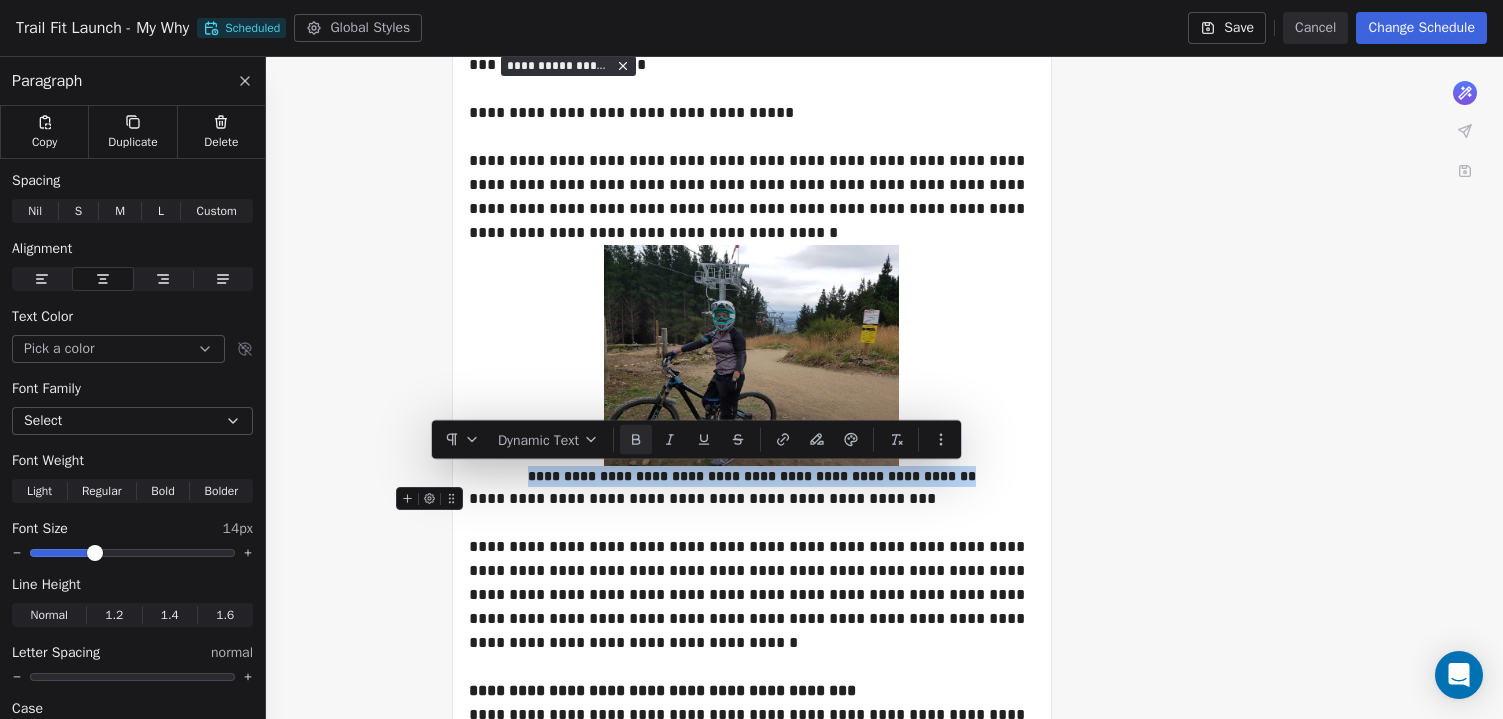 click on "**********" at bounding box center (752, 499) 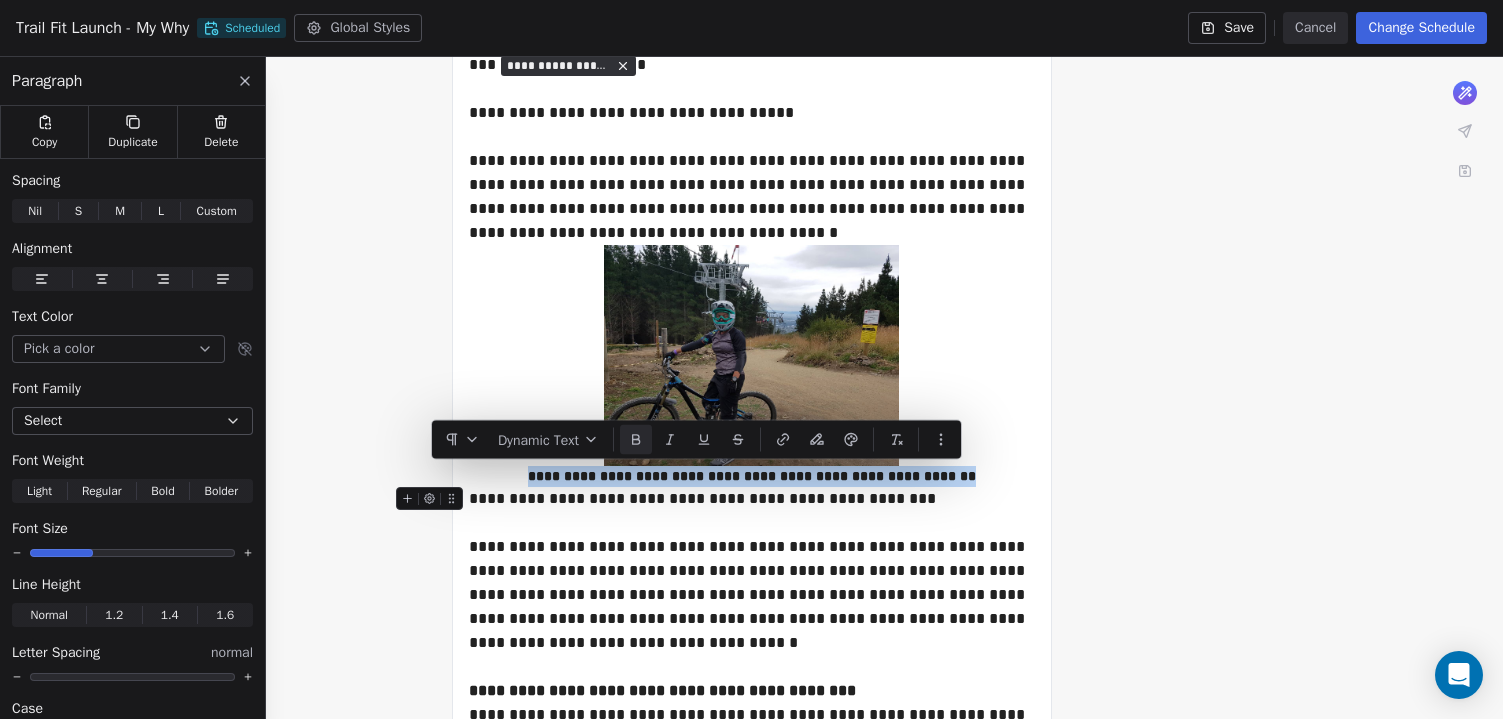 click at bounding box center (433, 504) 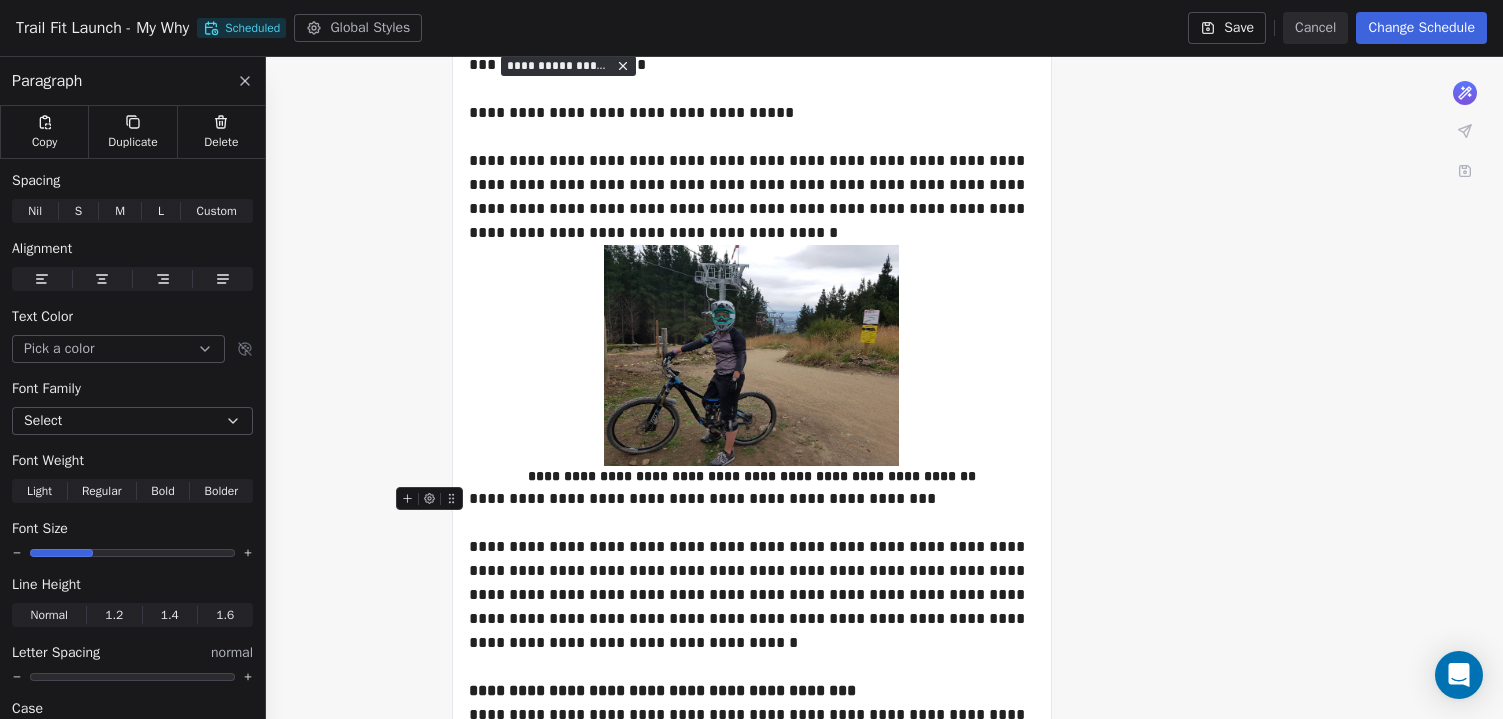 click on "**********" at bounding box center [752, 499] 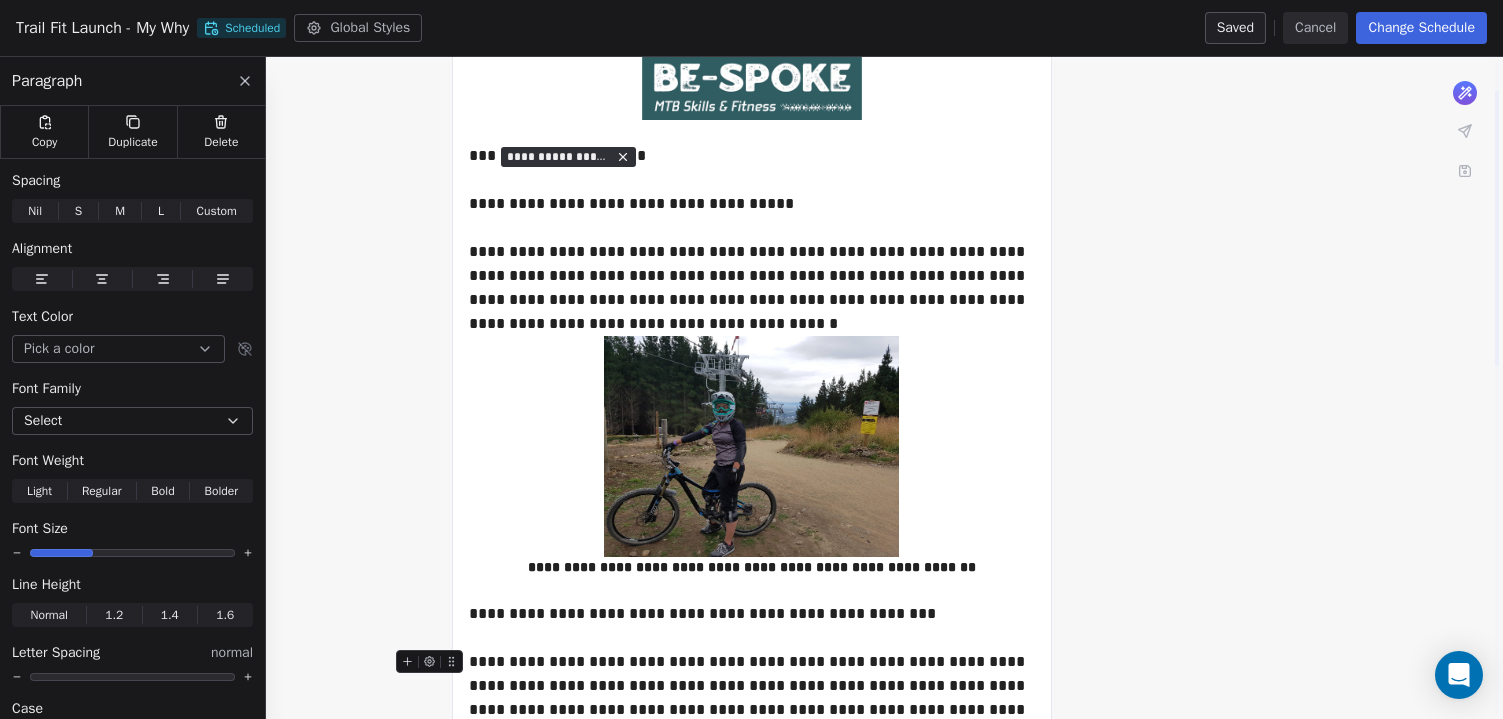 scroll, scrollTop: 60, scrollLeft: 0, axis: vertical 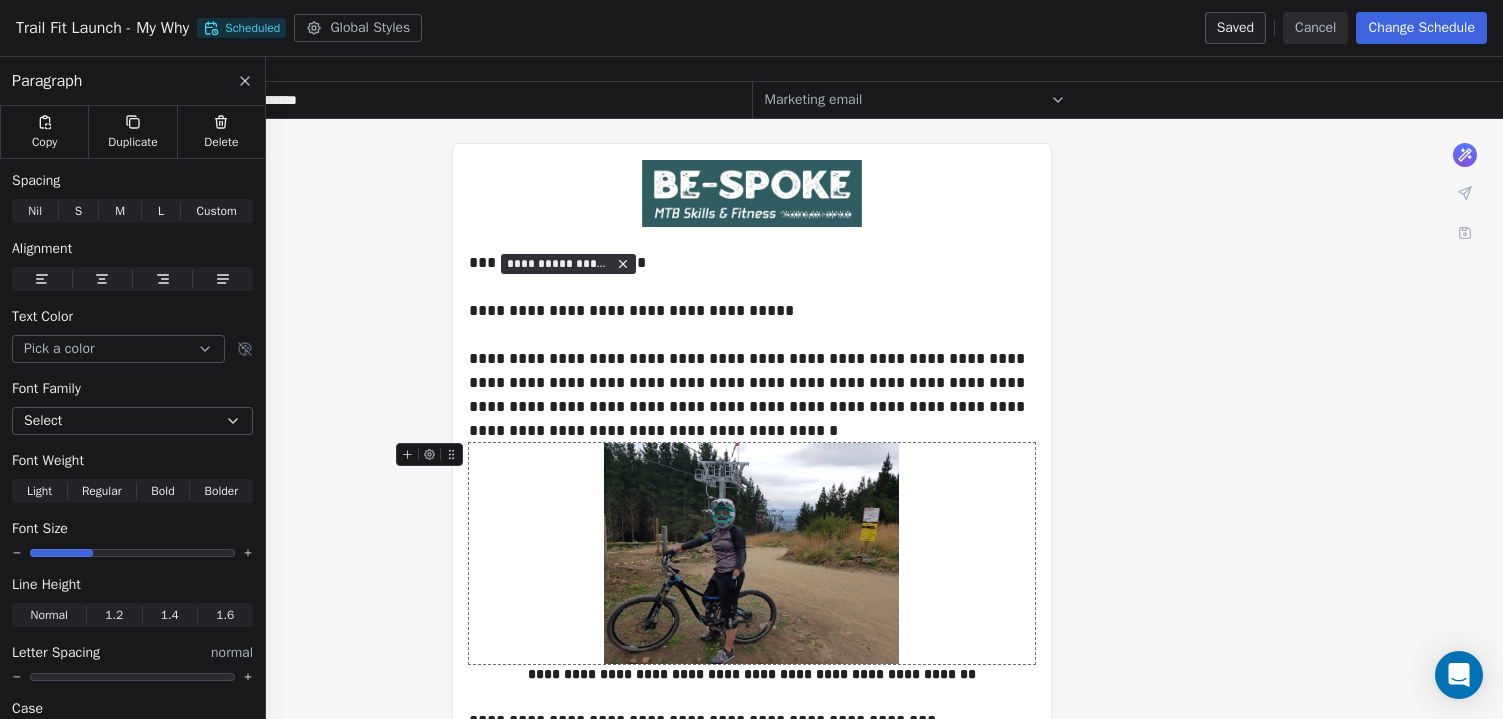 click on "Change Schedule" at bounding box center [1421, 28] 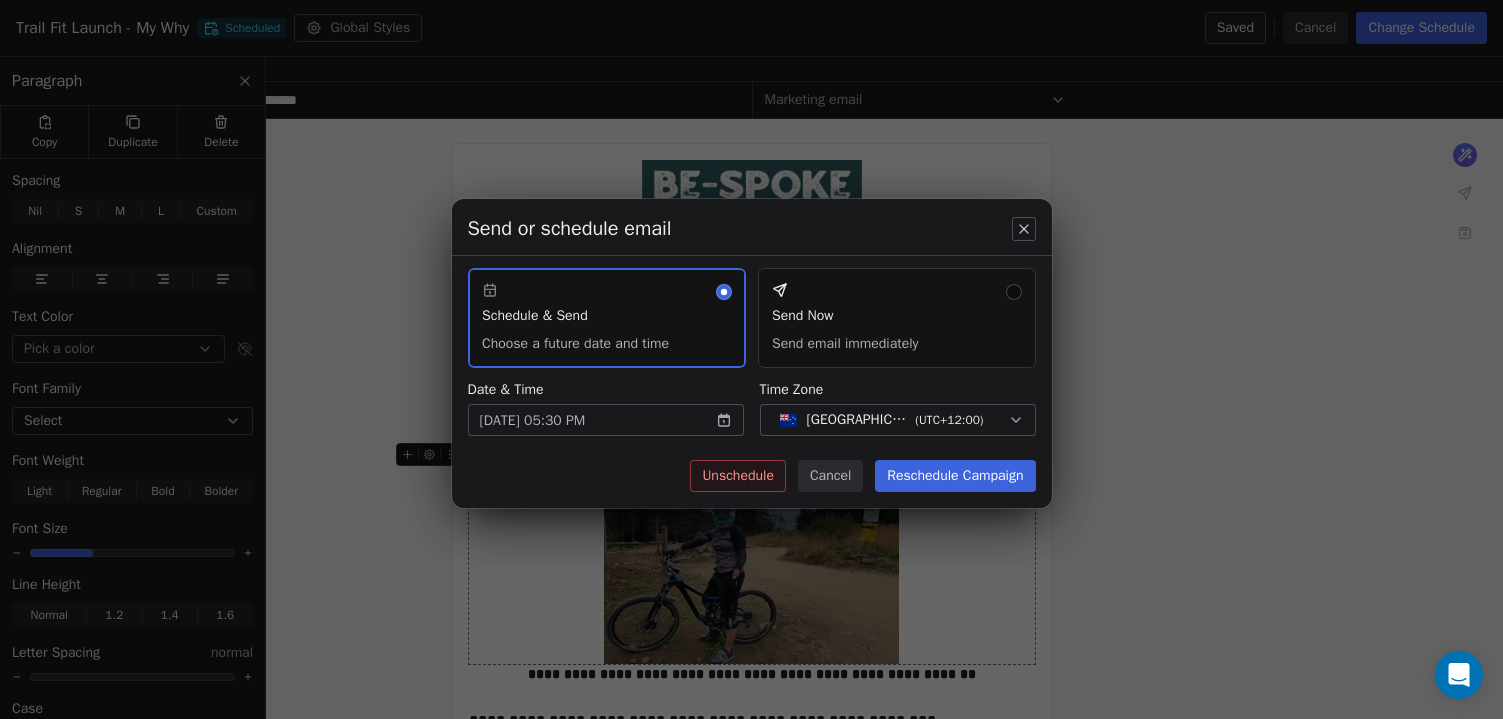 click on "Reschedule Campaign" at bounding box center [955, 476] 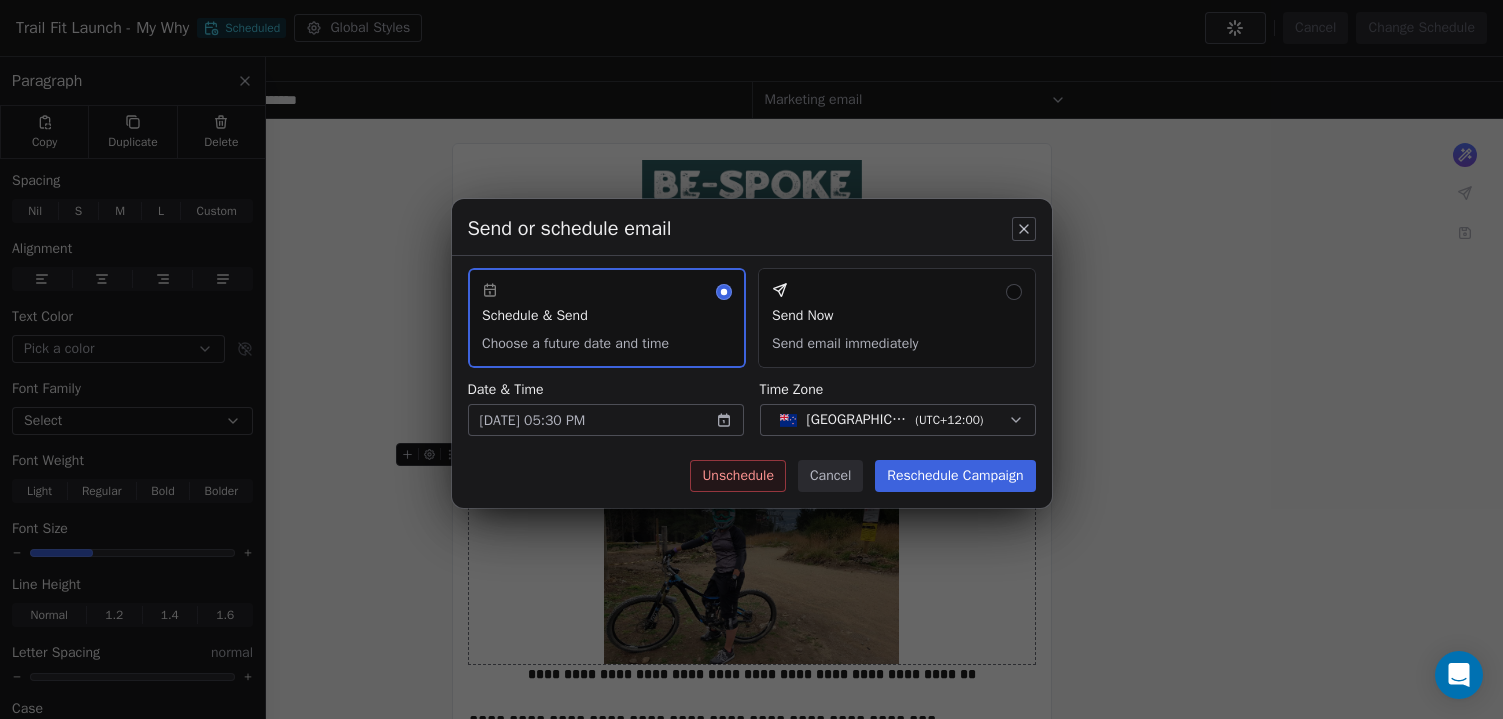 click on "Reschedule Campaign" at bounding box center (955, 476) 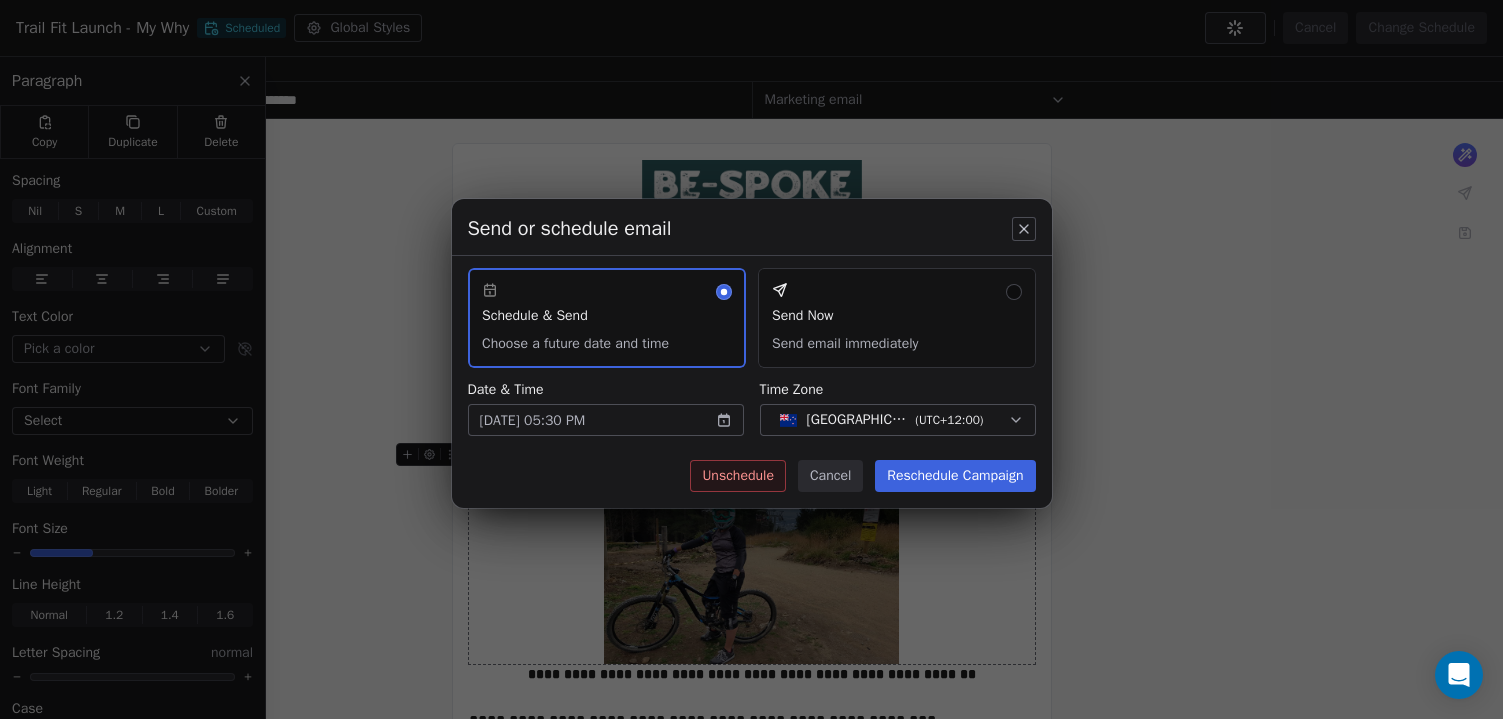 click on "Reschedule Campaign" at bounding box center [955, 476] 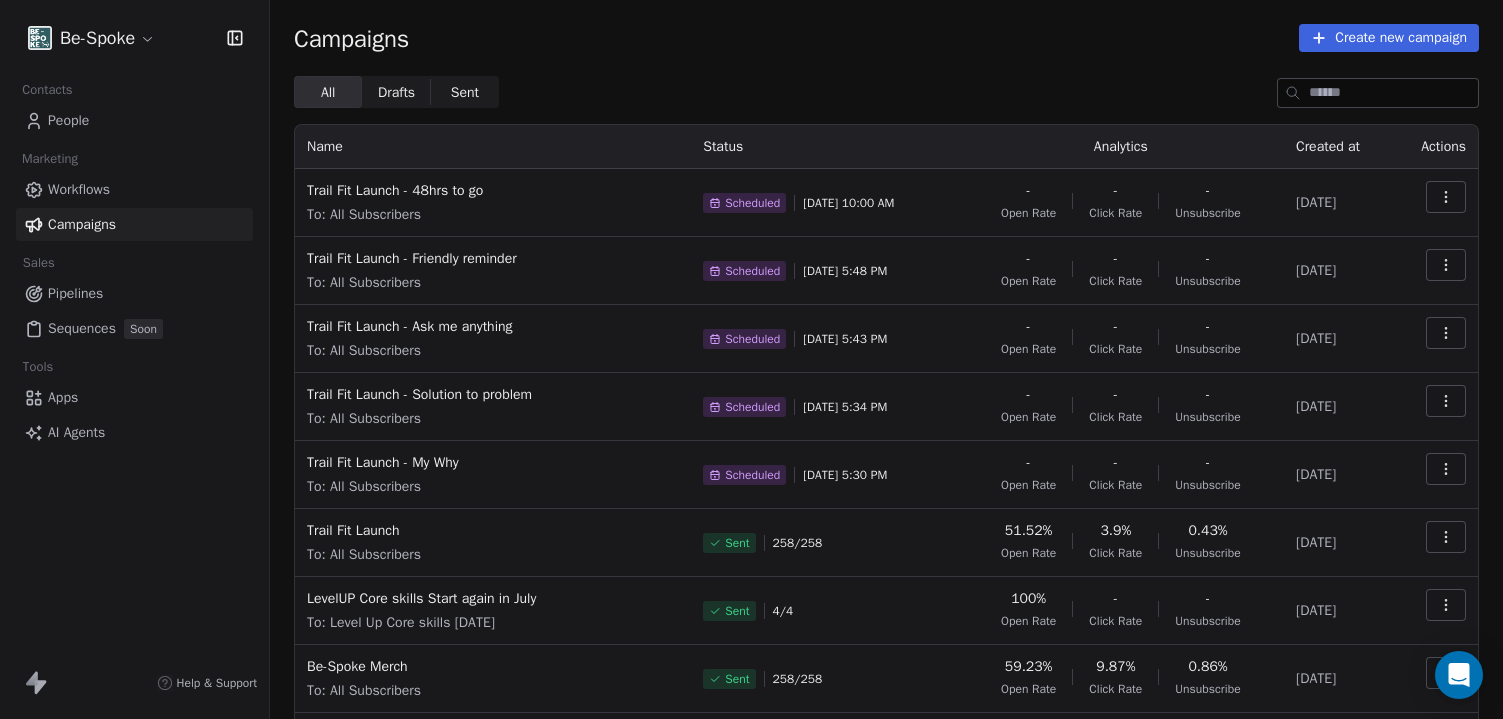 click on "People" at bounding box center (68, 120) 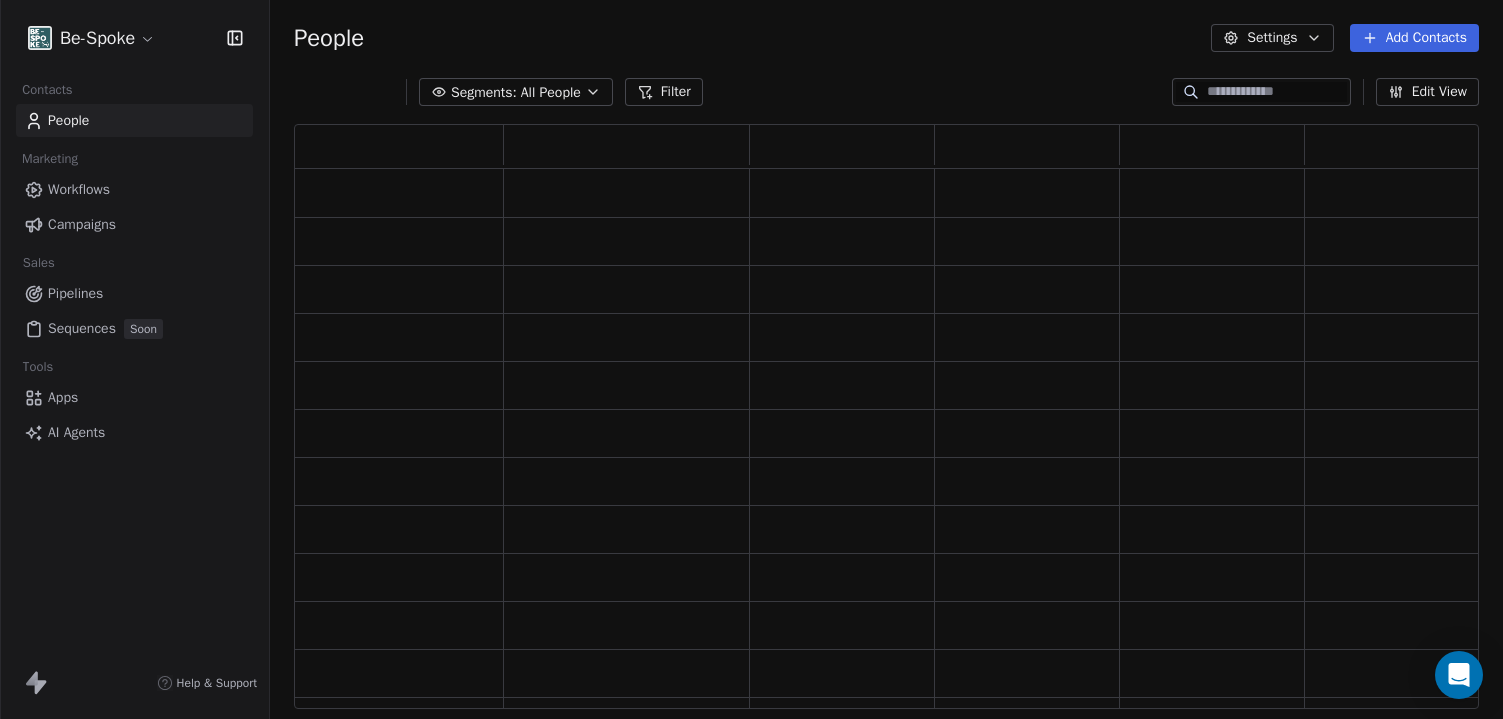 scroll, scrollTop: 16, scrollLeft: 16, axis: both 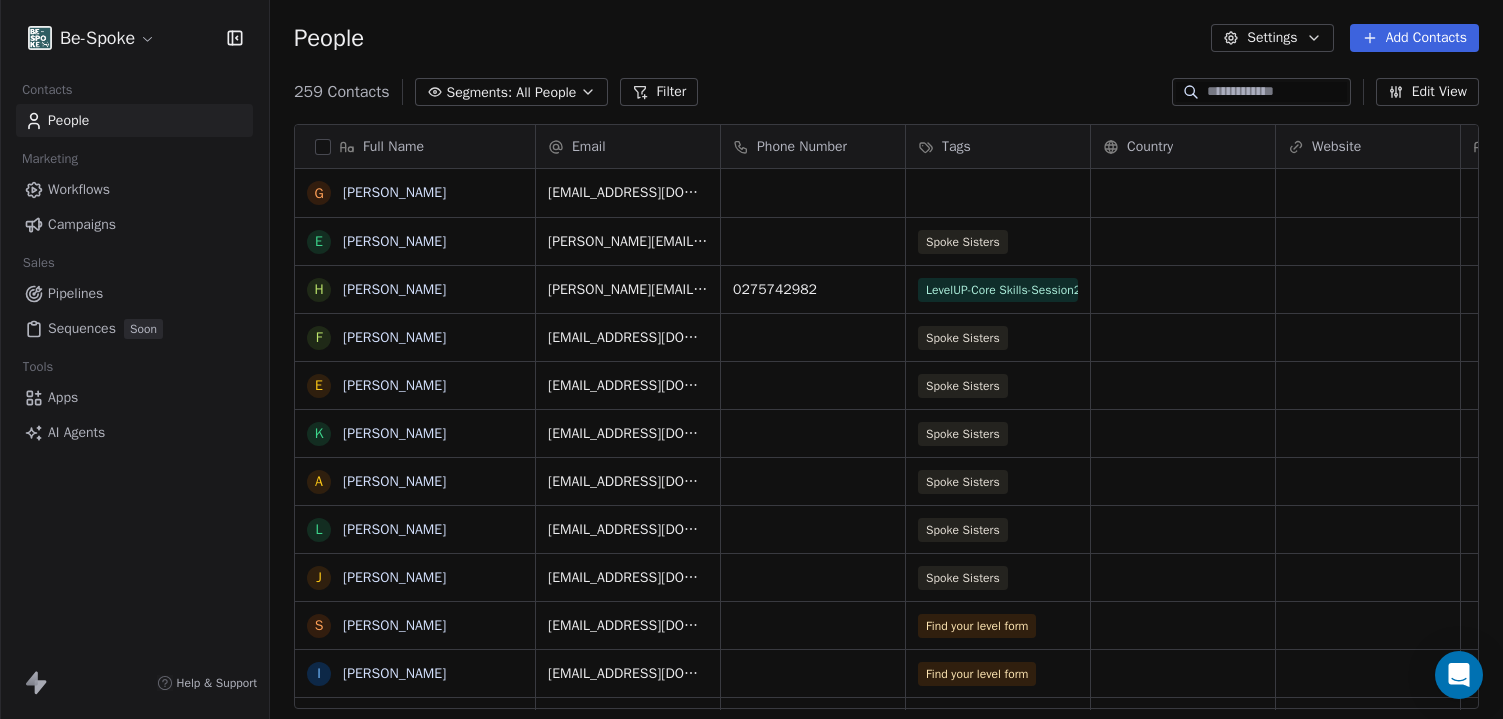 click on "Workflows" at bounding box center (134, 189) 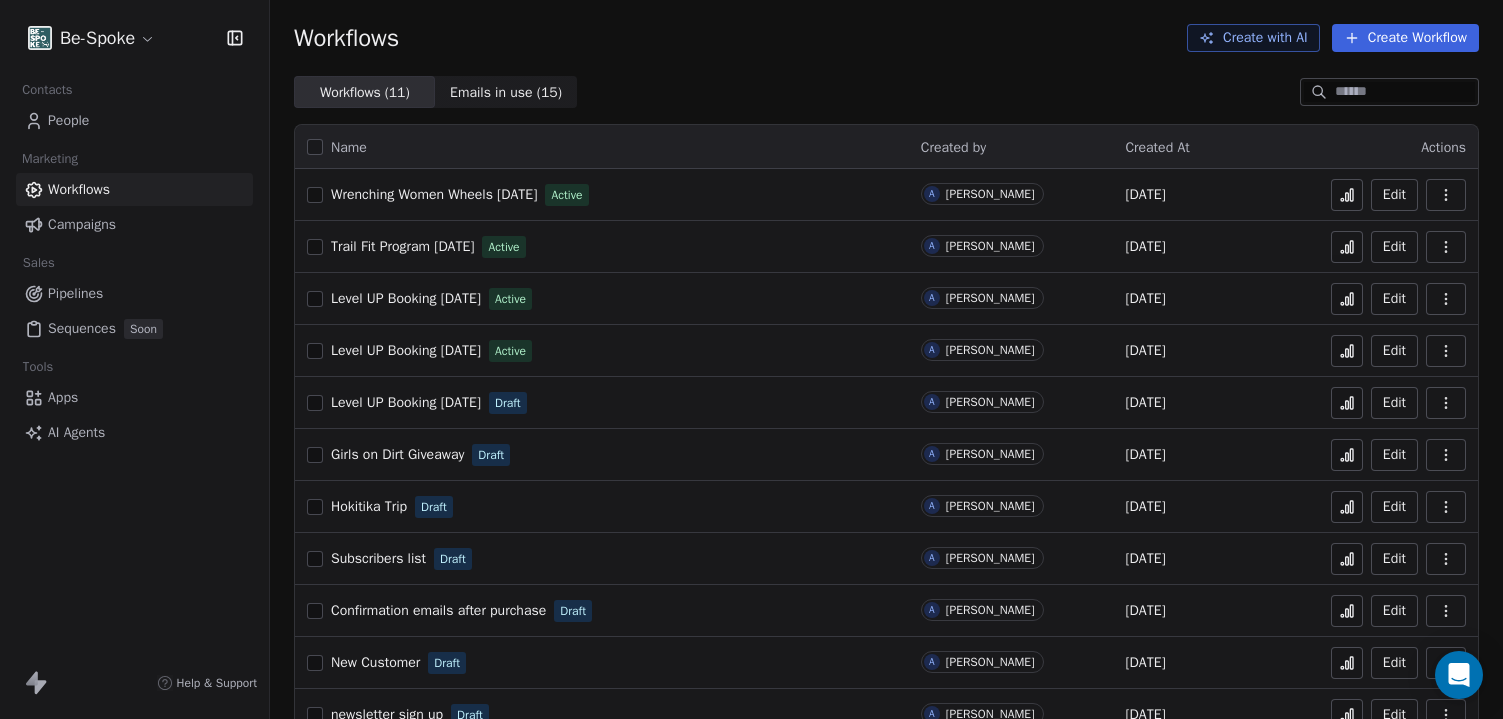 click 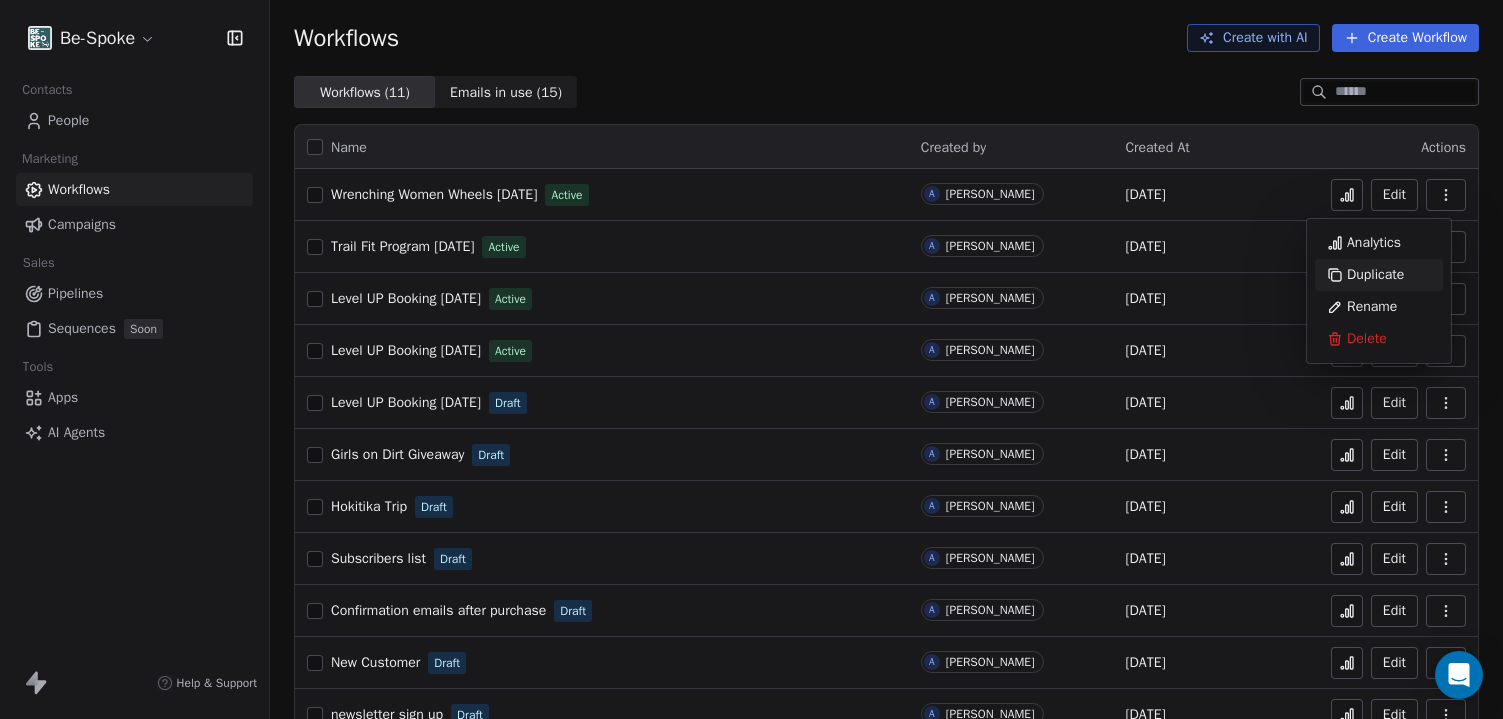 click on "Duplicate" at bounding box center (1375, 275) 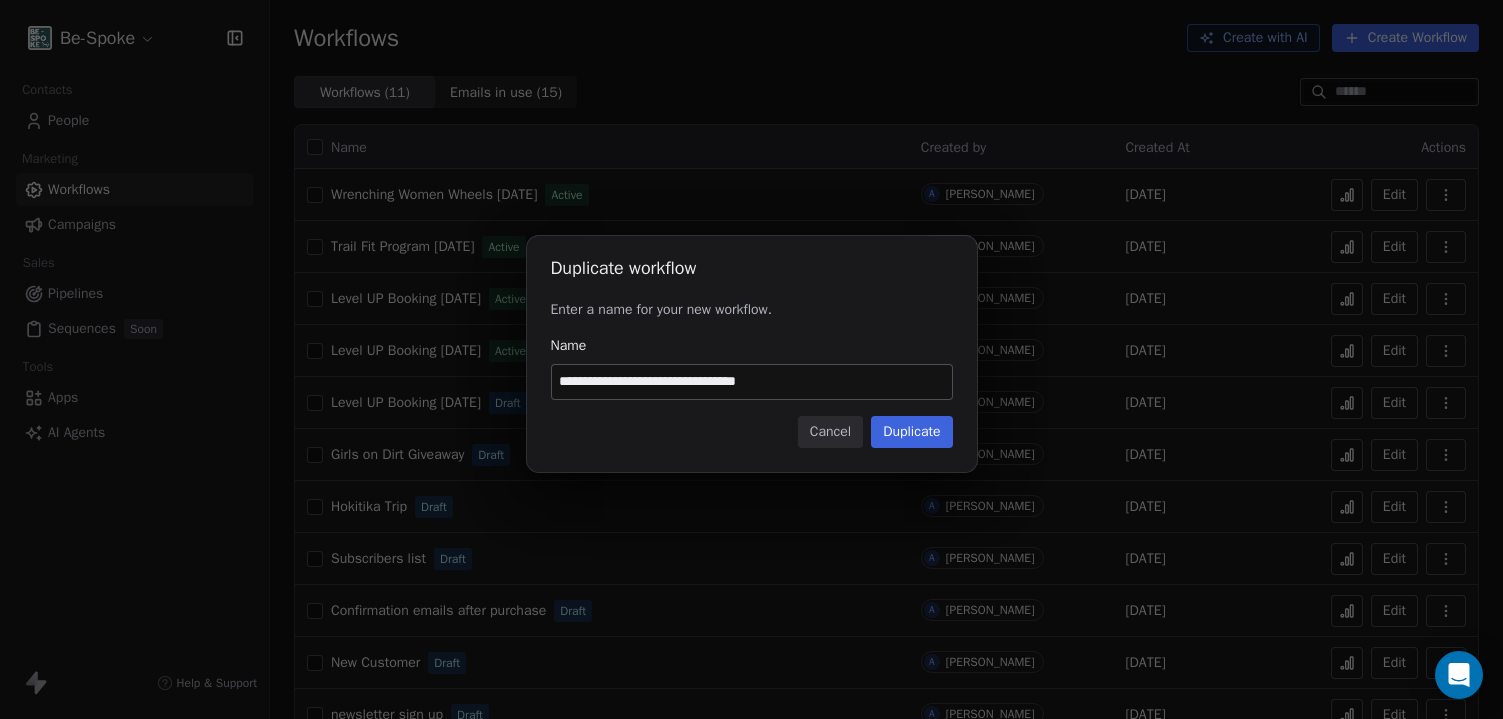 type on "**********" 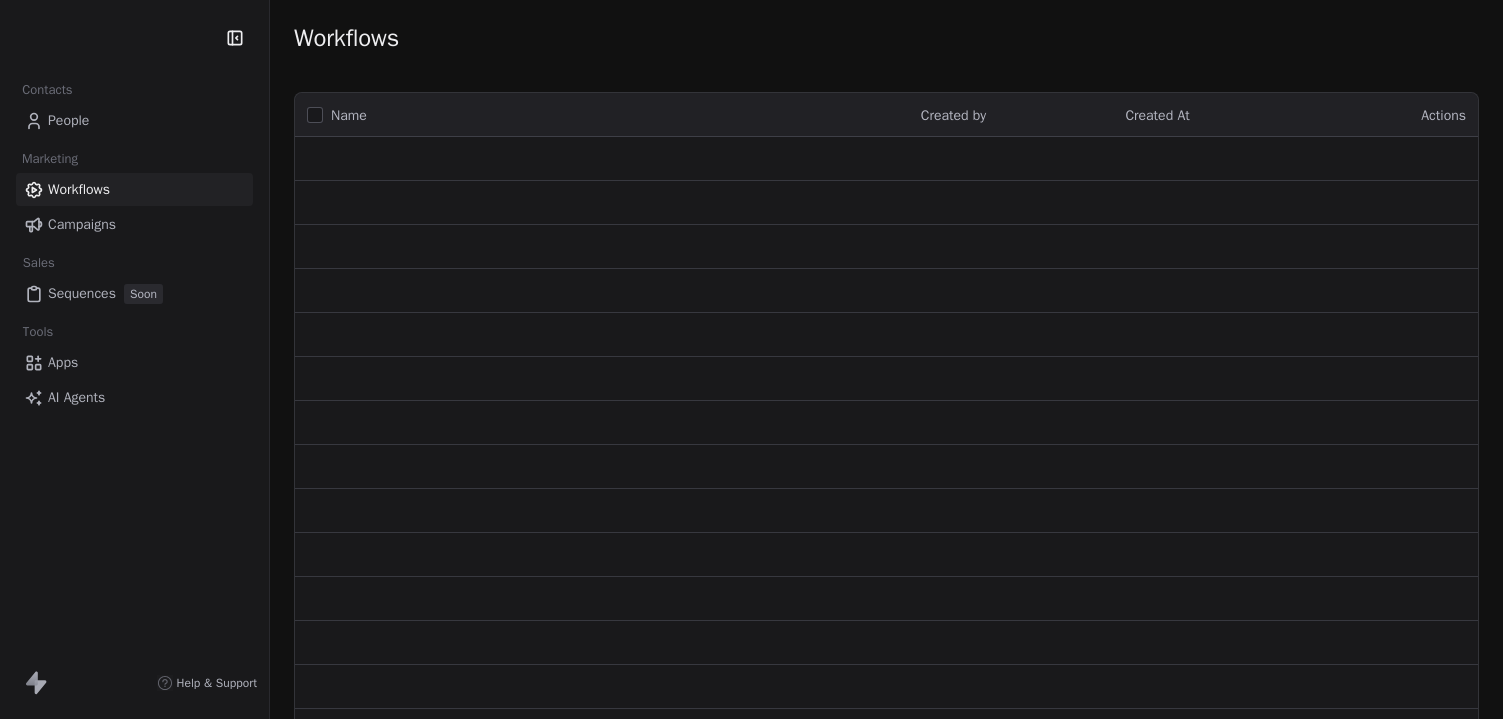 scroll, scrollTop: 0, scrollLeft: 0, axis: both 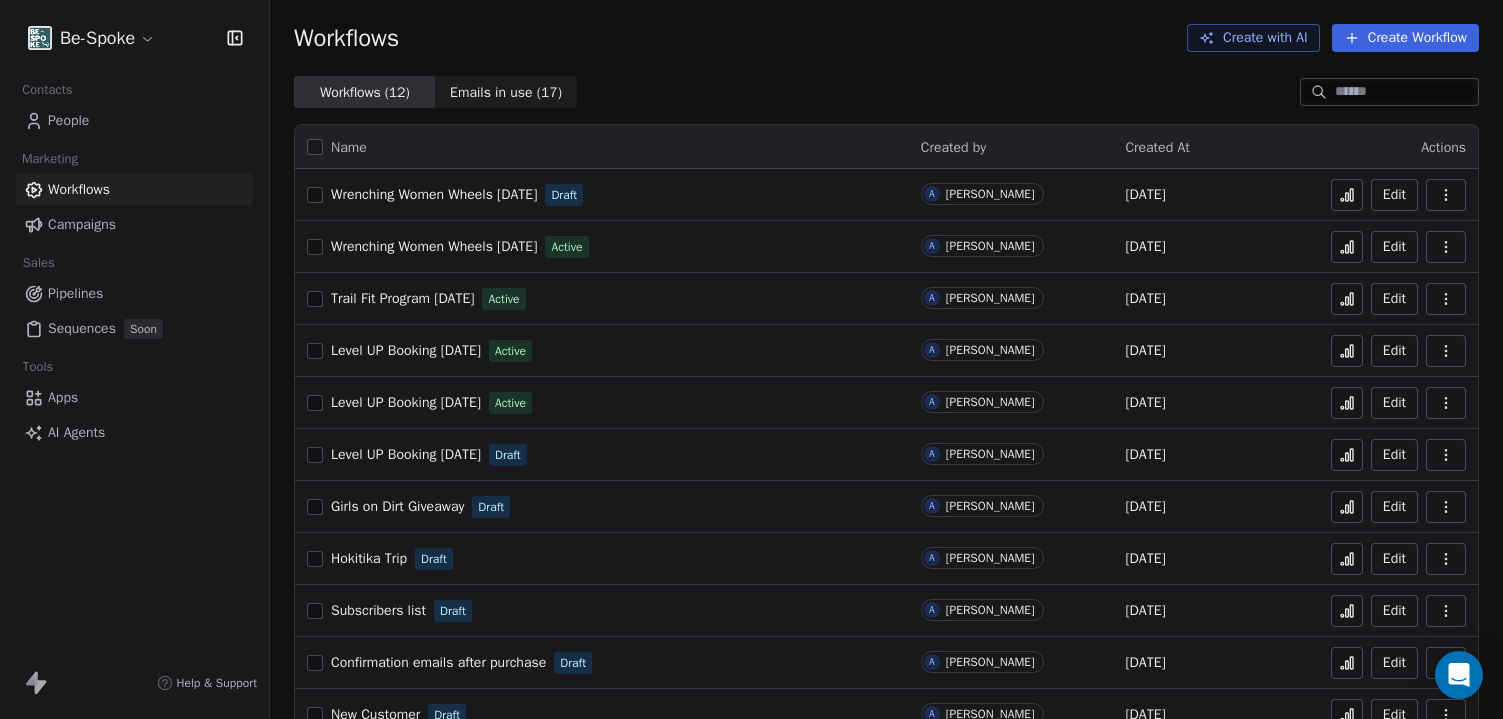 click on "People" at bounding box center [134, 120] 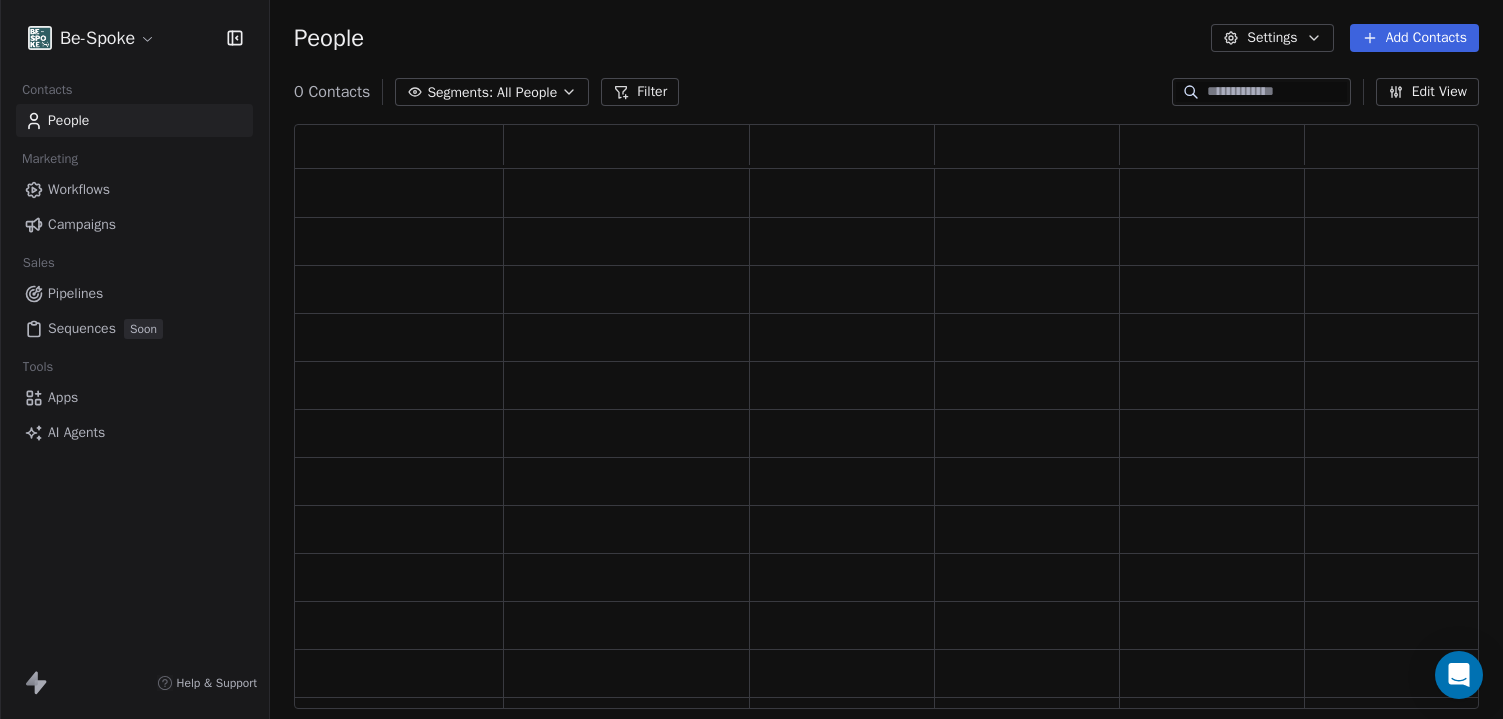 scroll, scrollTop: 16, scrollLeft: 16, axis: both 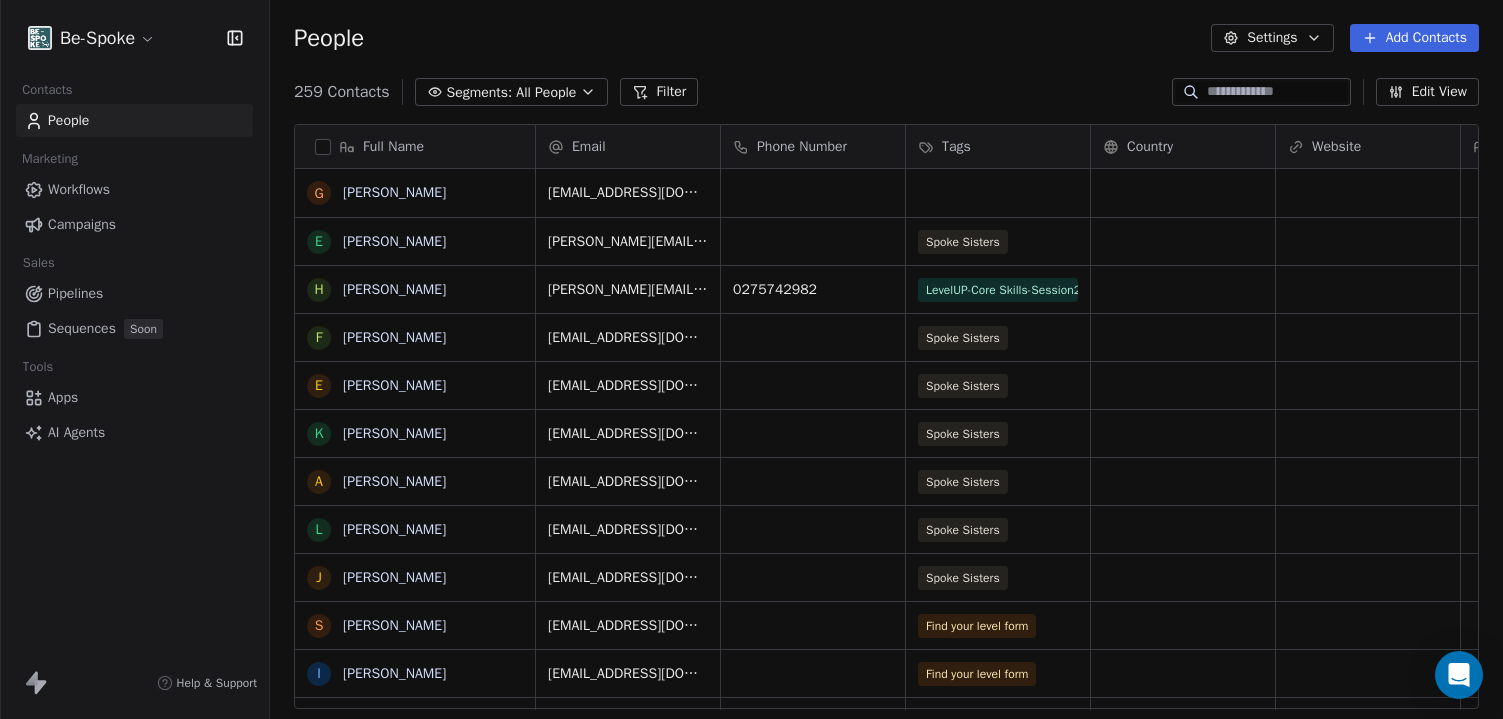click at bounding box center (1277, 92) 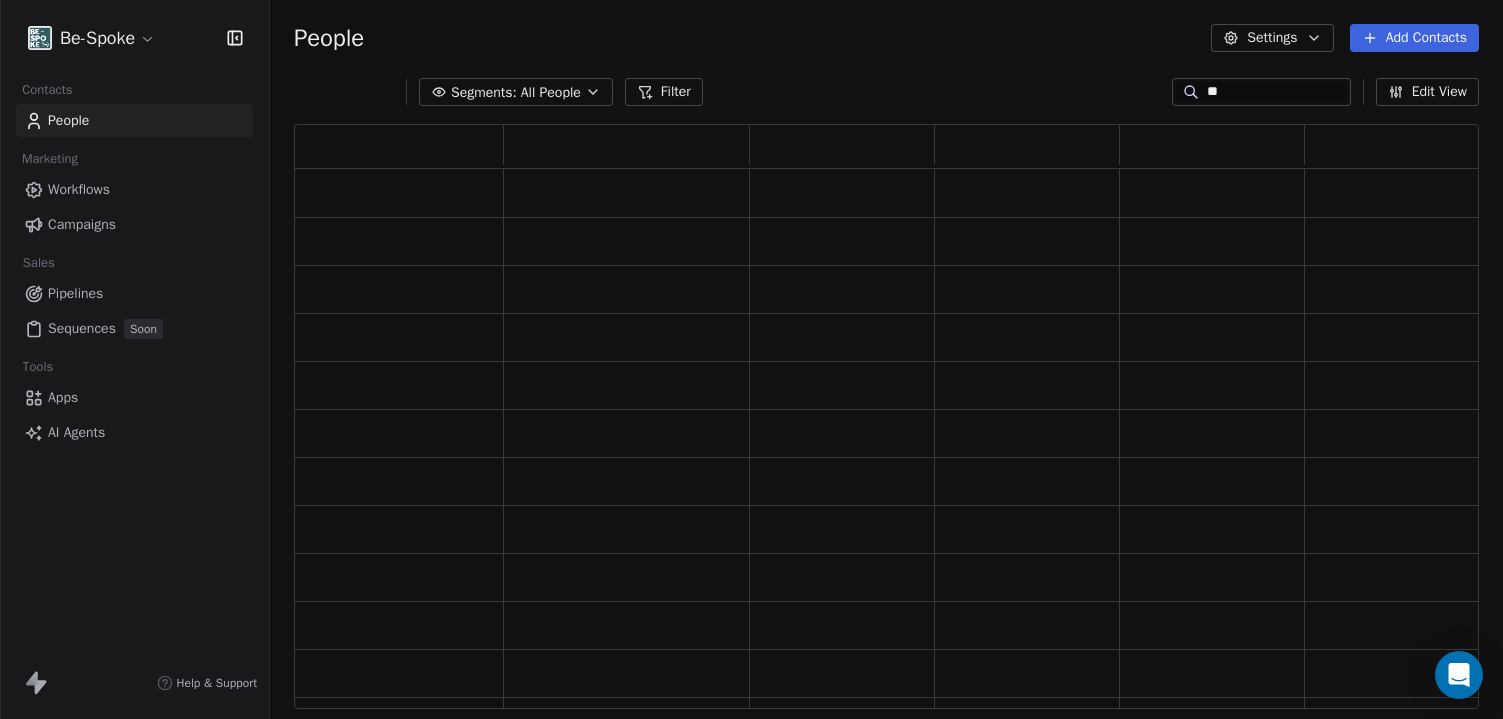 scroll, scrollTop: 16, scrollLeft: 16, axis: both 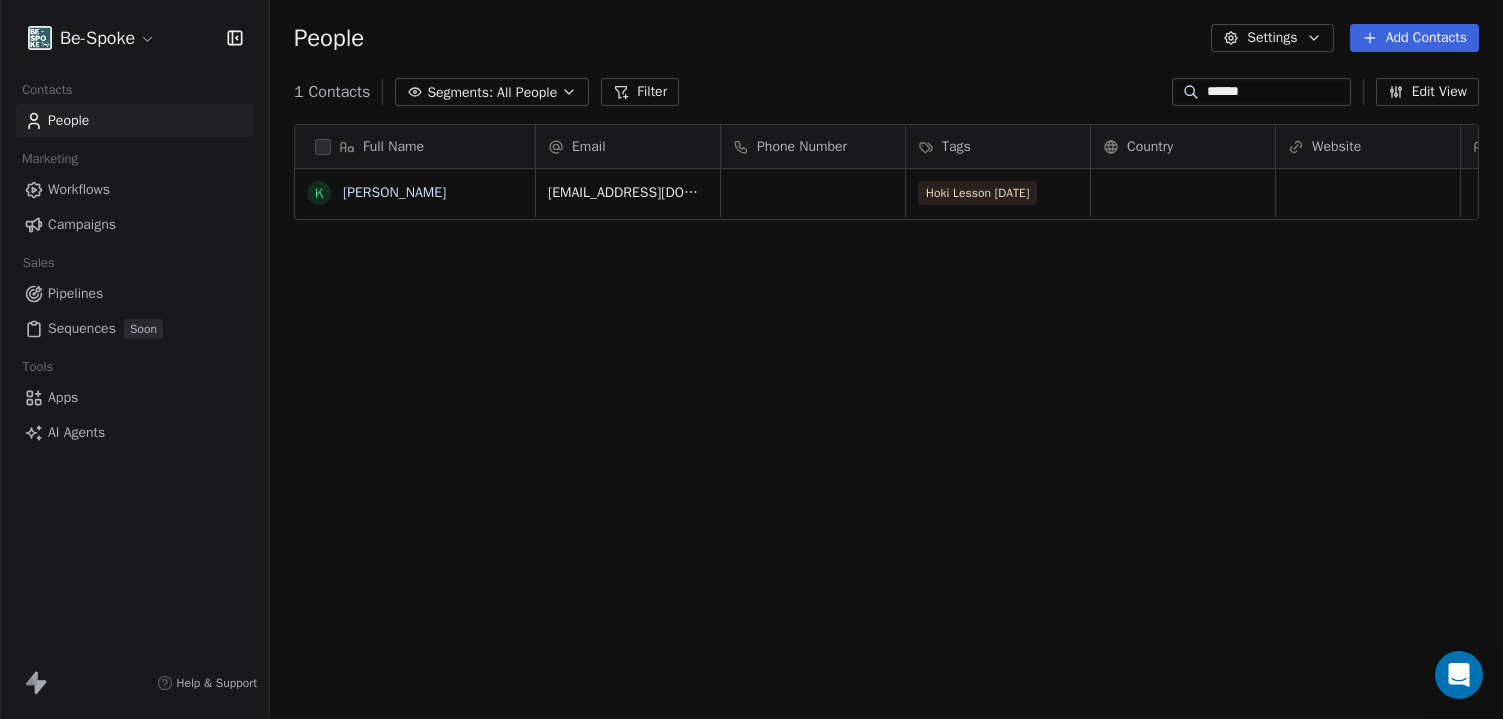 type on "******" 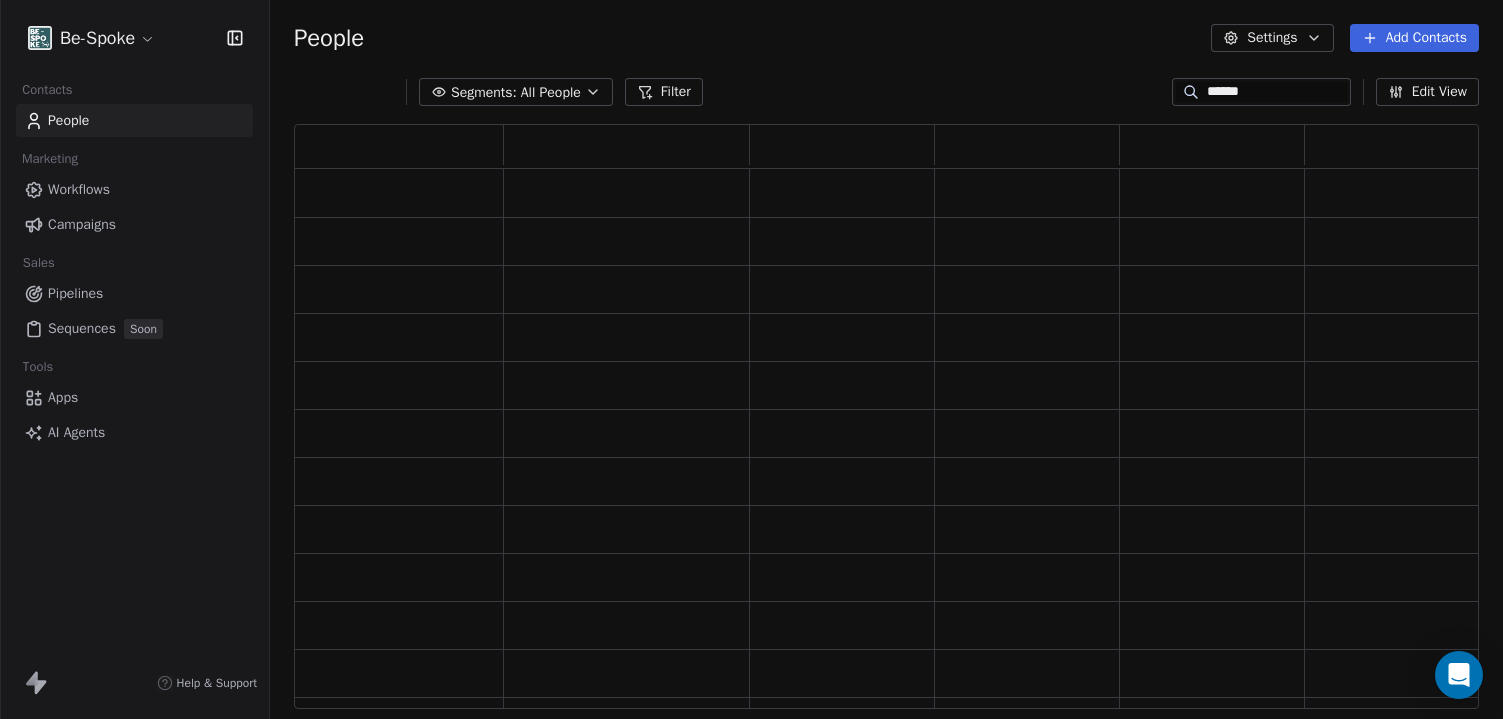 scroll, scrollTop: 16, scrollLeft: 16, axis: both 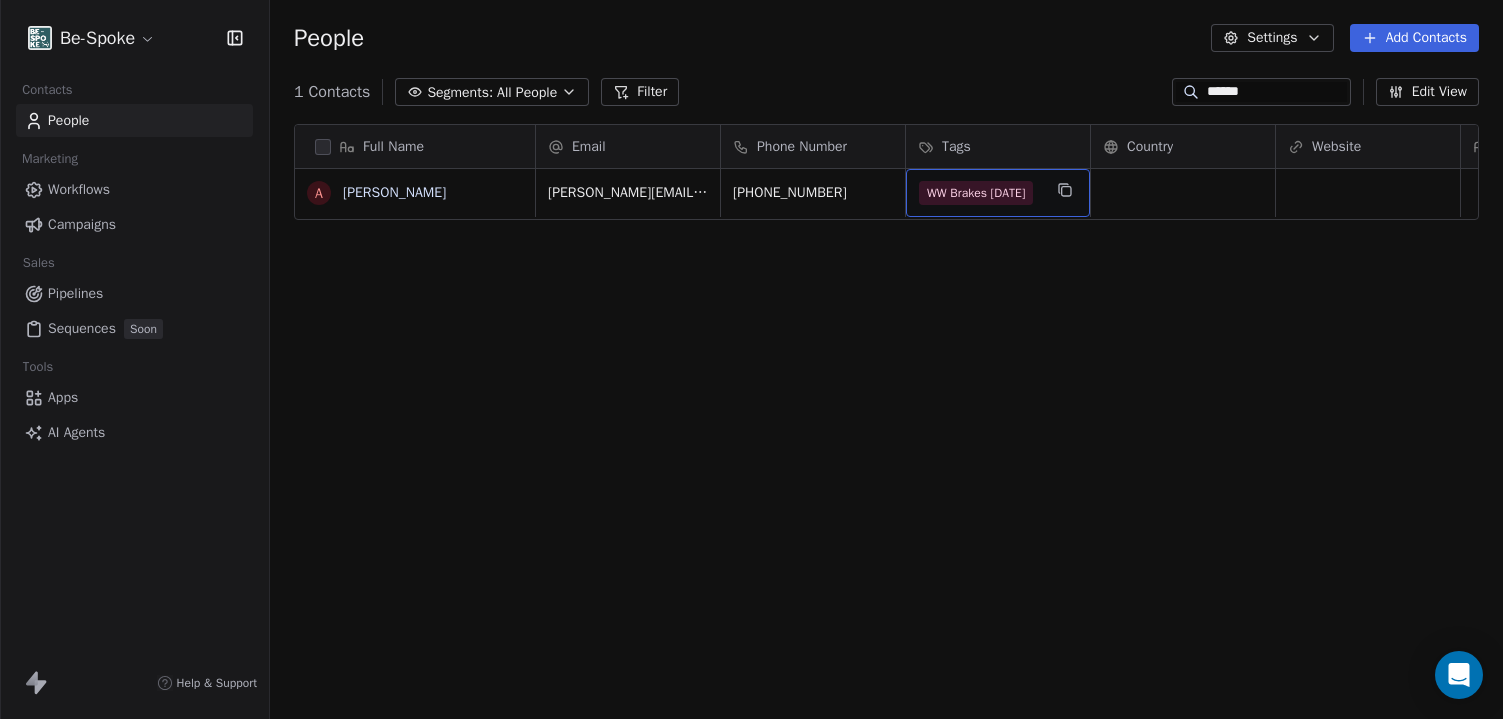click on "WW Brakes [DATE]" at bounding box center [976, 193] 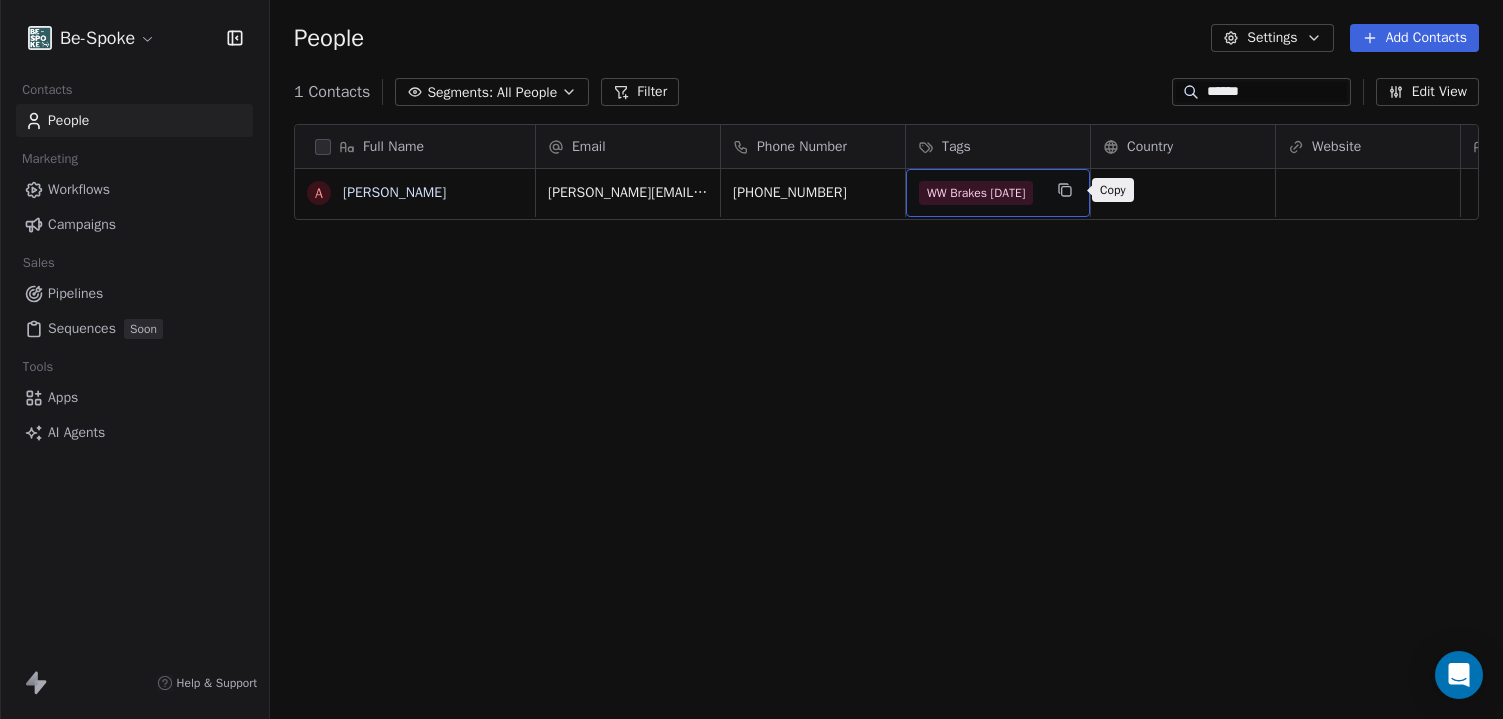 click at bounding box center (1065, 190) 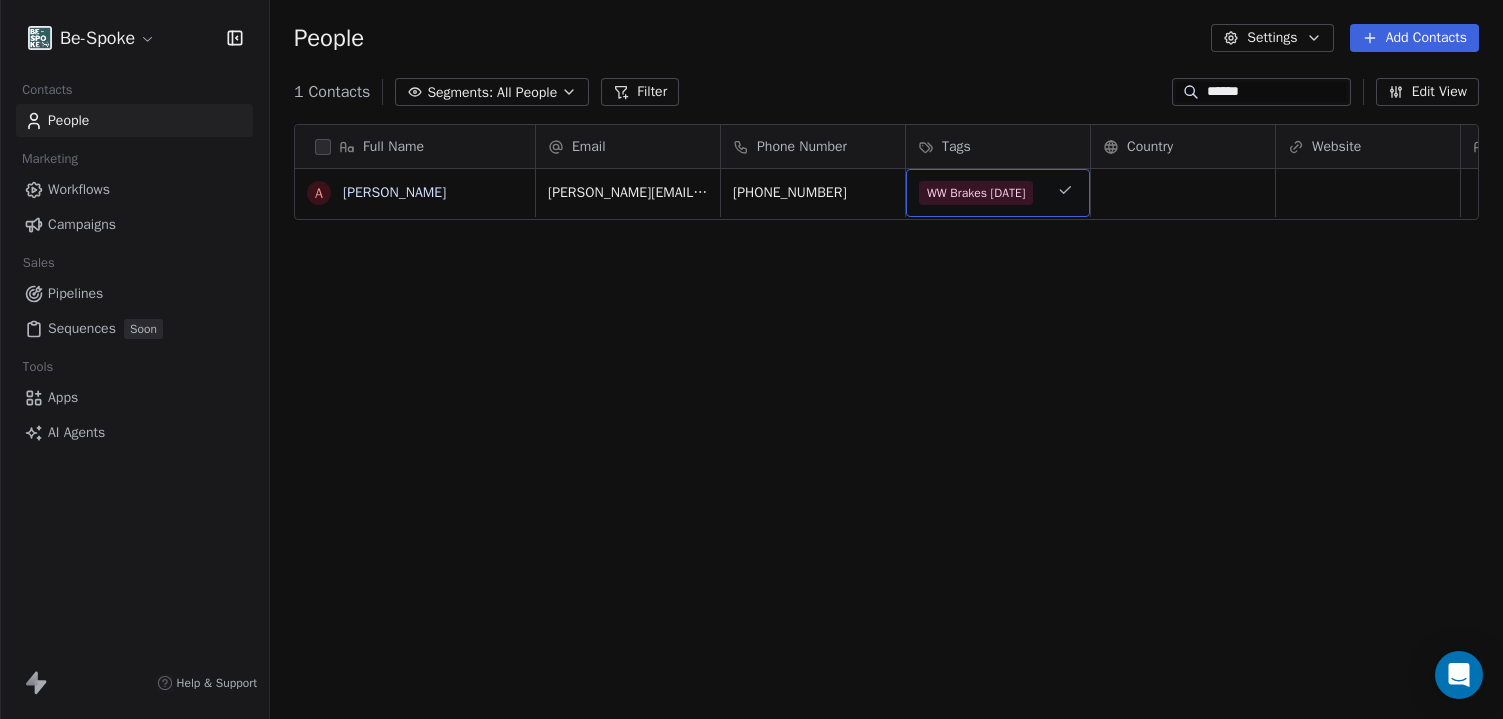 click on "WW Brakes [DATE]" at bounding box center [976, 193] 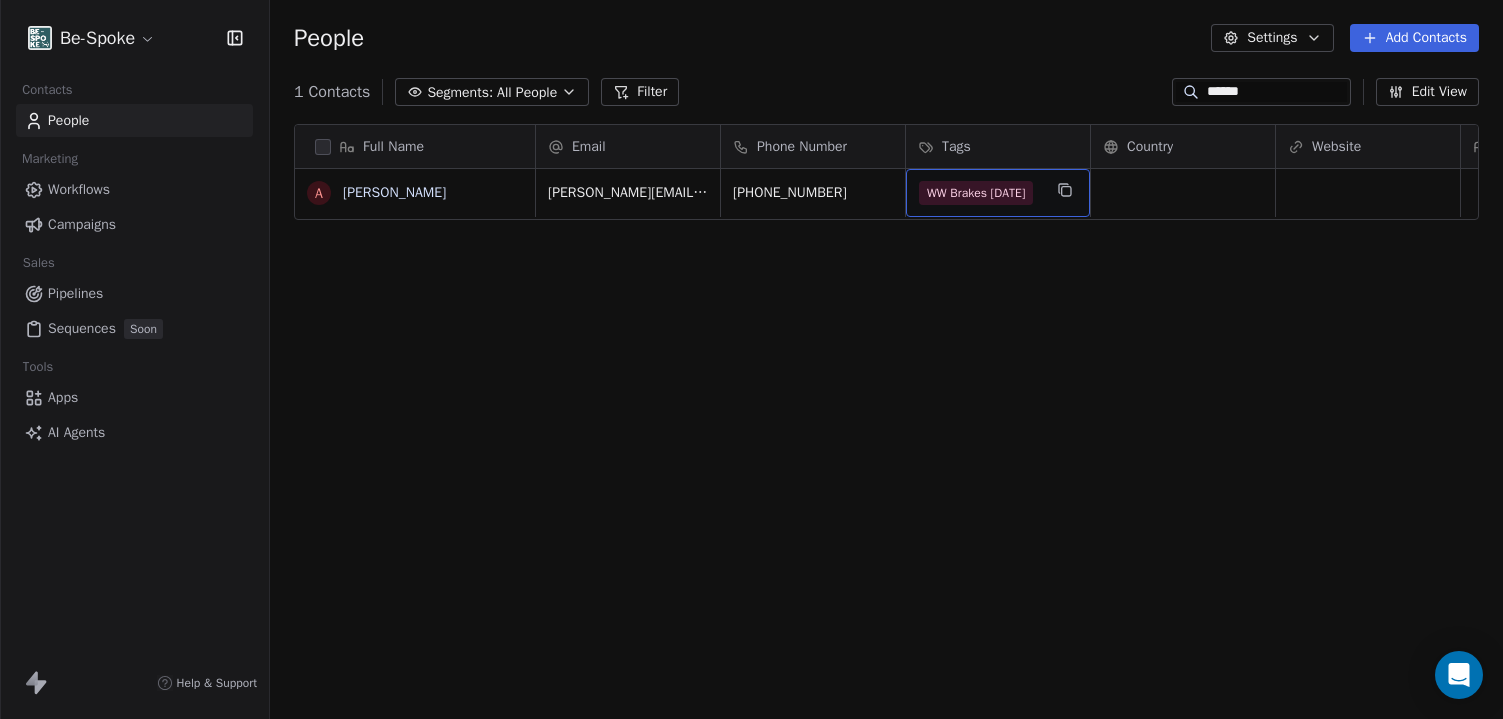 click on "WW Brakes [DATE]" at bounding box center (998, 193) 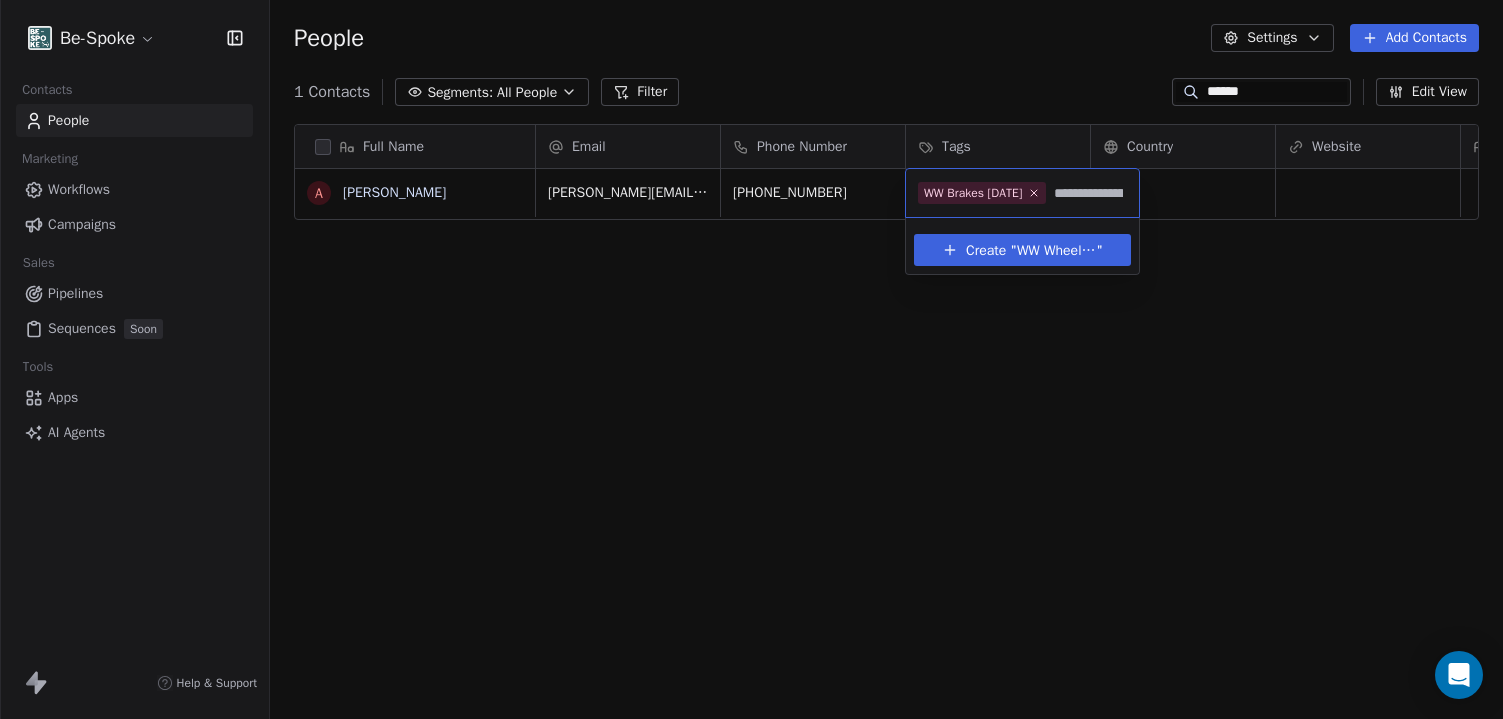 type on "**********" 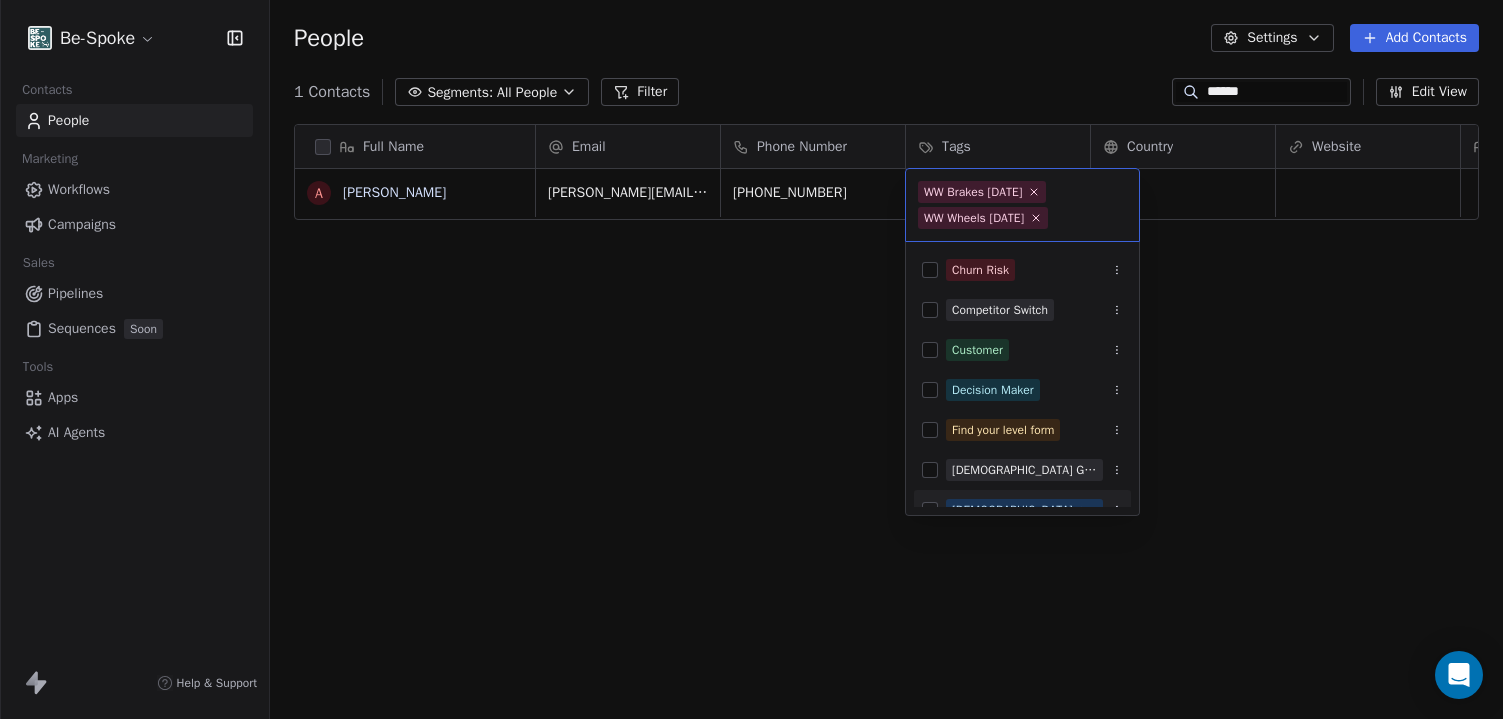 click on "Be-Spoke Contacts People Marketing Workflows Campaigns Sales Pipelines Sequences Soon Tools Apps AI Agents Help & Support People Settings  Add Contacts 1 Contacts Segments: All People Filter  ****** Edit View Tag Export Full Name A Audrey Email Phone Number Tags Country Website Job Title Status Contact Source NPS Score audrey.chevillat@gmail.com +64273697125 WW Brakes July 25 -9
To pick up a draggable item, press the space bar.
While dragging, use the arrow keys to move the item.
Press space again to drop the item in its new position, or press escape to cancel.
WW Brakes July 25 WW Wheels July 25 Churn Risk Competitor Switch Customer Decision Maker Find your level form GOD Giveaway GOD giveaway winner GoD Pre-ride GoD winner Postive Review Hoki Lesson March 25 Hokitika Trip" at bounding box center [751, 359] 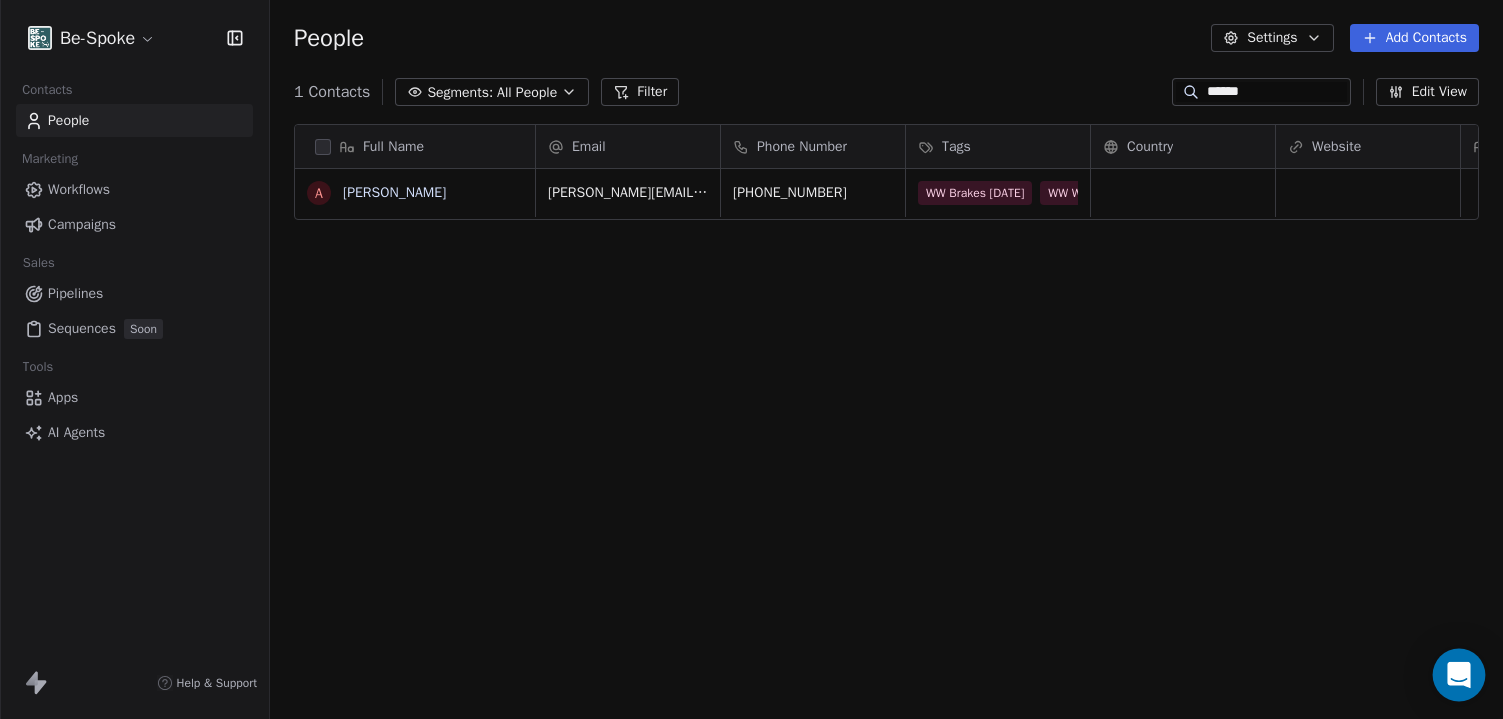 click 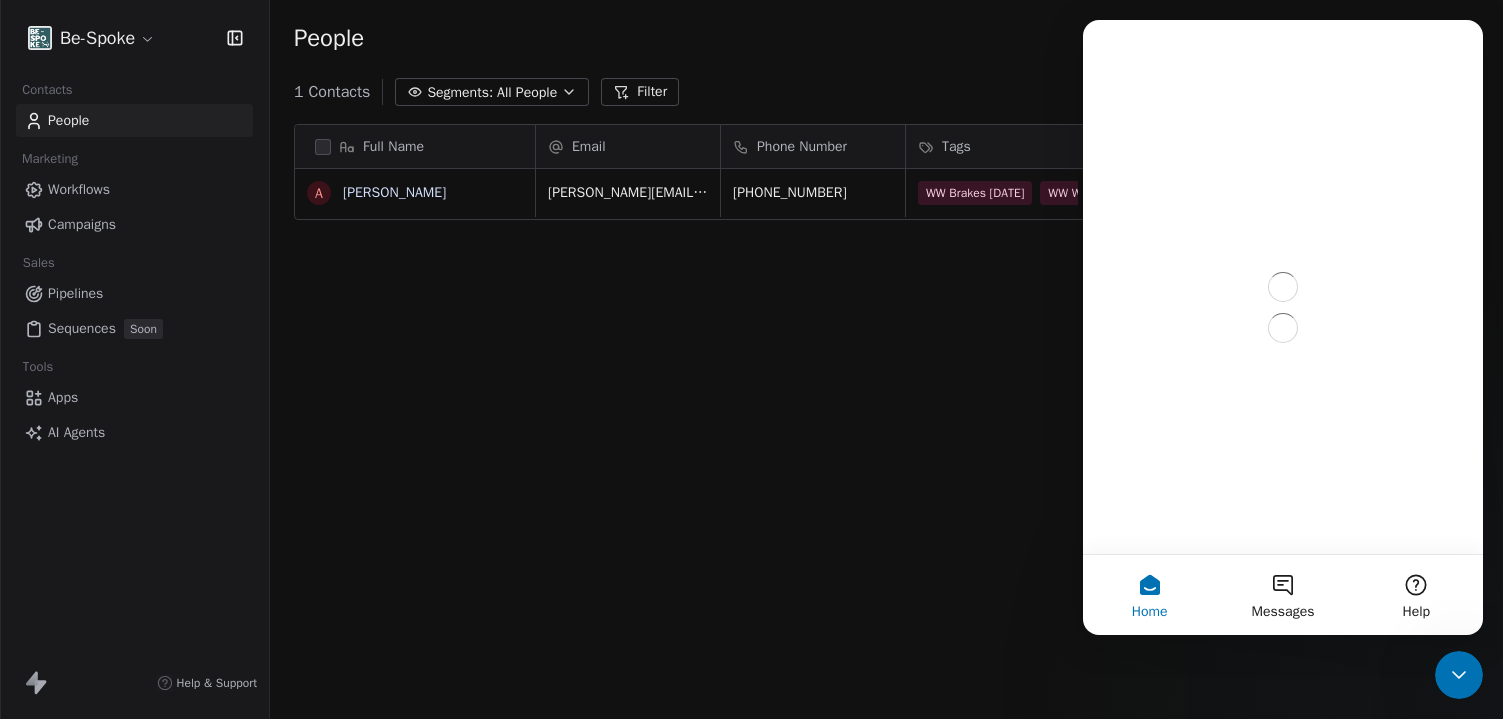 scroll, scrollTop: 0, scrollLeft: 0, axis: both 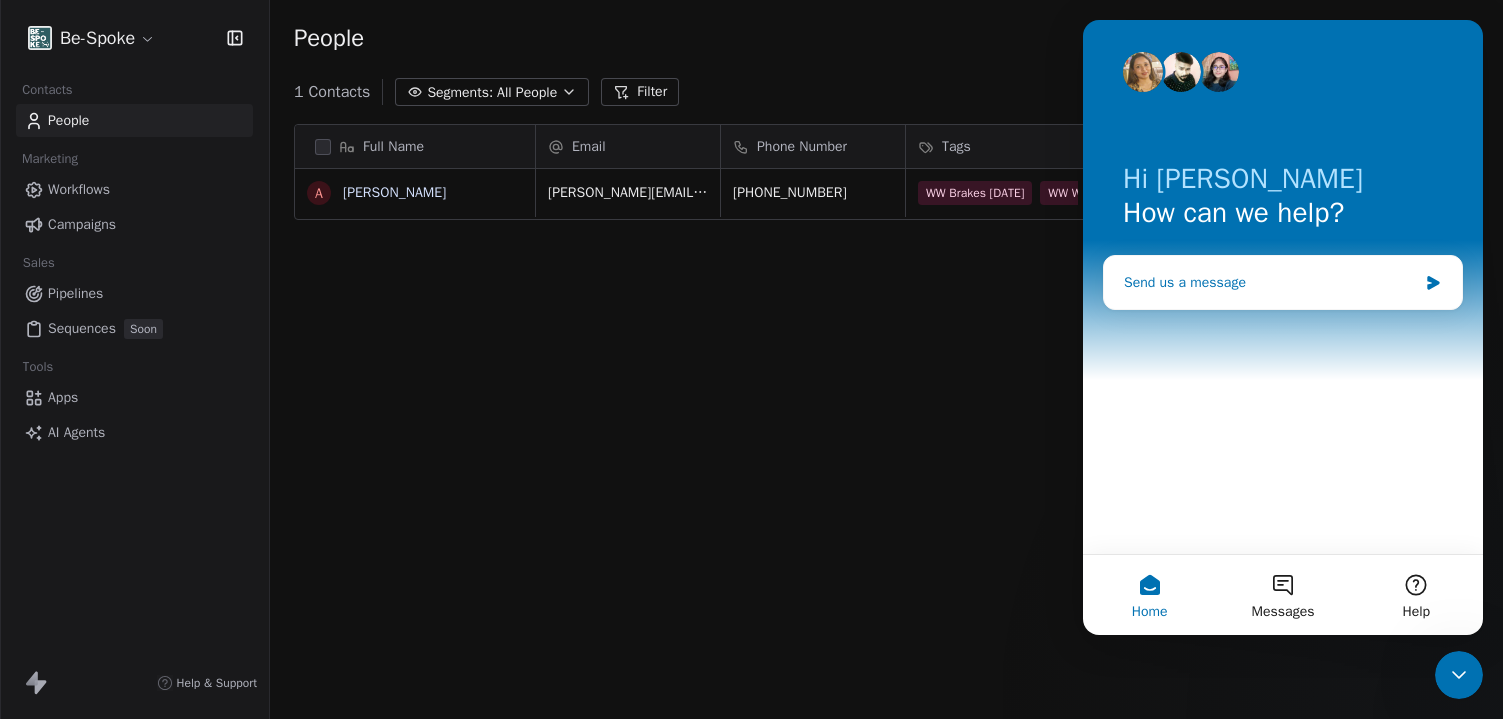 click on "Send us a message" at bounding box center [1270, 282] 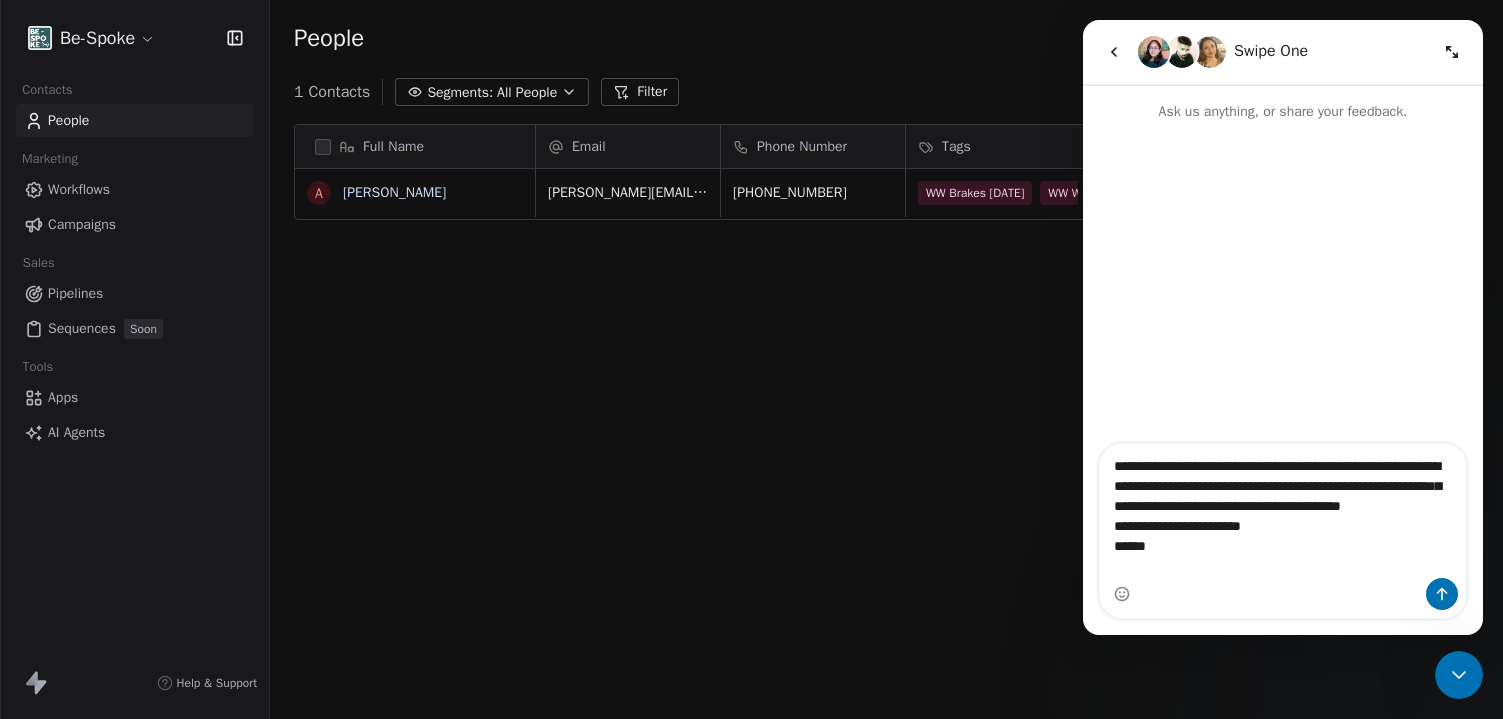 click on "**********" at bounding box center (1283, 511) 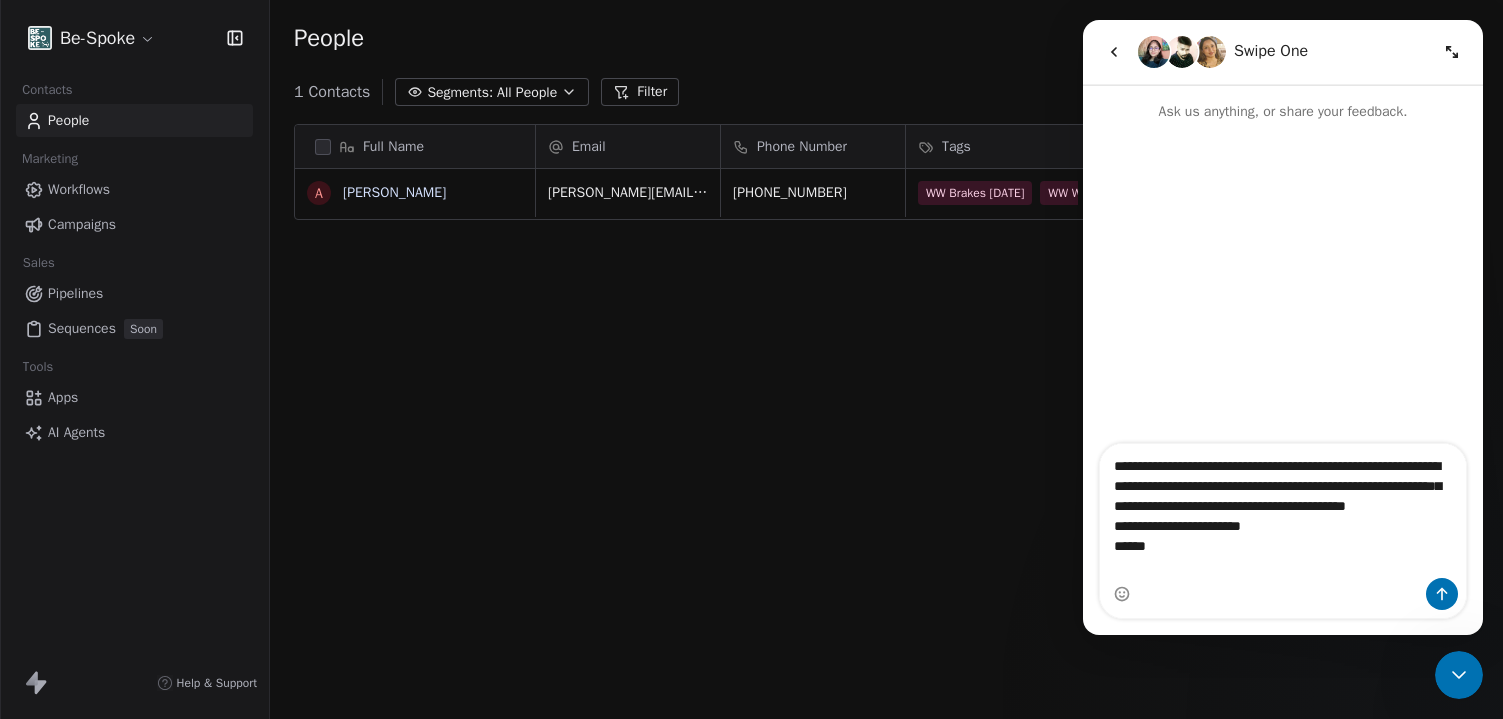 type on "**********" 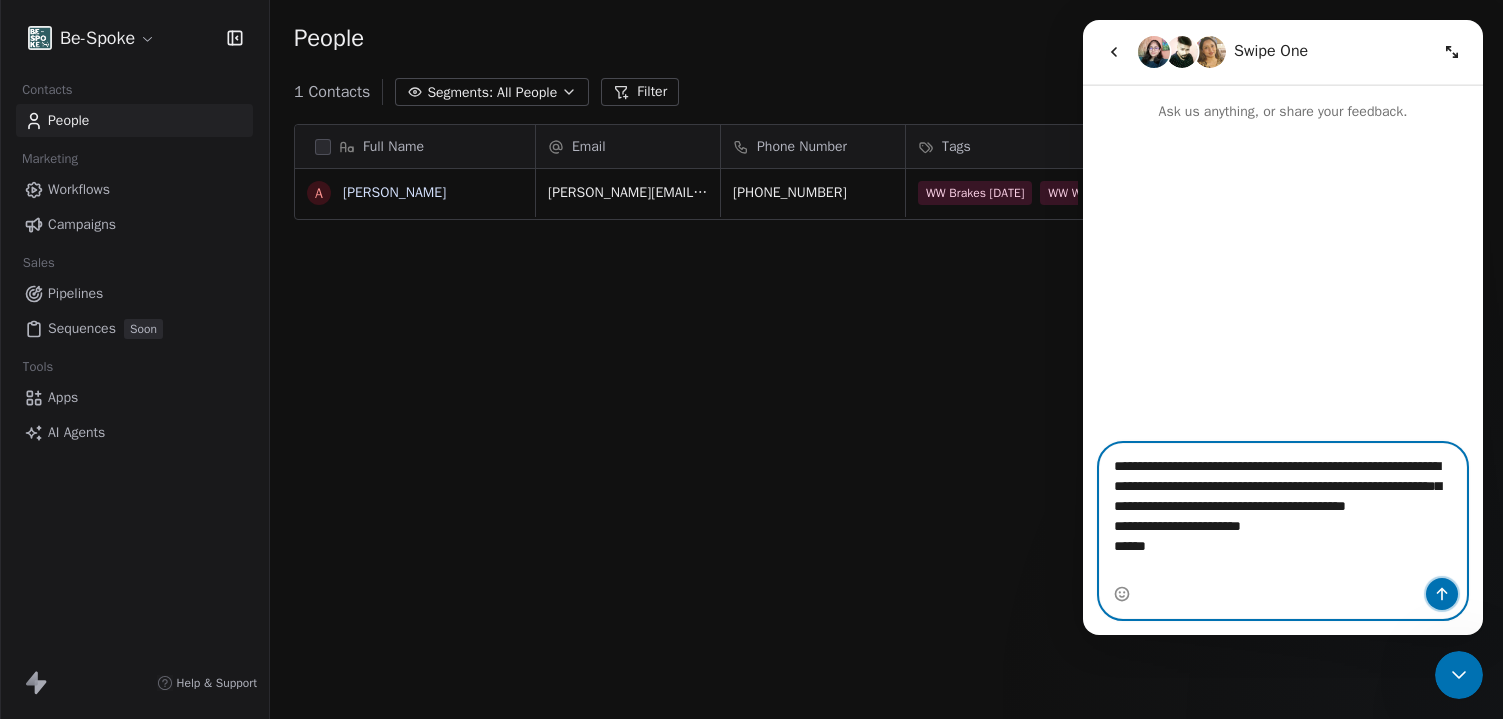 click at bounding box center (1442, 594) 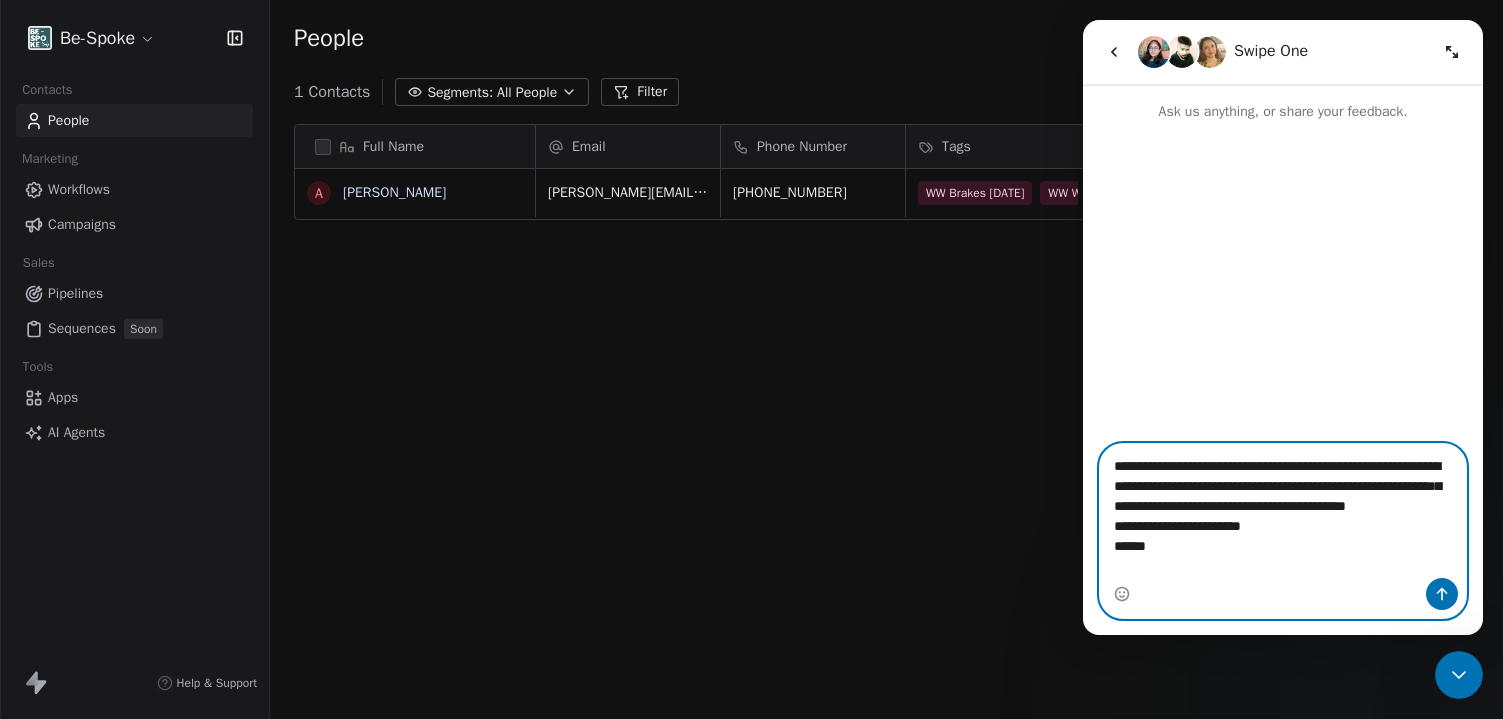 type 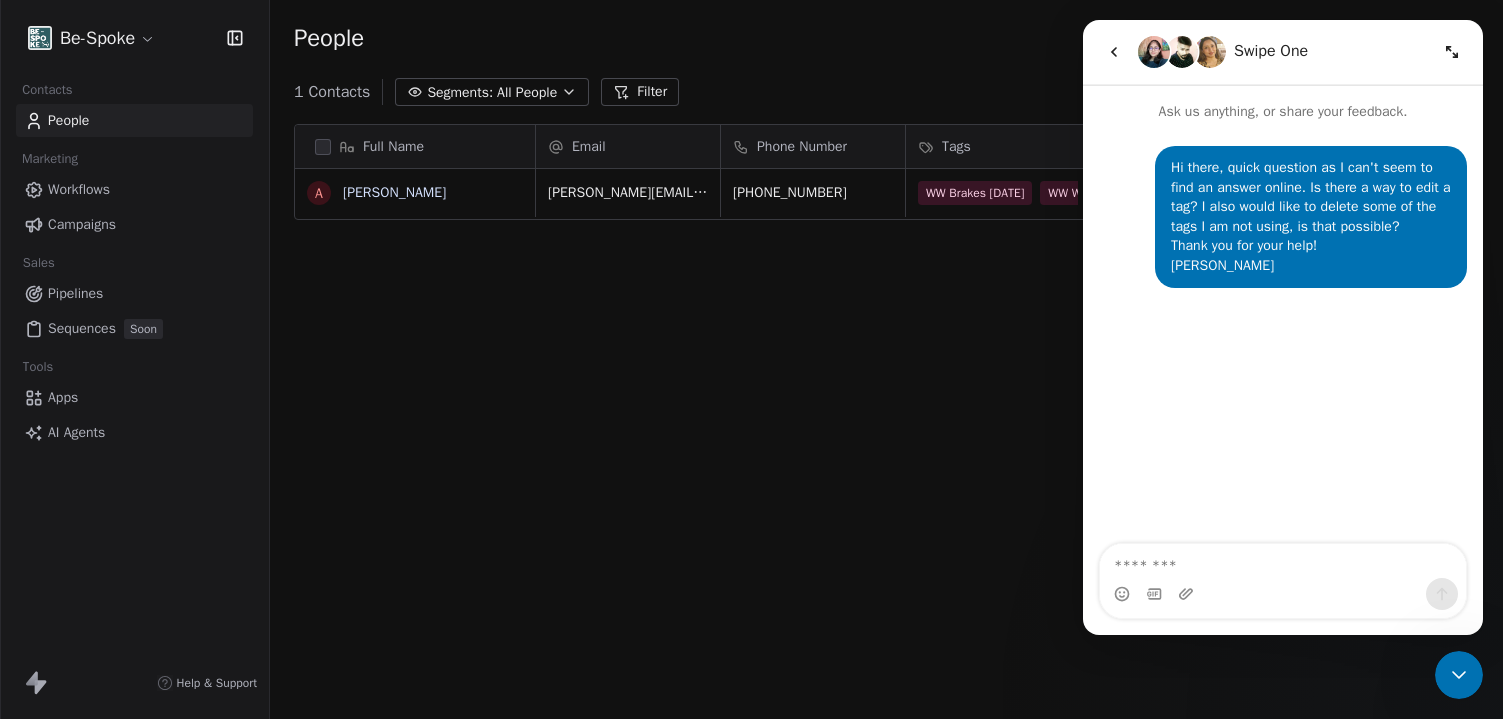 click on "Full Name A Audrey Email Phone Number Tags Country Website Job Title Status Contact Source NPS Score audrey.chevillat@gmail.com +64273697125 WW Brakes July 25 WW Wheels July 25 -9
To pick up a draggable item, press the space bar.
While dragging, use the arrow keys to move the item.
Press space again to drop the item in its new position, or press escape to cancel." at bounding box center [886, 424] 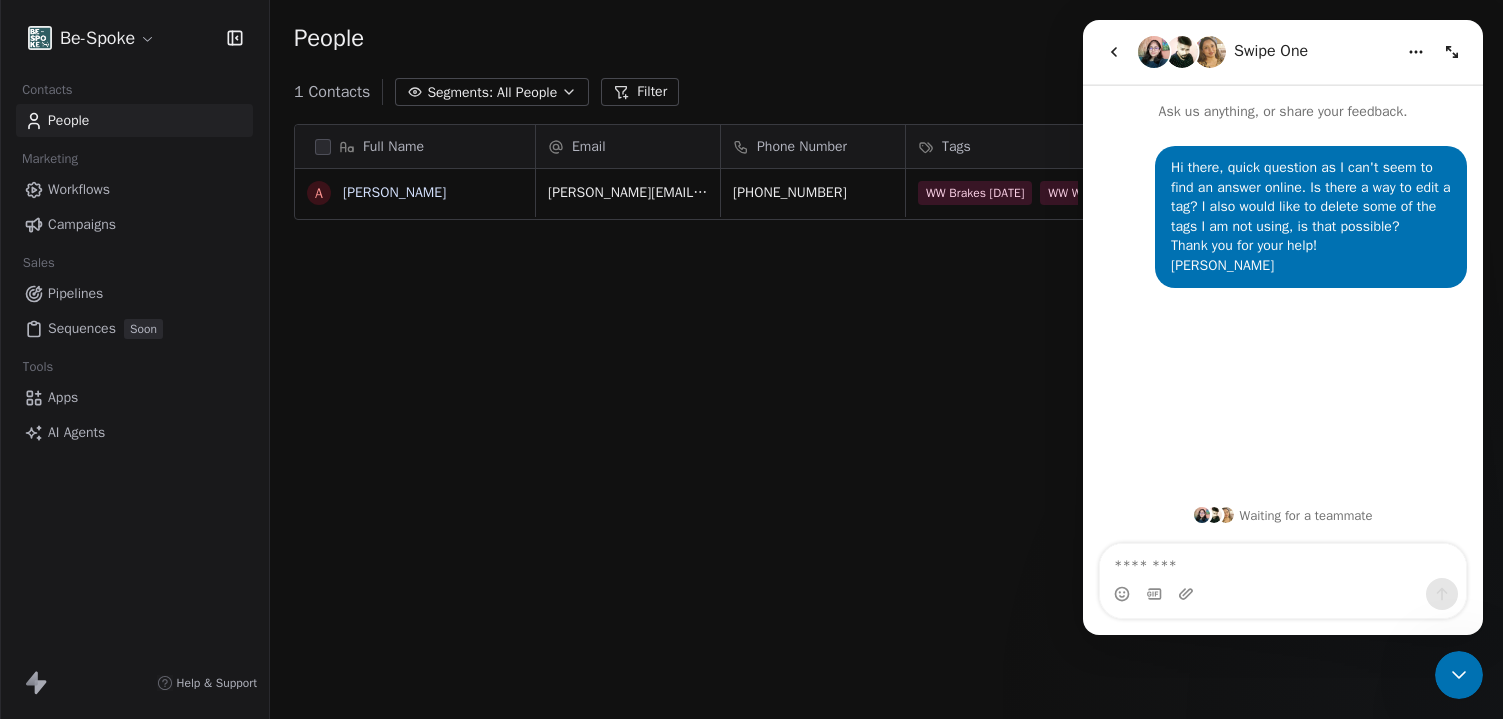 click 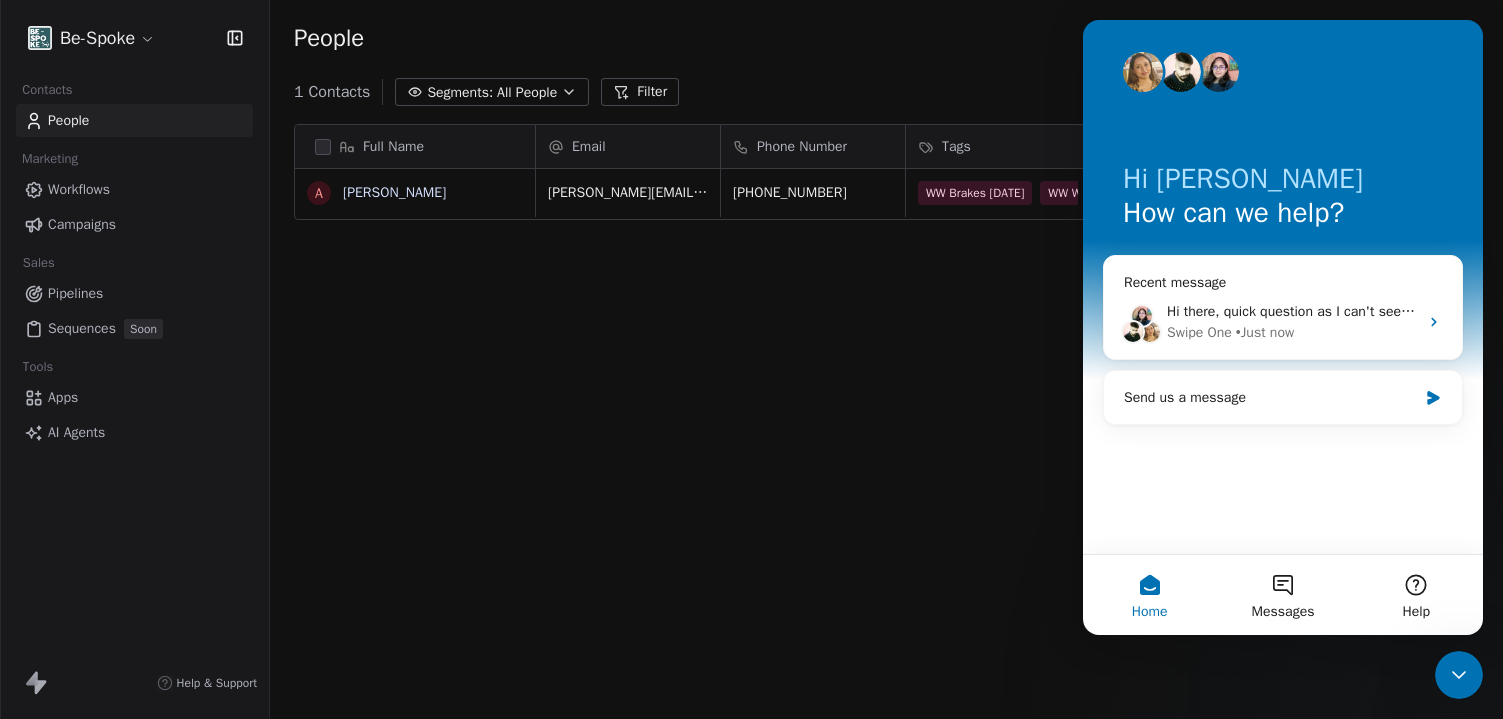 click on "Full Name A Audrey Email Phone Number Tags Country Website Job Title Status Contact Source NPS Score audrey.chevillat@gmail.com +64273697125 WW Brakes July 25 WW Wheels July 25 -9
To pick up a draggable item, press the space bar.
While dragging, use the arrow keys to move the item.
Press space again to drop the item in its new position, or press escape to cancel." at bounding box center [886, 424] 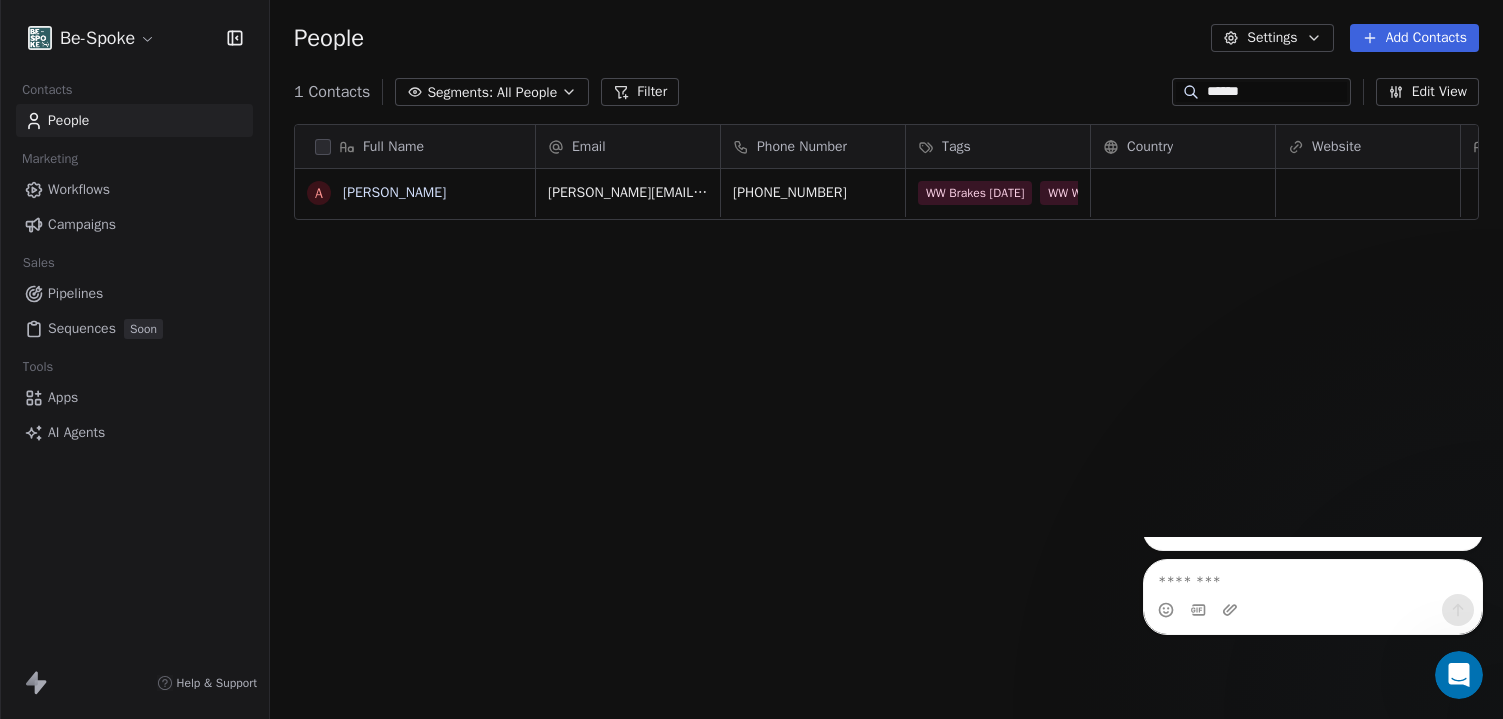 scroll, scrollTop: 0, scrollLeft: 0, axis: both 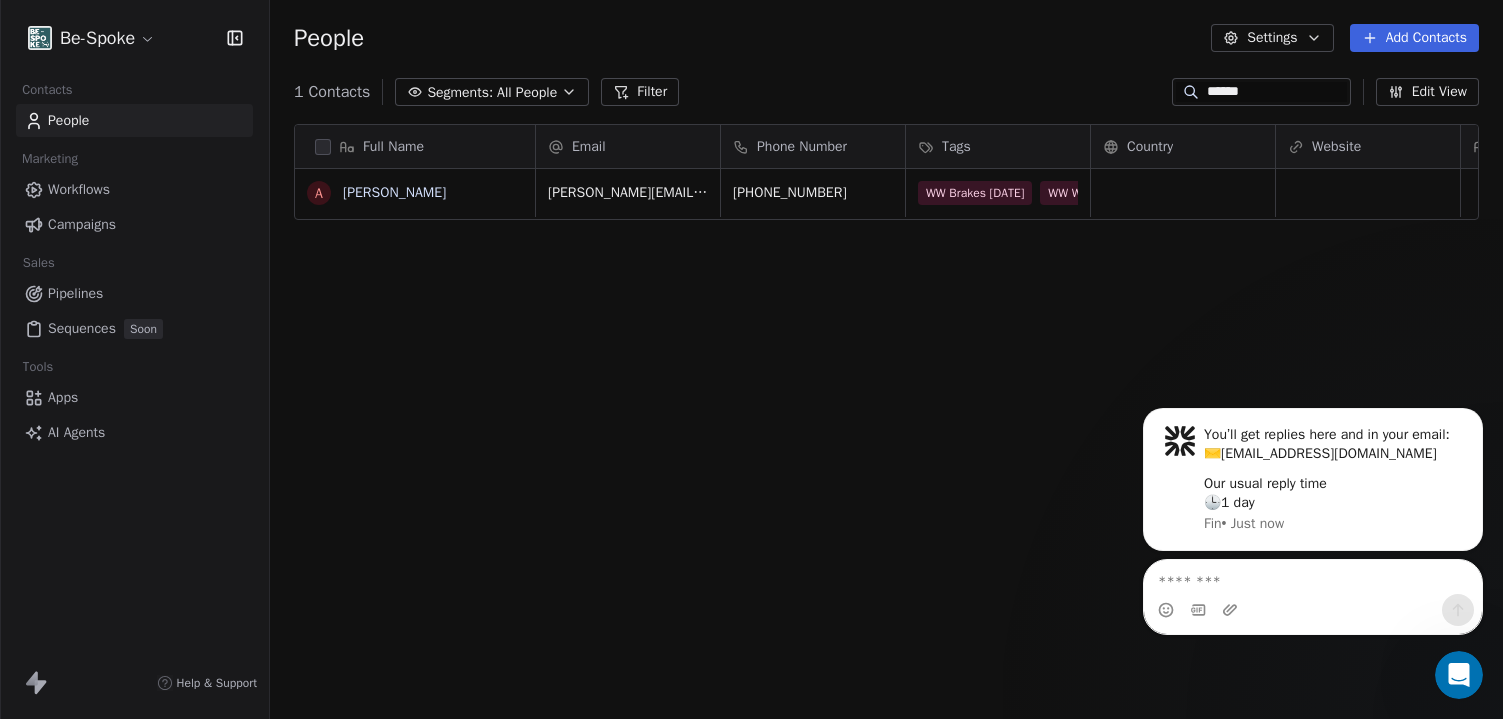 click on "Full Name A Audrey Email Phone Number Tags Country Website Job Title Status Contact Source NPS Score audrey.chevillat@gmail.com +64273697125 WW Brakes July 25 WW Wheels July 25 -9
To pick up a draggable item, press the space bar.
While dragging, use the arrow keys to move the item.
Press space again to drop the item in its new position, or press escape to cancel." at bounding box center (886, 424) 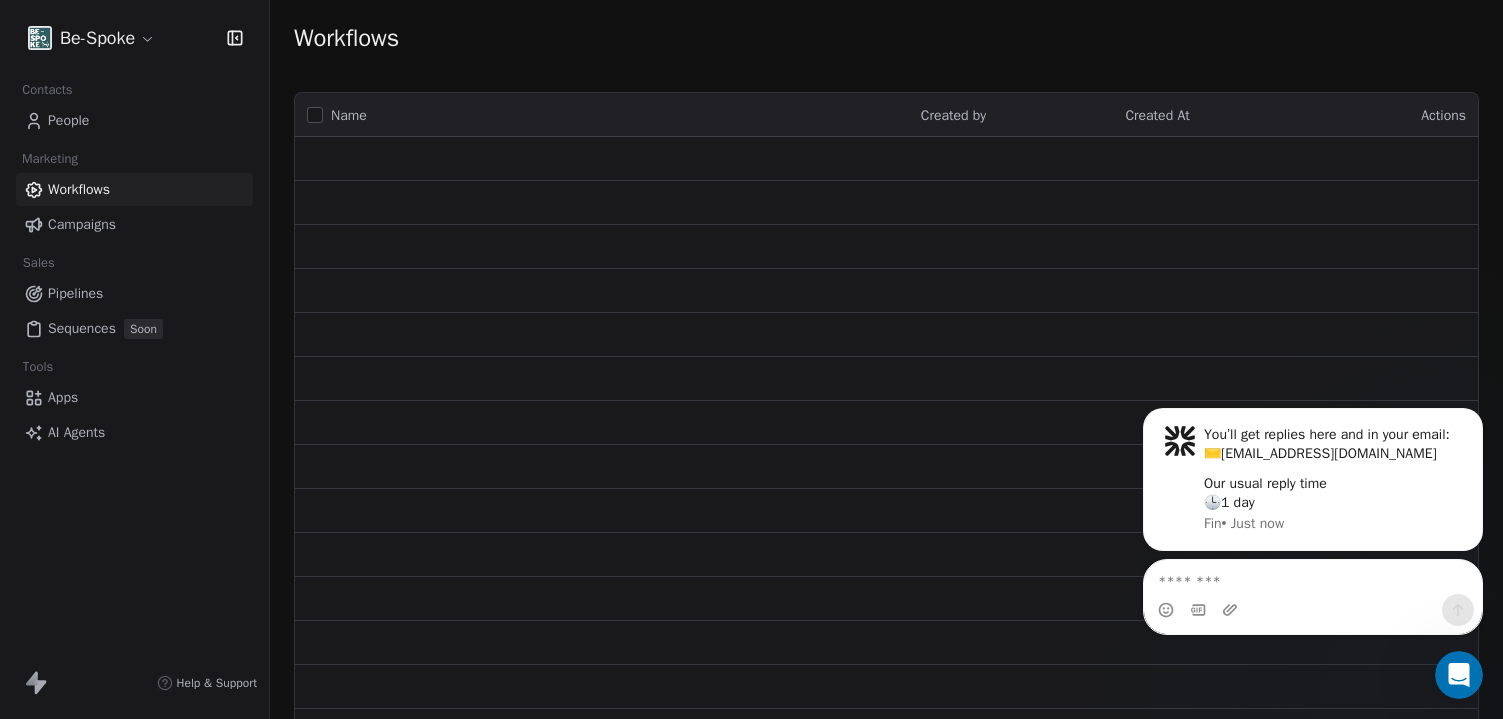 click on "Workflows" at bounding box center (79, 189) 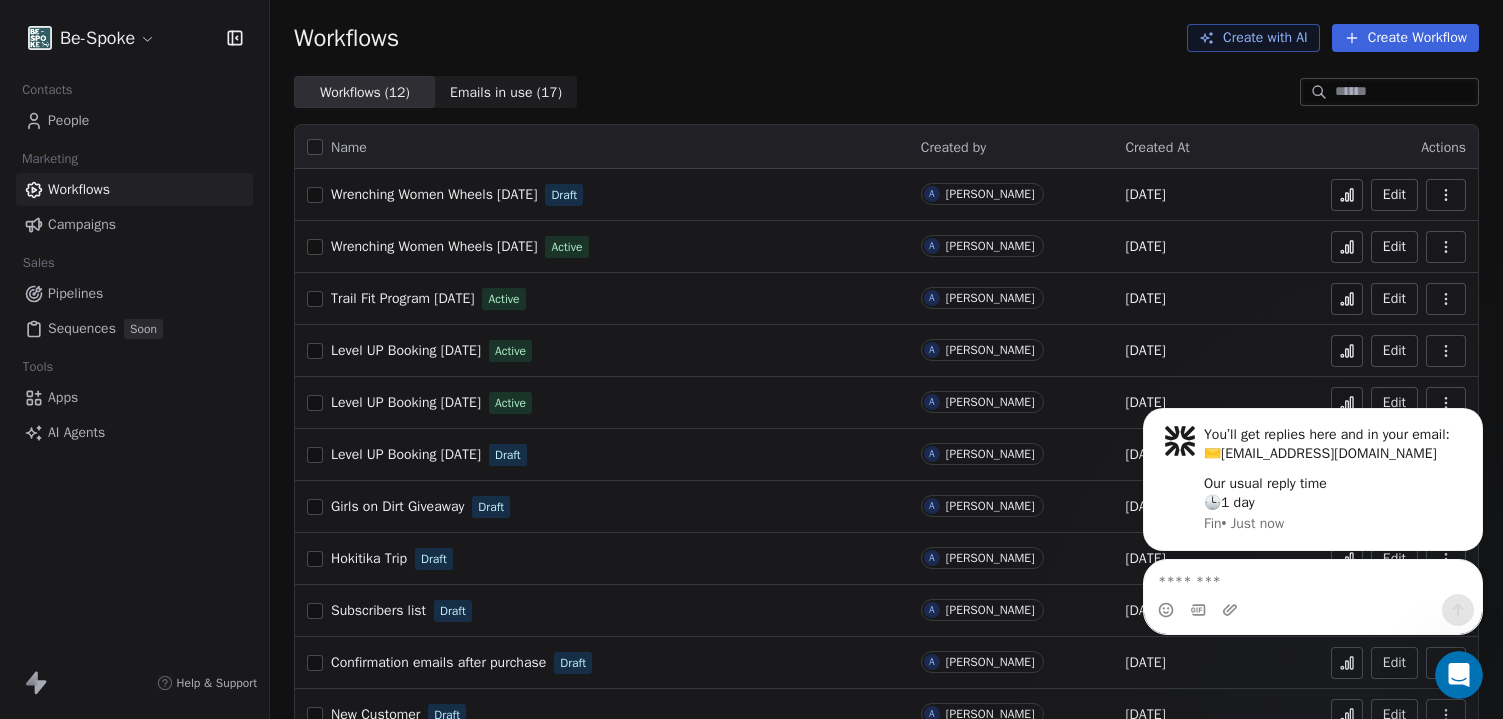 click on "Wrenching Women Wheels [DATE]" at bounding box center [434, 247] 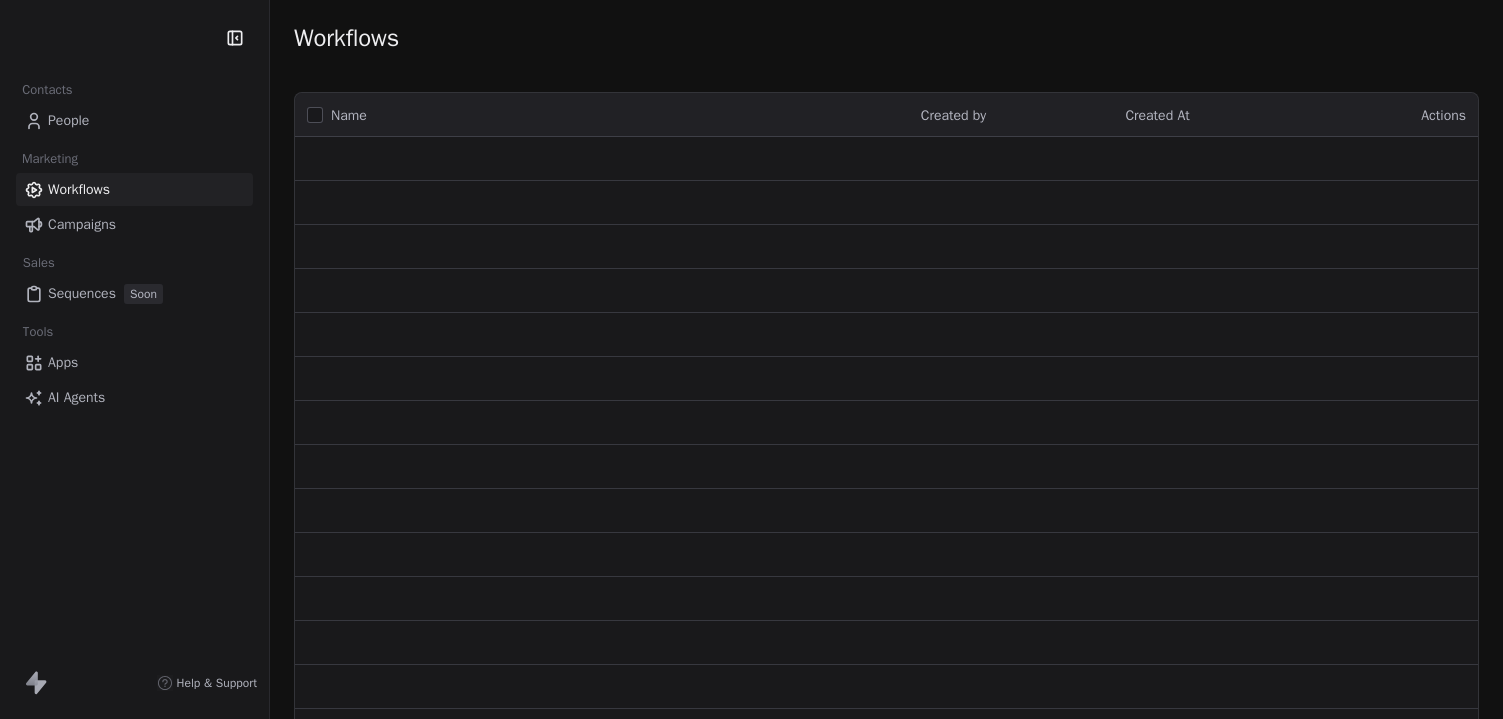 scroll, scrollTop: 0, scrollLeft: 0, axis: both 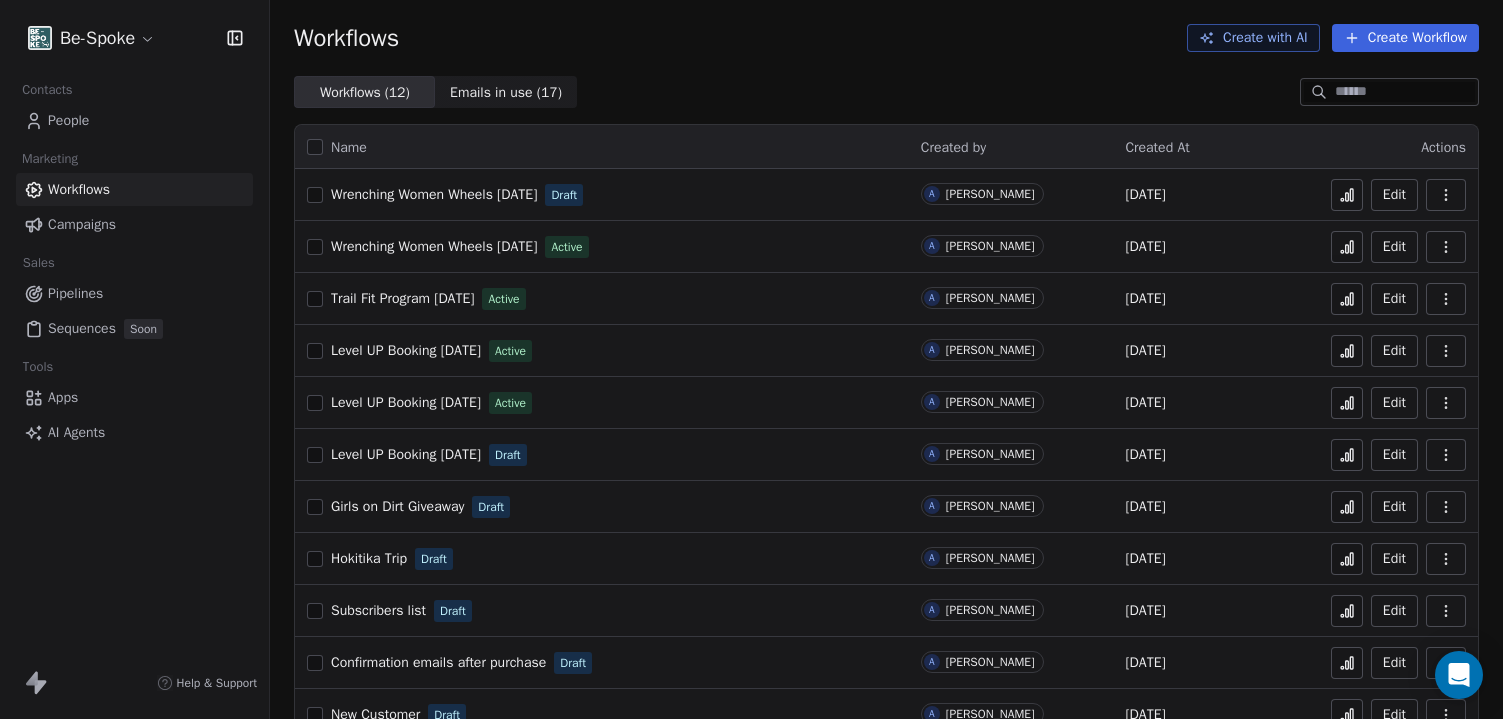 click on "Wrenching Women Wheels [DATE]" at bounding box center [434, 194] 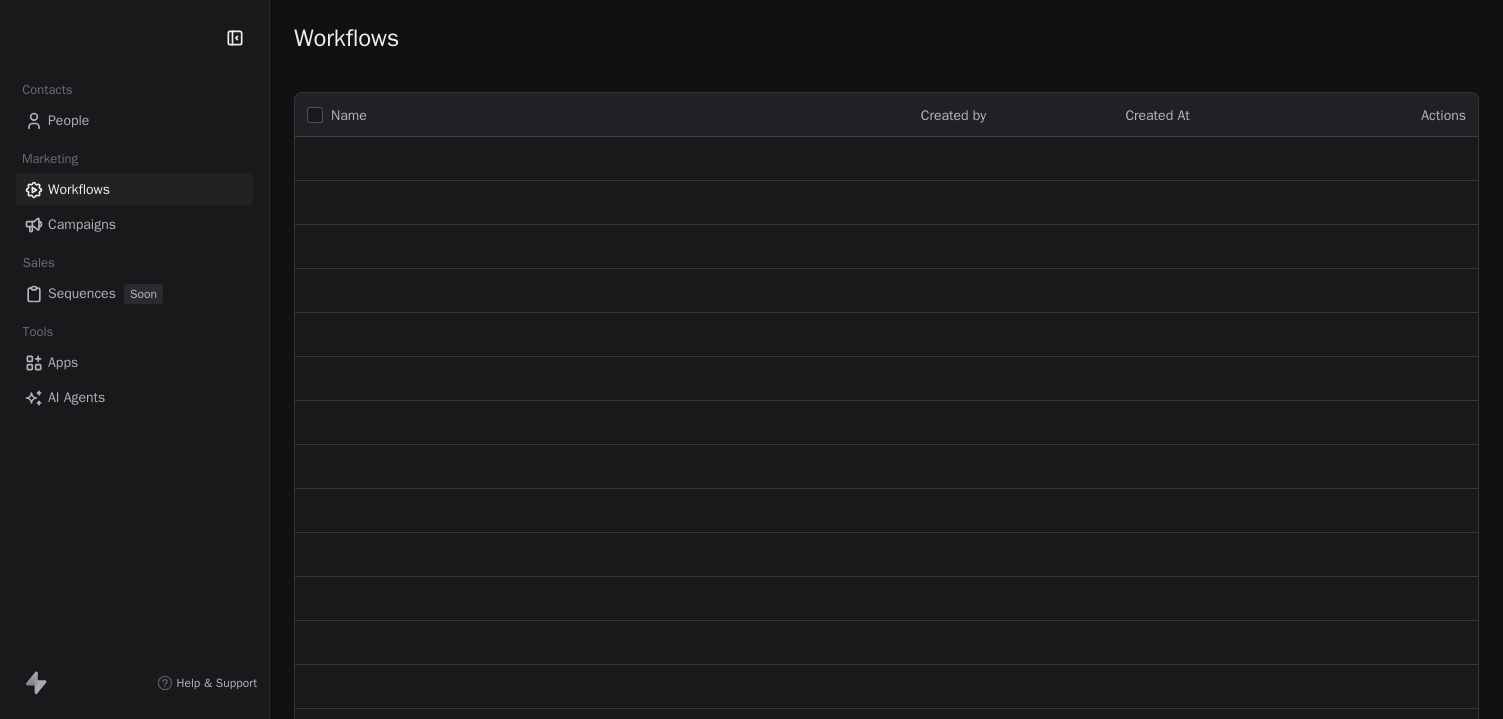 scroll, scrollTop: 0, scrollLeft: 0, axis: both 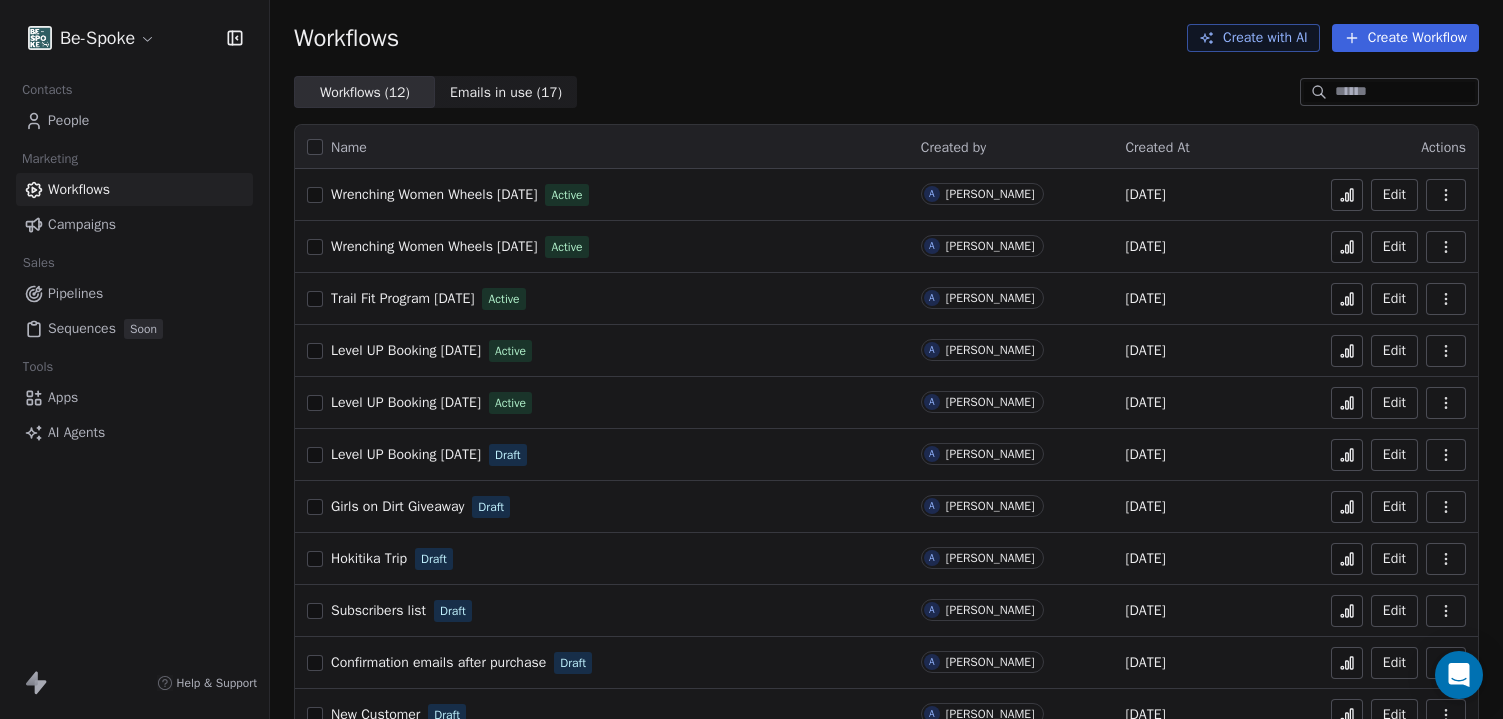 click on "Wrenching Women Wheels [DATE]" at bounding box center [434, 246] 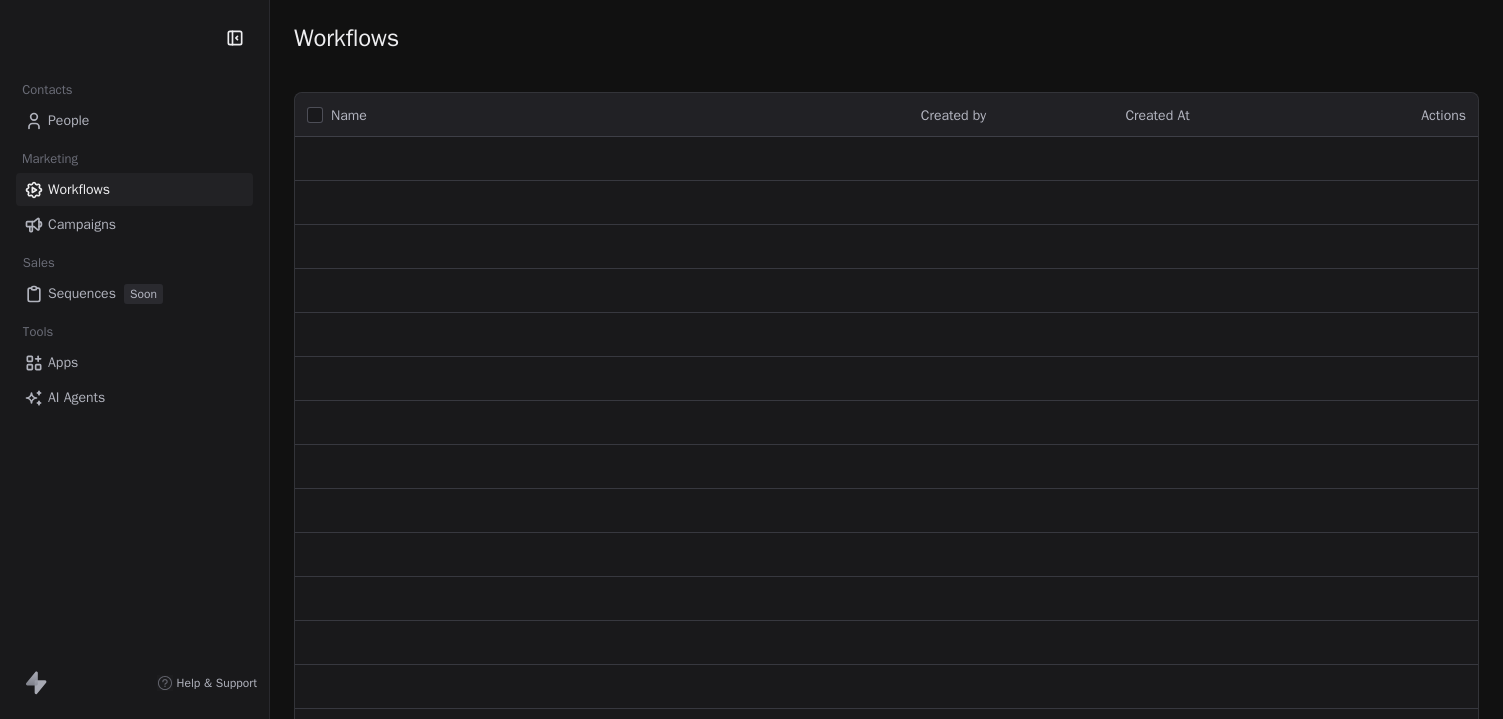 scroll, scrollTop: 0, scrollLeft: 0, axis: both 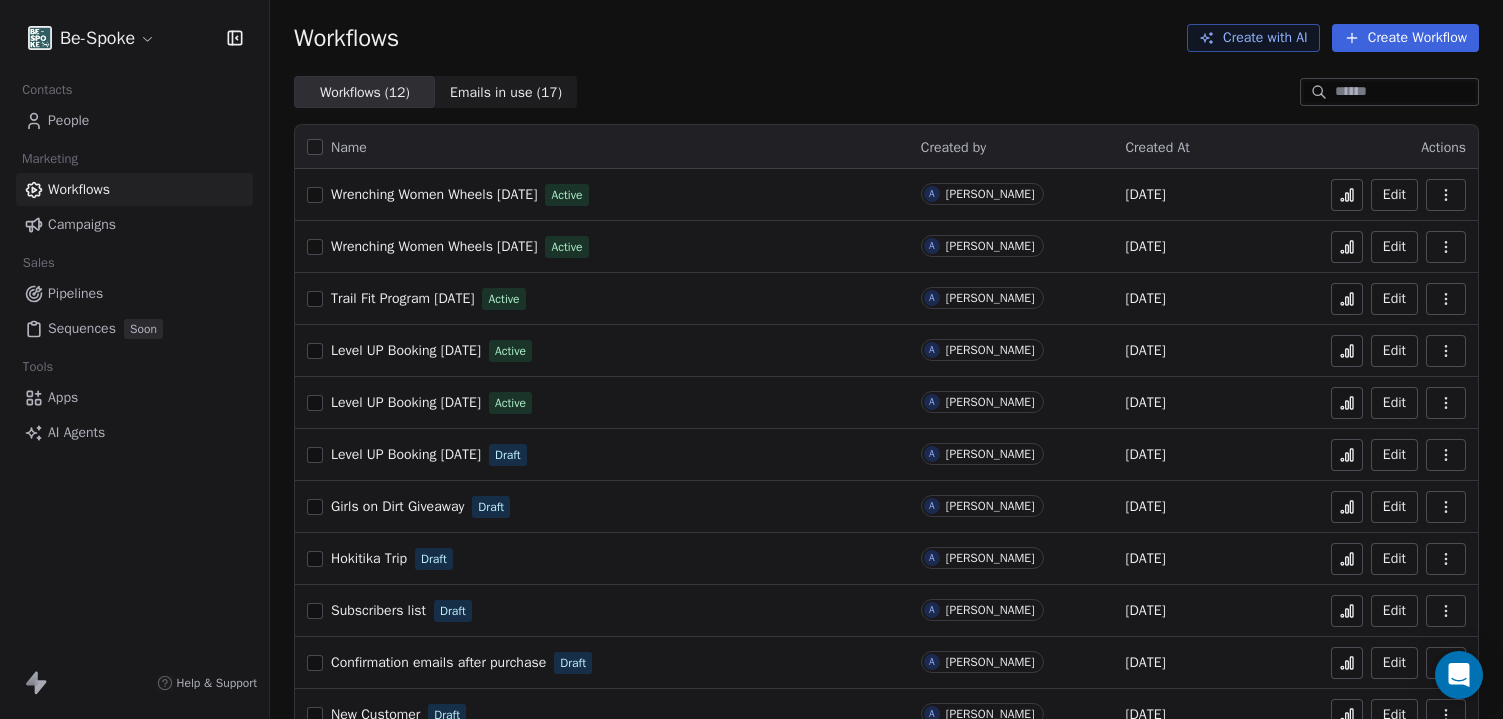 click at bounding box center [1446, 195] 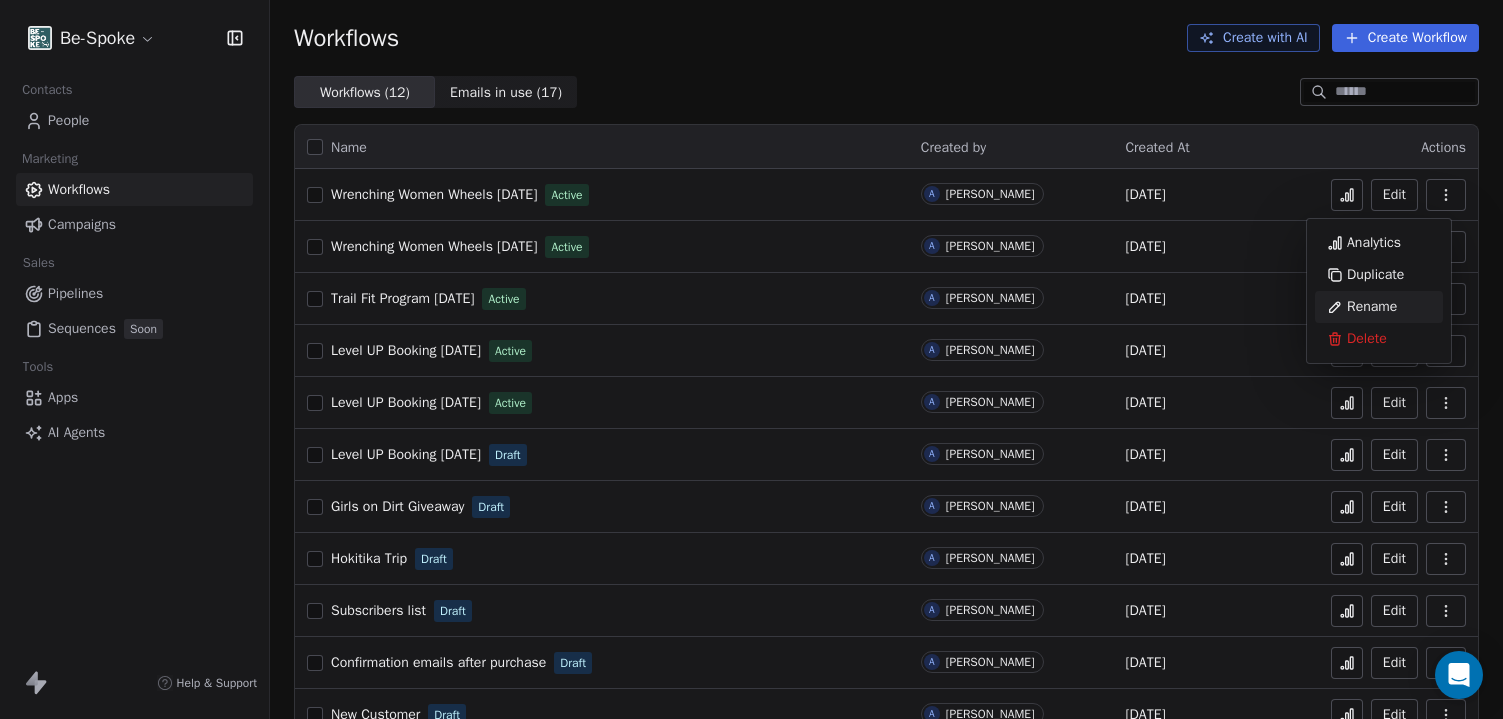 click on "Rename" at bounding box center [1372, 307] 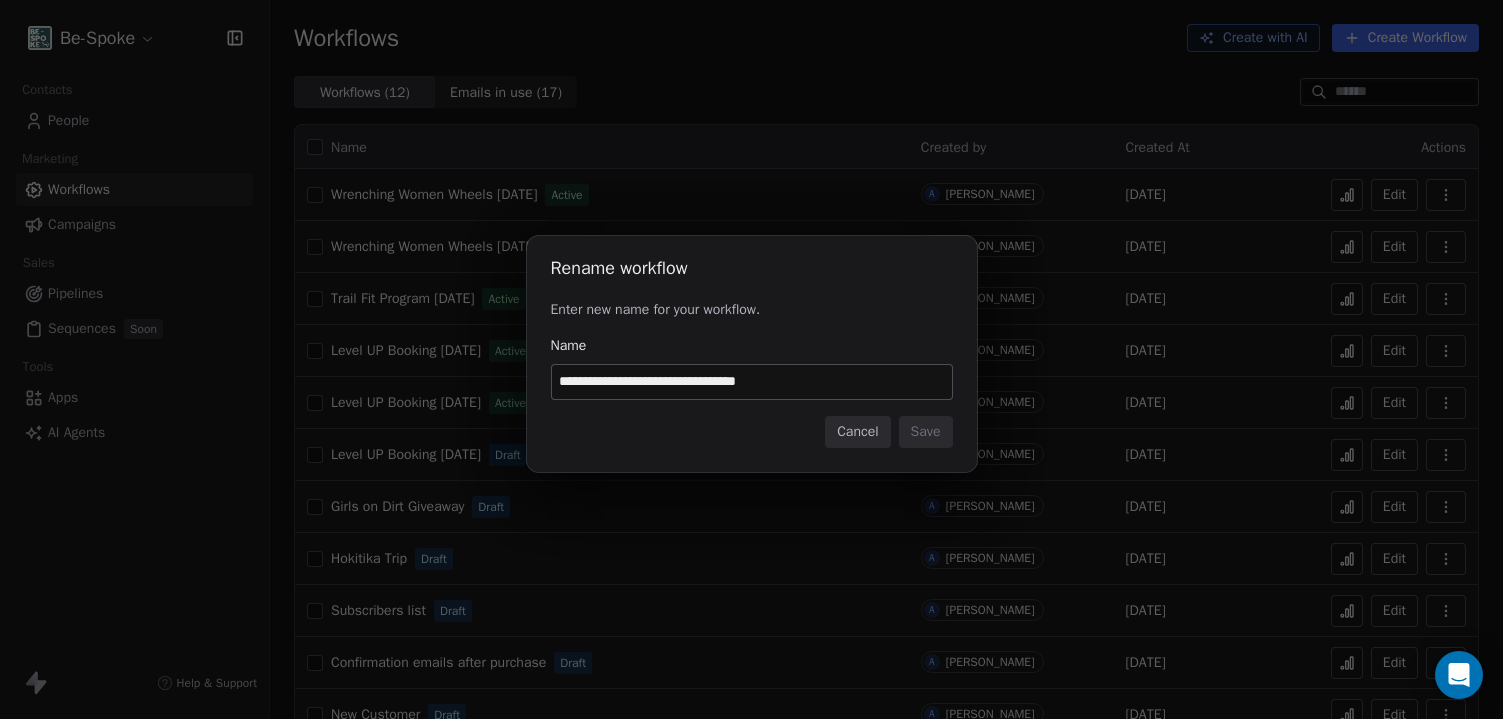 drag, startPoint x: 732, startPoint y: 379, endPoint x: 692, endPoint y: 370, distance: 41 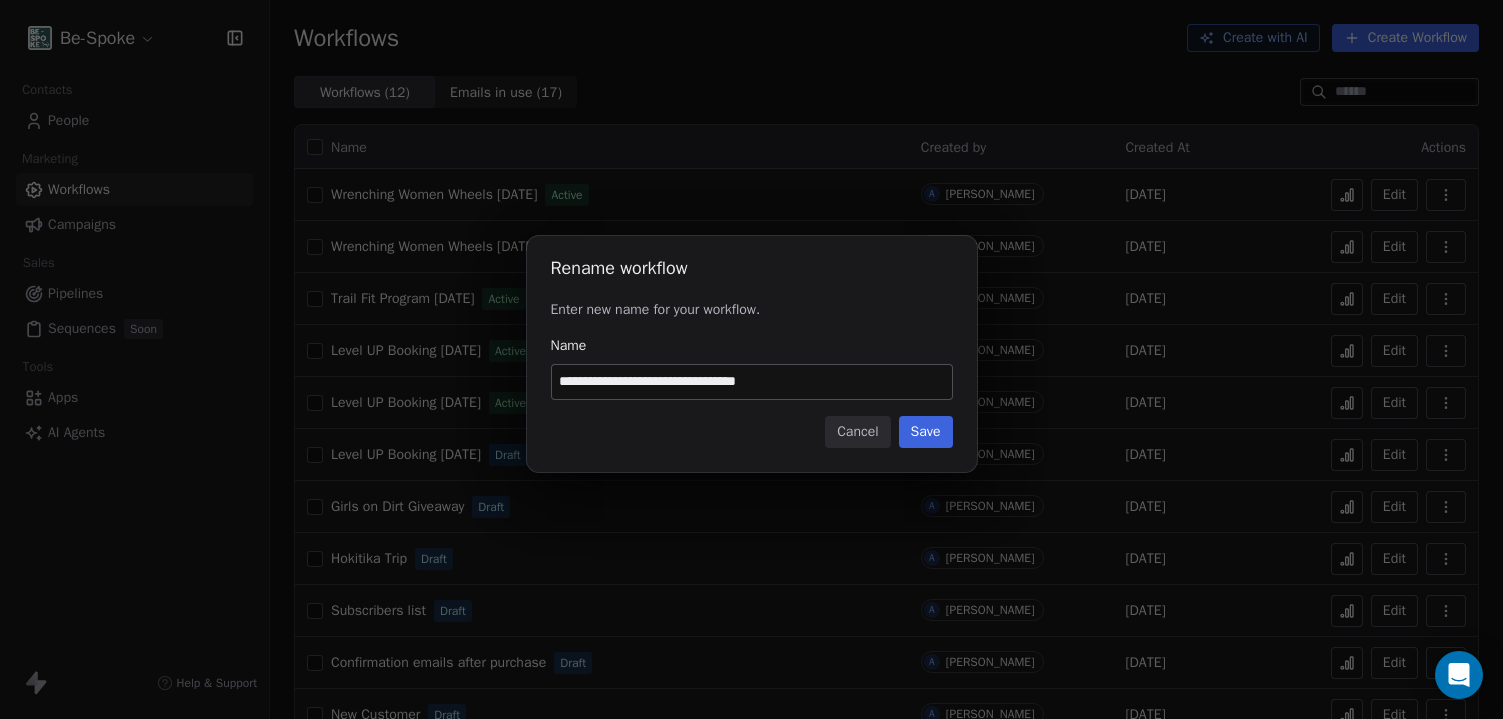 type on "**********" 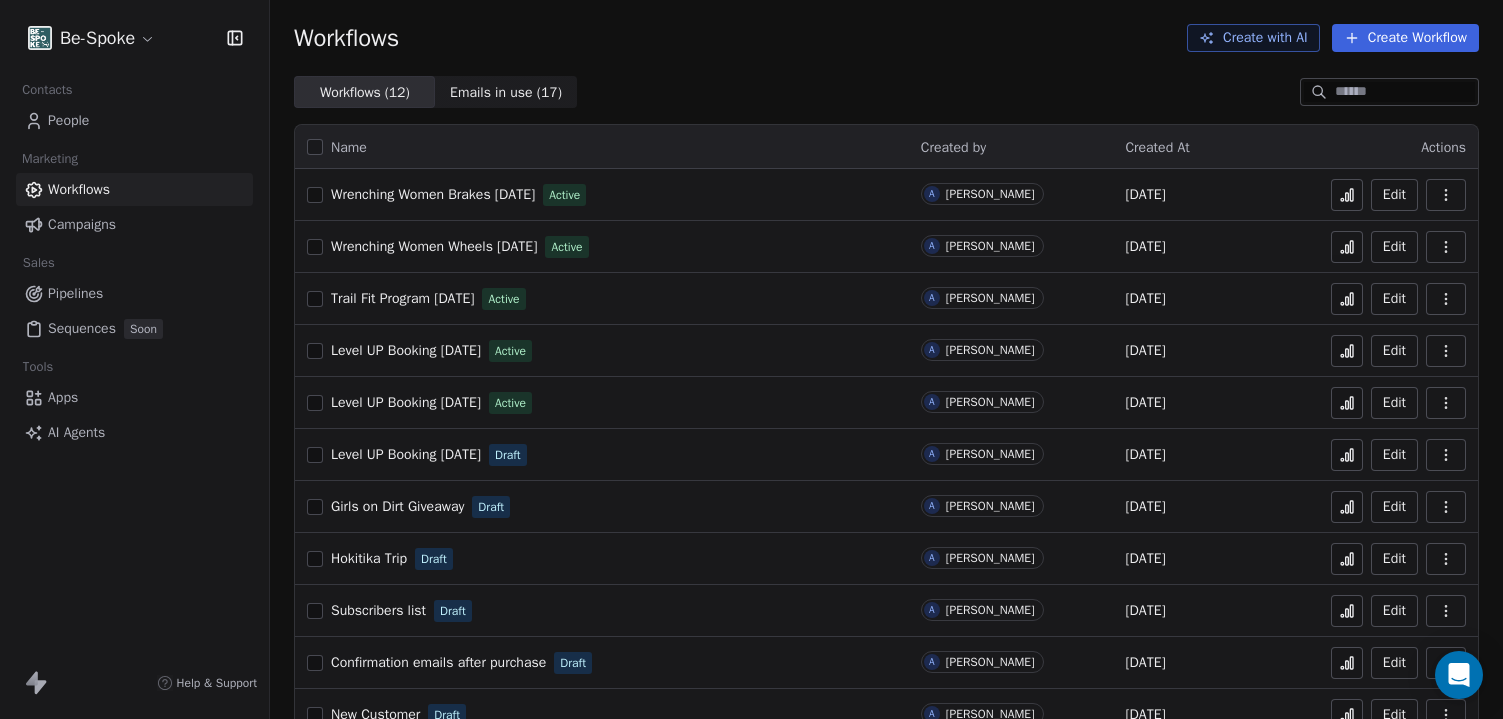 click on "People" at bounding box center [68, 120] 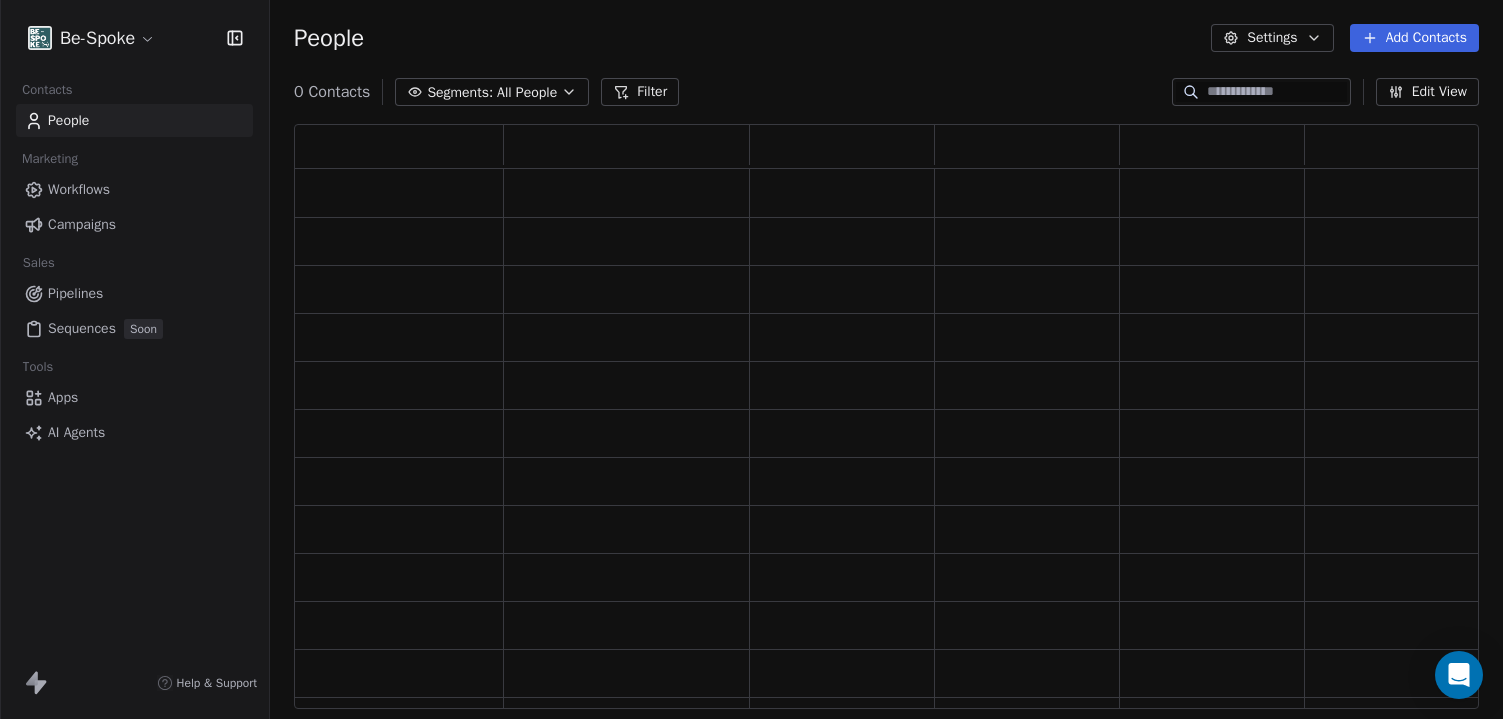 scroll, scrollTop: 16, scrollLeft: 16, axis: both 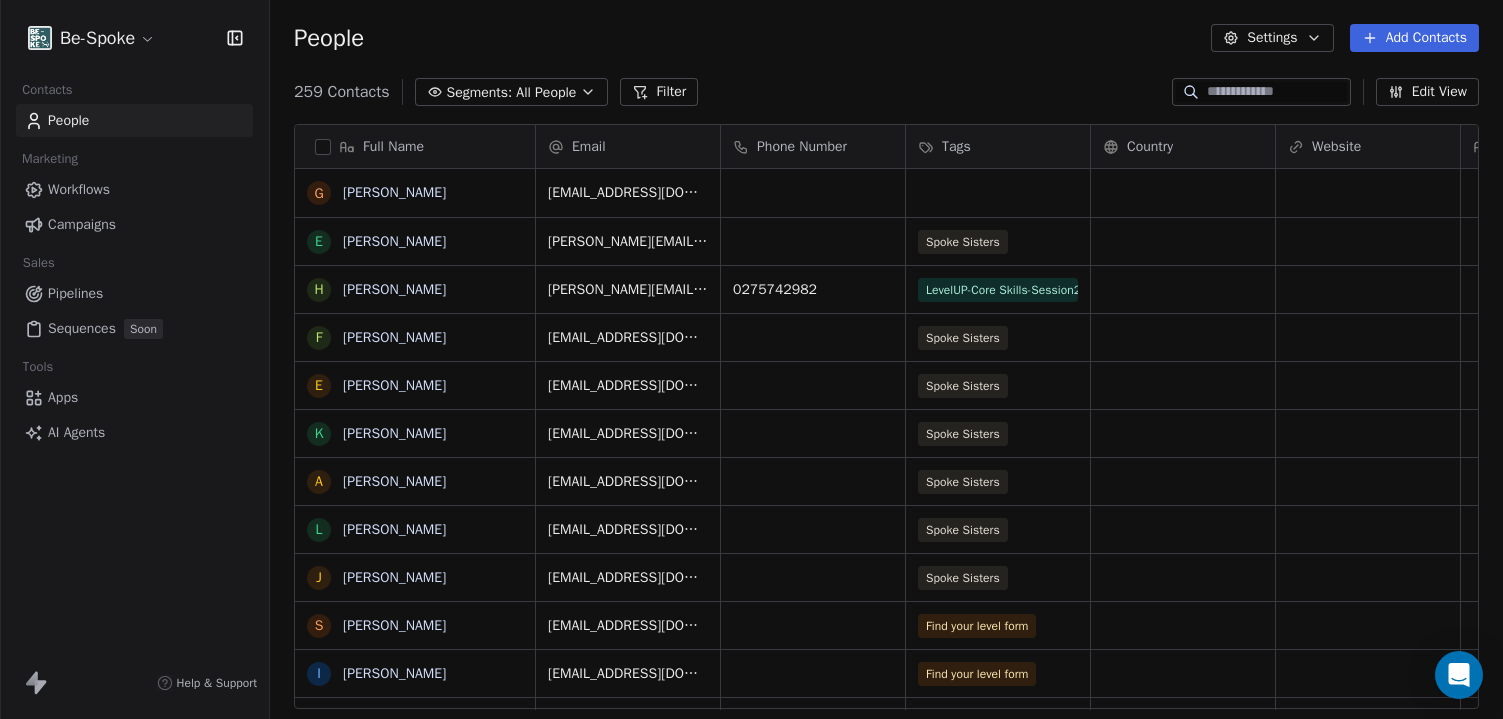 click on "Workflows" at bounding box center [79, 189] 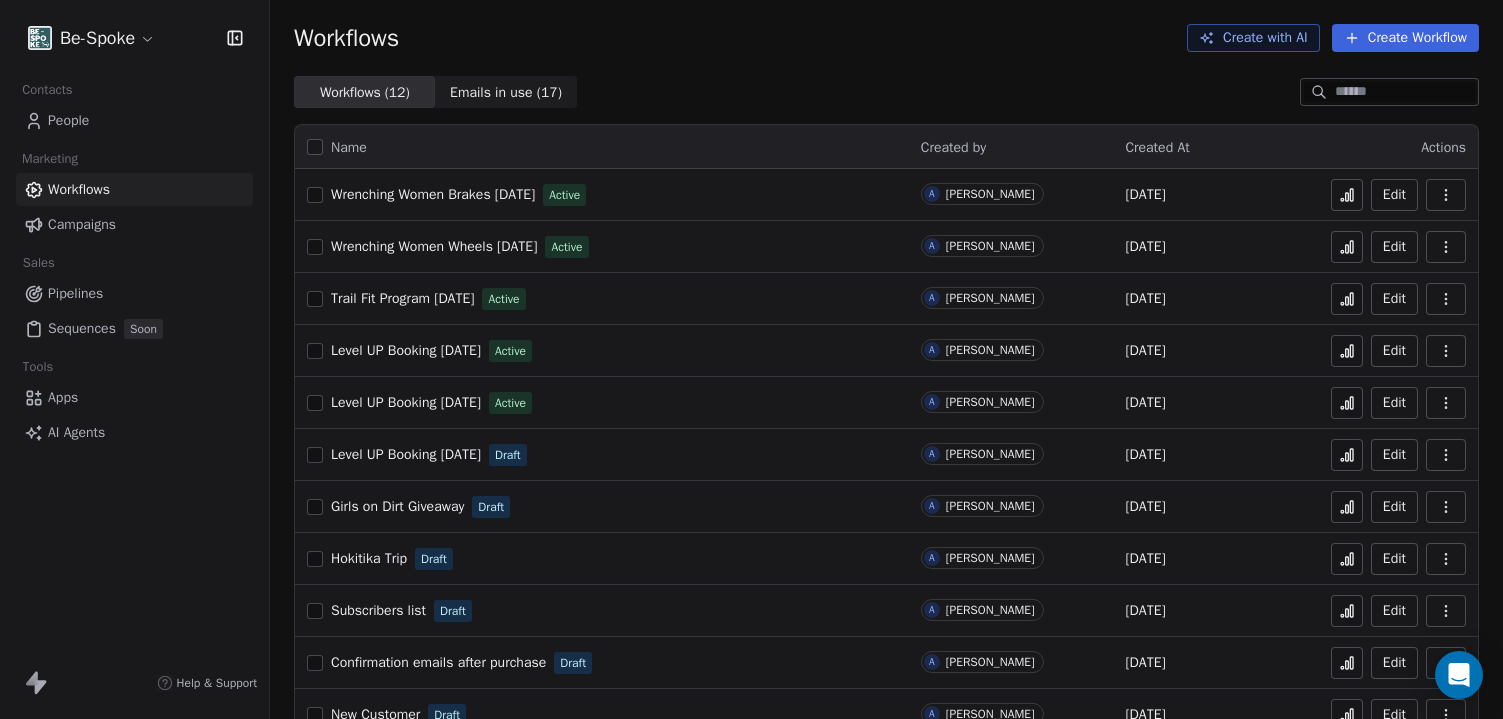 click on "Wrenching Women Wheels [DATE]" at bounding box center (434, 246) 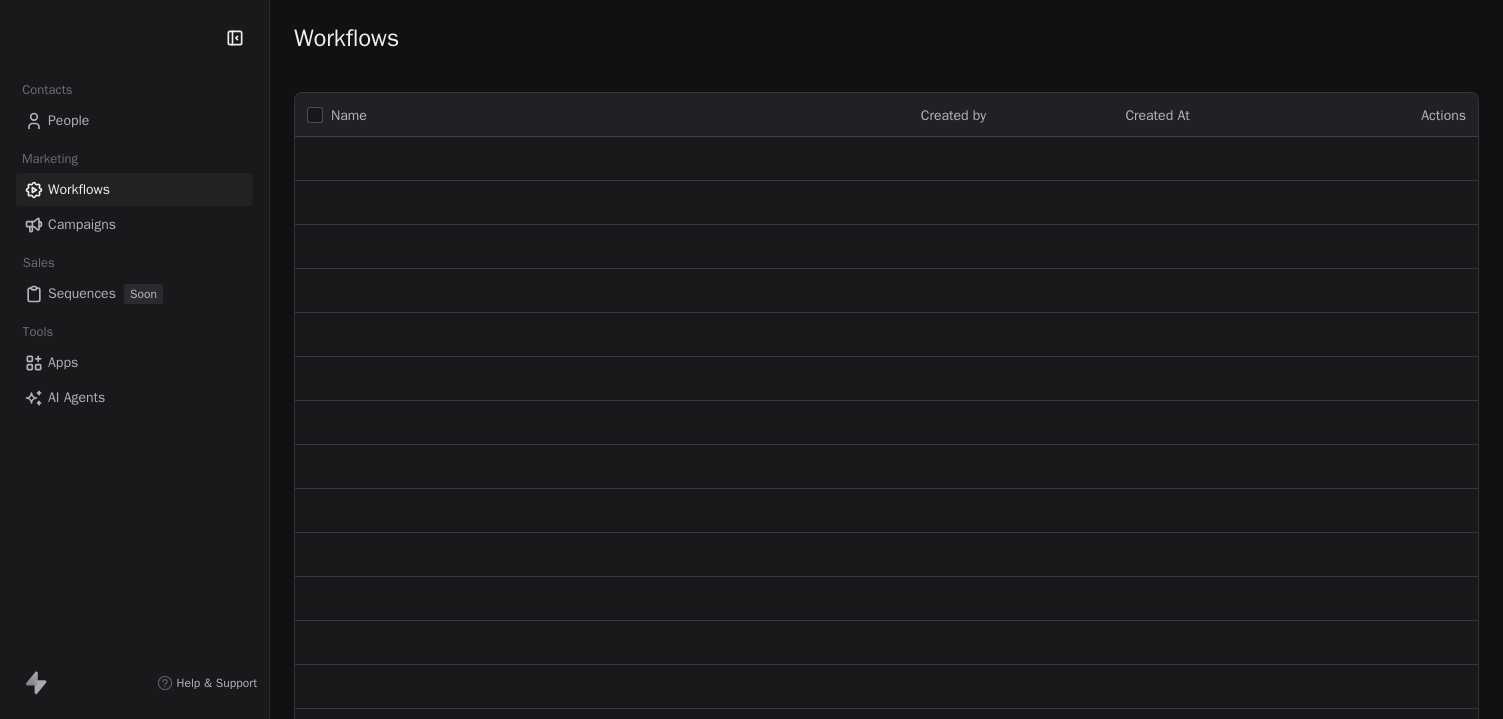 scroll, scrollTop: 0, scrollLeft: 0, axis: both 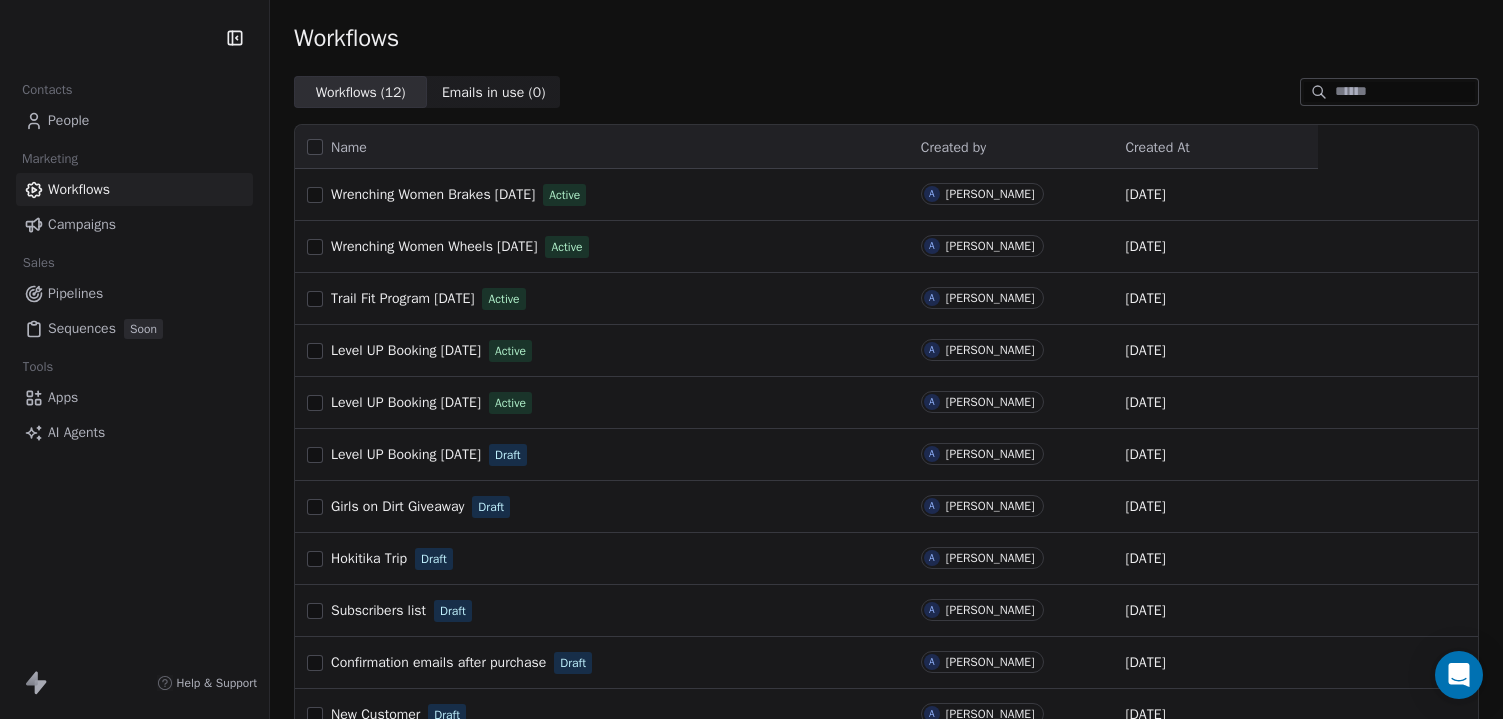 click on "Wrenching Women Brakes [DATE] Active" at bounding box center (602, 195) 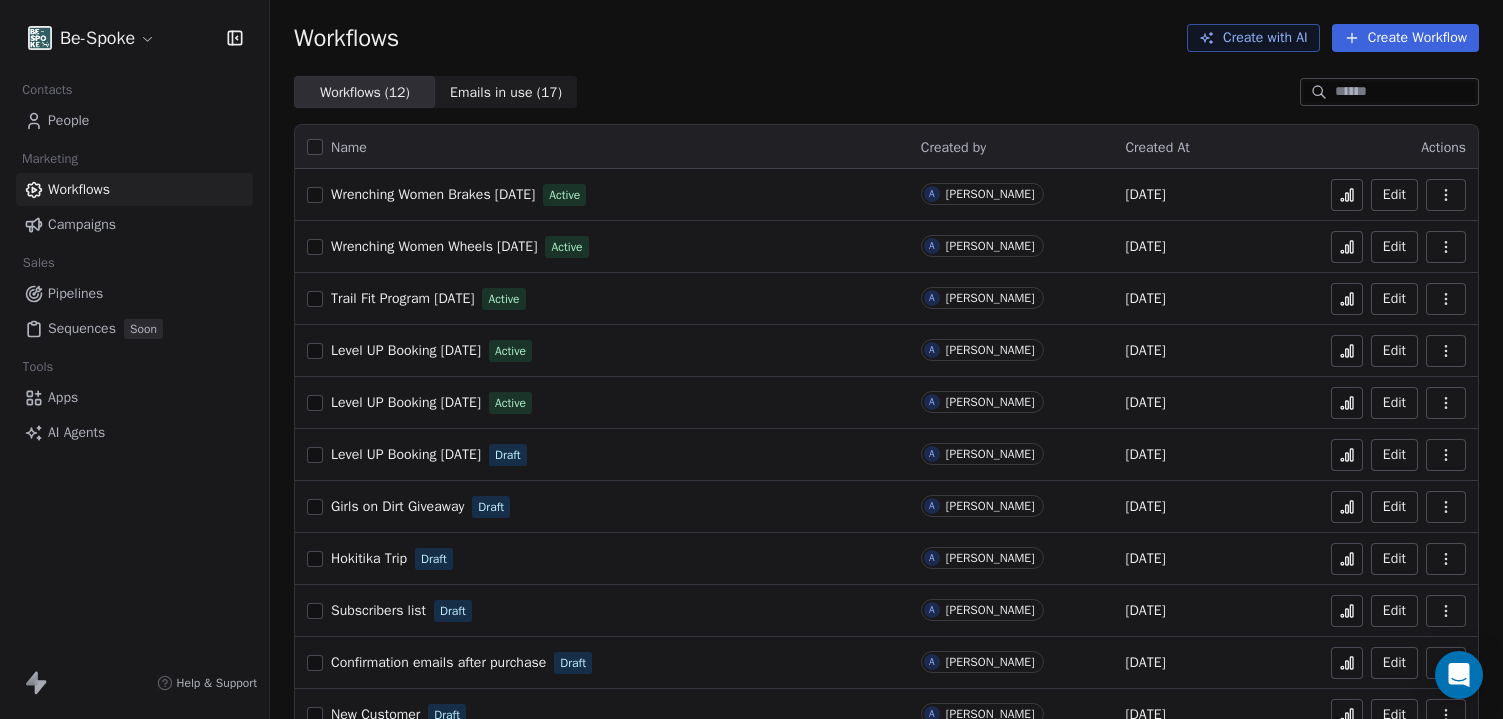 click on "Wrenching Women Brakes [DATE]" at bounding box center [433, 194] 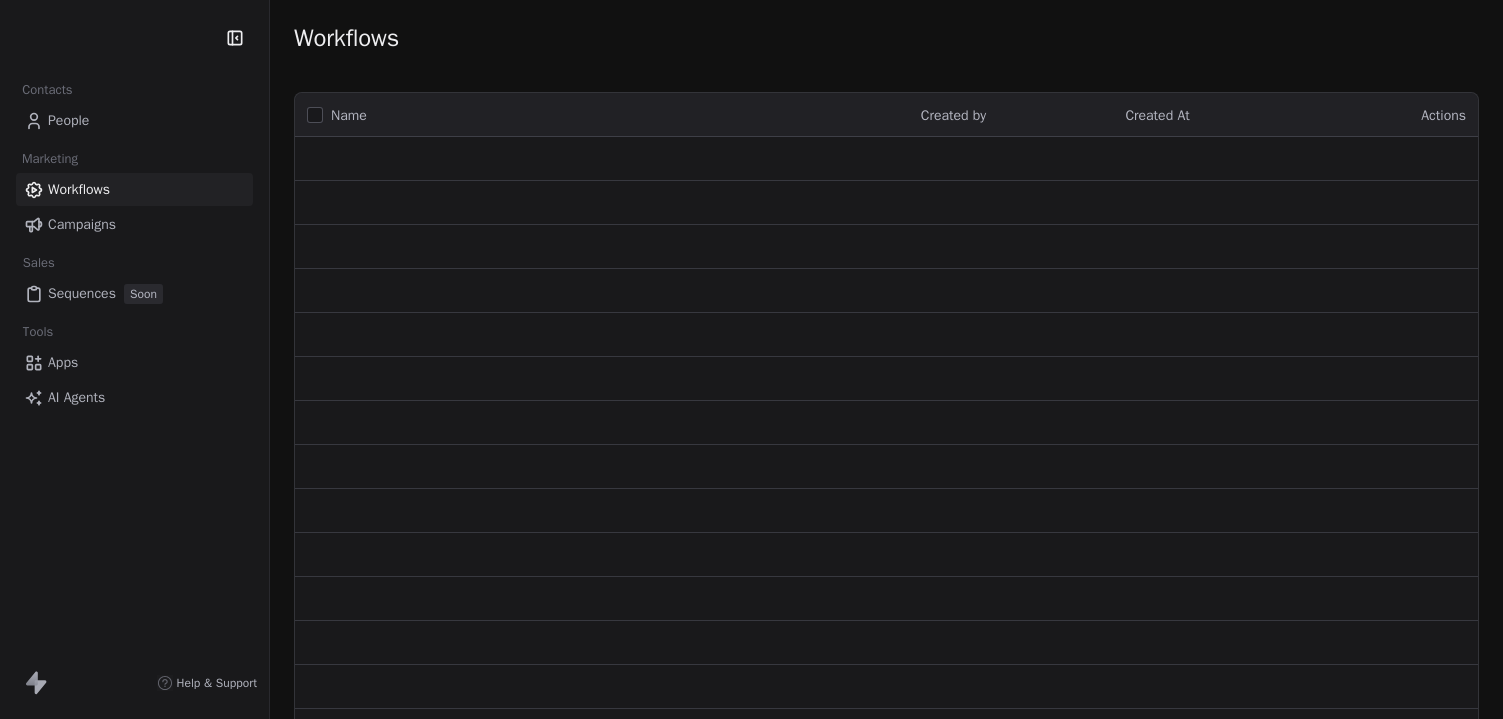 scroll, scrollTop: 0, scrollLeft: 0, axis: both 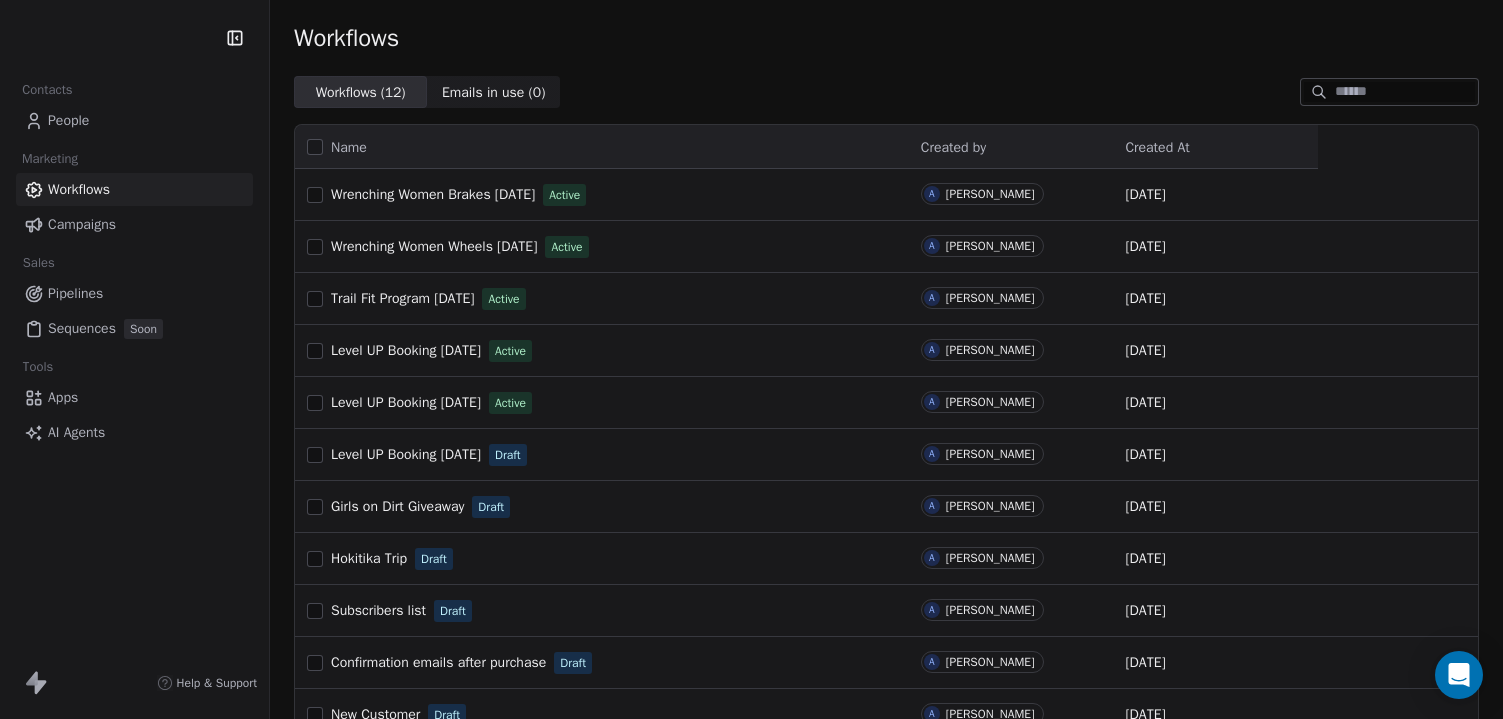 click on "People" at bounding box center [68, 120] 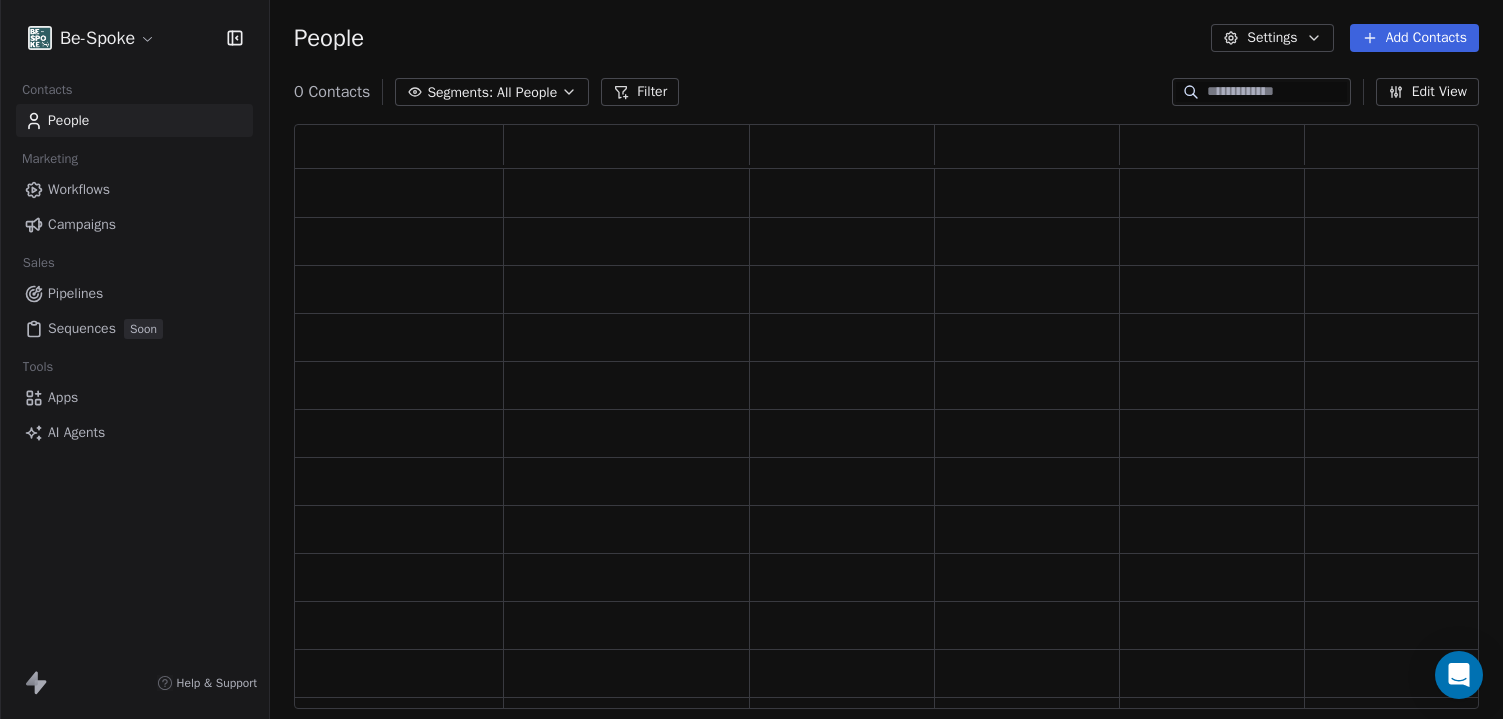 scroll, scrollTop: 16, scrollLeft: 16, axis: both 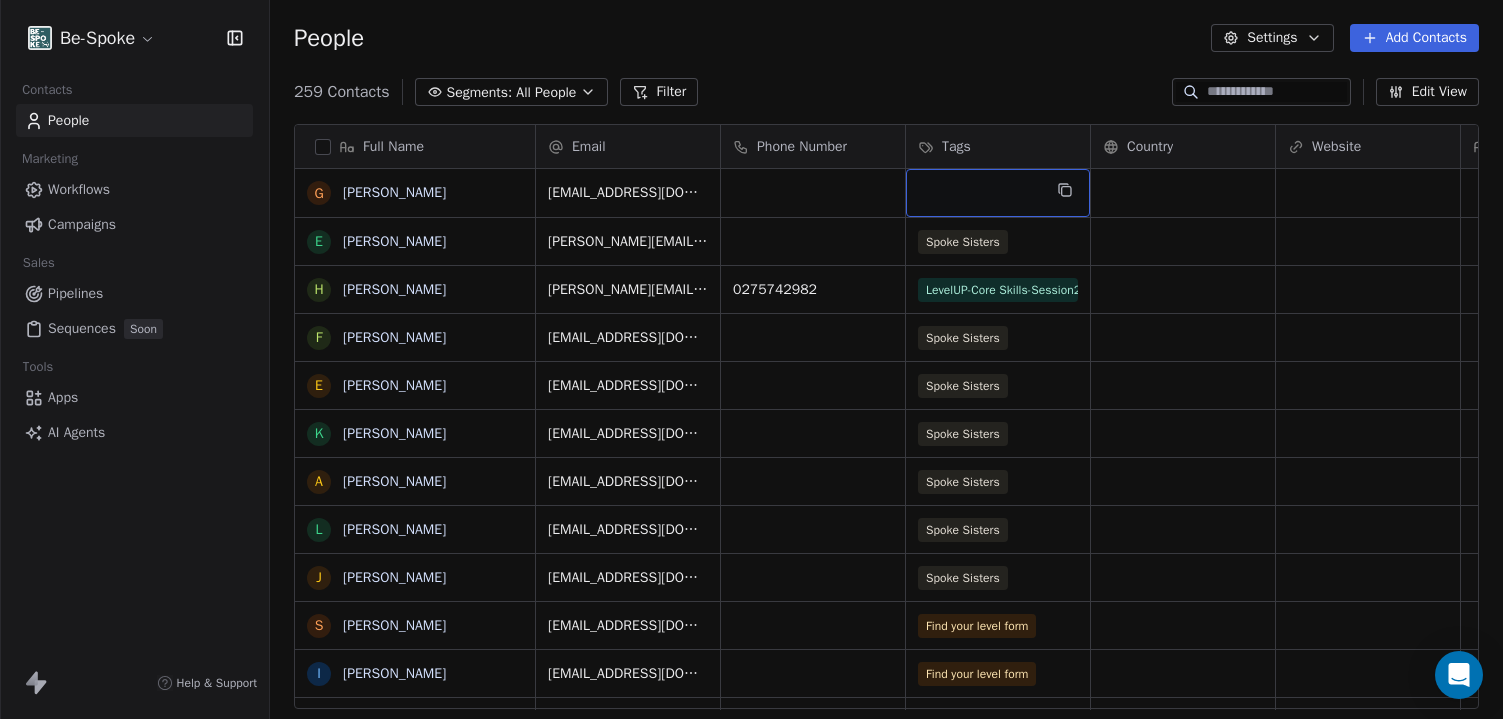 click at bounding box center [998, 193] 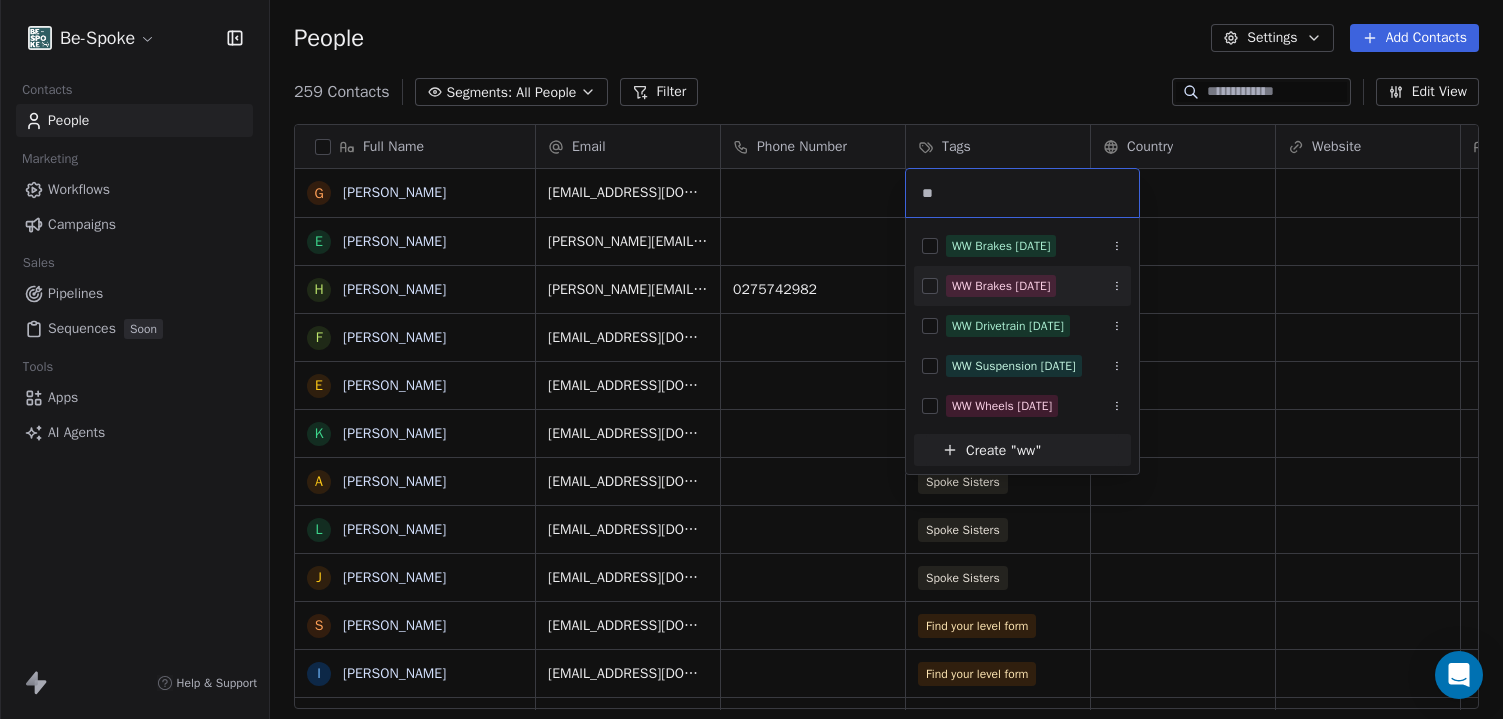 type on "**" 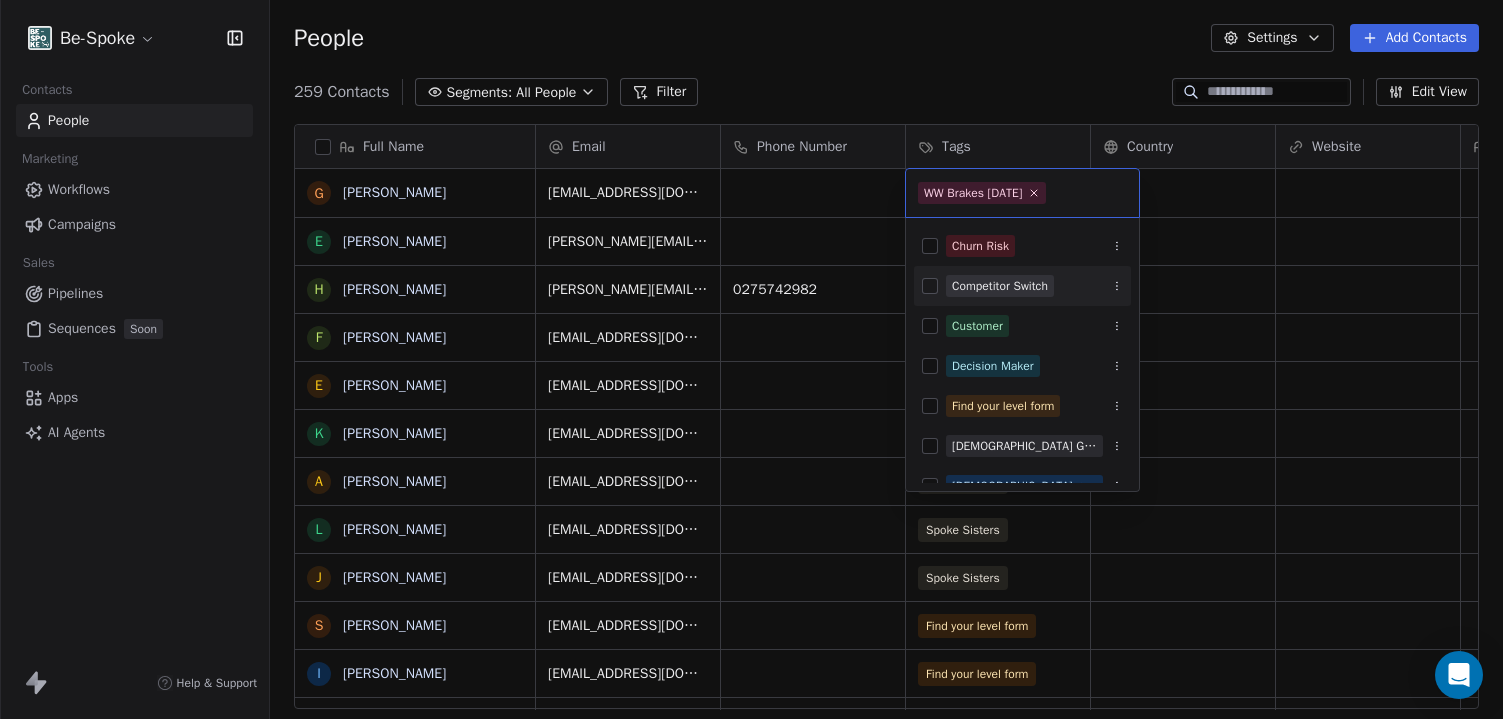 click 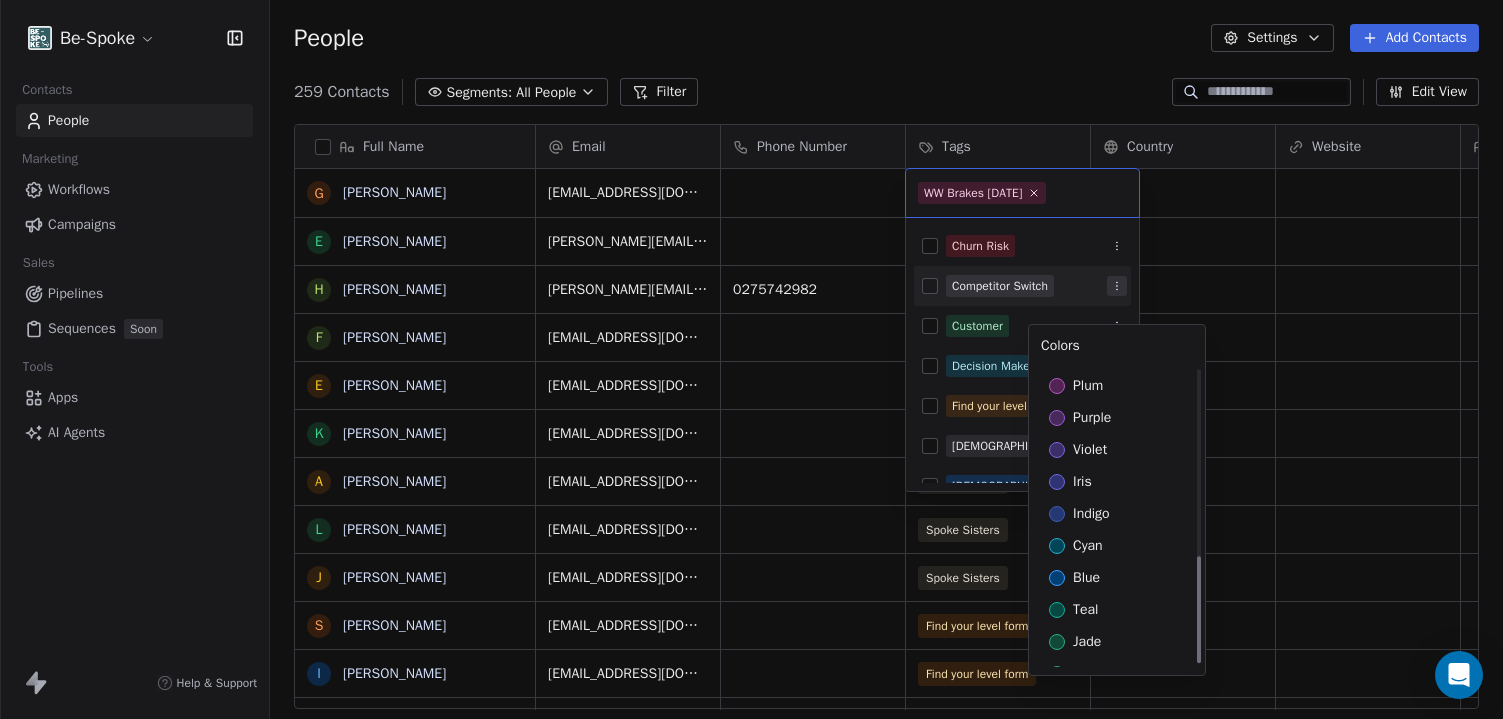 scroll, scrollTop: 0, scrollLeft: 0, axis: both 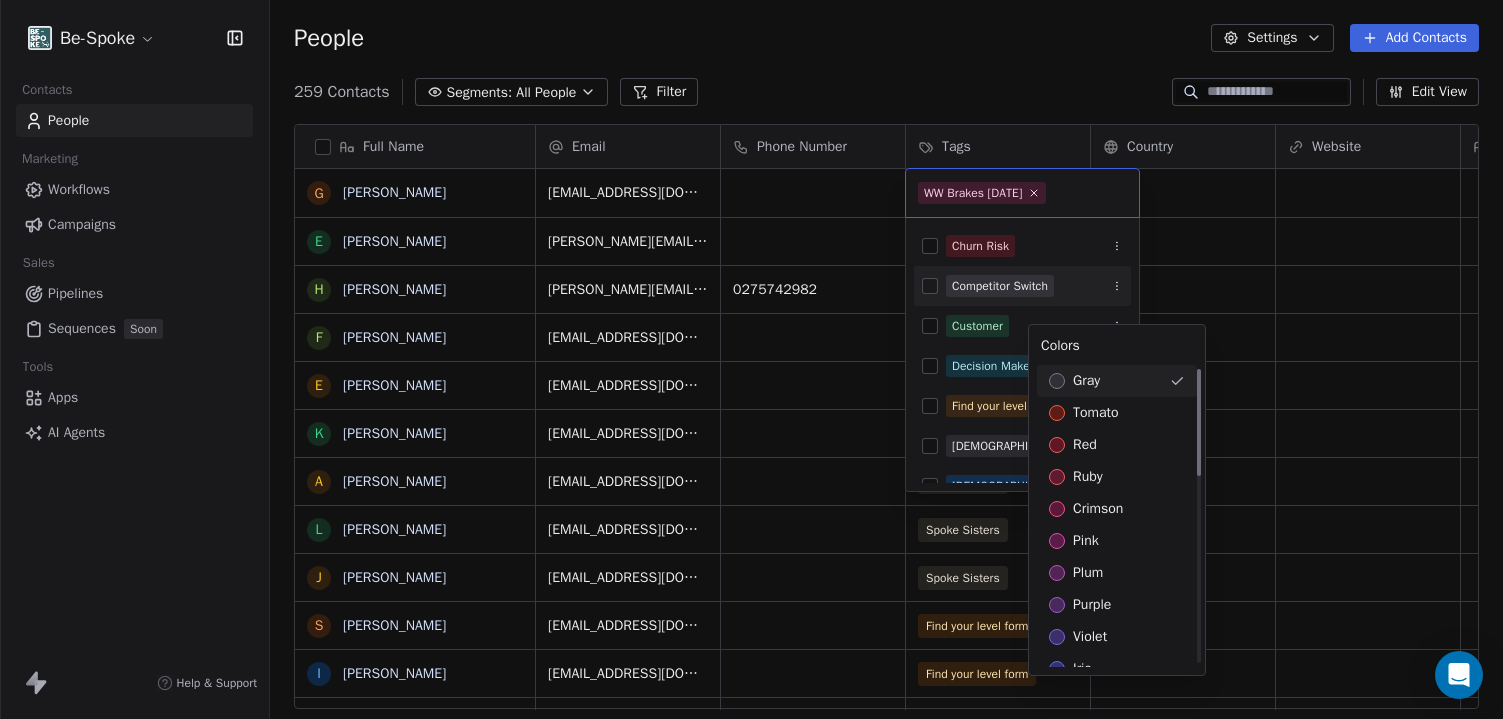 click on "Be-Spoke Contacts People Marketing Workflows Campaigns Sales Pipelines Sequences Soon Tools Apps AI Agents Help & Support People Settings  Add Contacts 259 Contacts Segments: All People Filter  Edit View Tag Export Full Name G [PERSON_NAME] E [PERSON_NAME] H [PERSON_NAME] F [PERSON_NAME] E [PERSON_NAME] K [PERSON_NAME] A [PERSON_NAME] L [PERSON_NAME] J [PERSON_NAME] S [PERSON_NAME] I [PERSON_NAME] [PERSON_NAME] L [PERSON_NAME] L [PERSON_NAME] Spychalska J Jemma B [PERSON_NAME] C [PERSON_NAME] A [PERSON_NAME] A [PERSON_NAME] E [PERSON_NAME] A [PERSON_NAME] R [PERSON_NAME] Fairbrass S [PERSON_NAME] H [PERSON_NAME] L [PERSON_NAME] A [PERSON_NAME] A [PERSON_NAME] F [PERSON_NAME] K [PERSON_NAME] M [PERSON_NAME] Email Phone Number Tags Country Website Job Title Status Contact Source NPS Score [EMAIL_ADDRESS][DOMAIN_NAME] [PERSON_NAME][EMAIL_ADDRESS][DOMAIN_NAME] Spoke Sisters [PERSON_NAME][EMAIL_ADDRESS][DOMAIN_NAME] 0275742982 LevelUP-Core Skills-Session2- [DATE] [EMAIL_ADDRESS][DOMAIN_NAME] Spoke Sisters [EMAIL_ADDRESS][DOMAIN_NAME] Spoke Sisters Spoke Sisters" at bounding box center [751, 359] 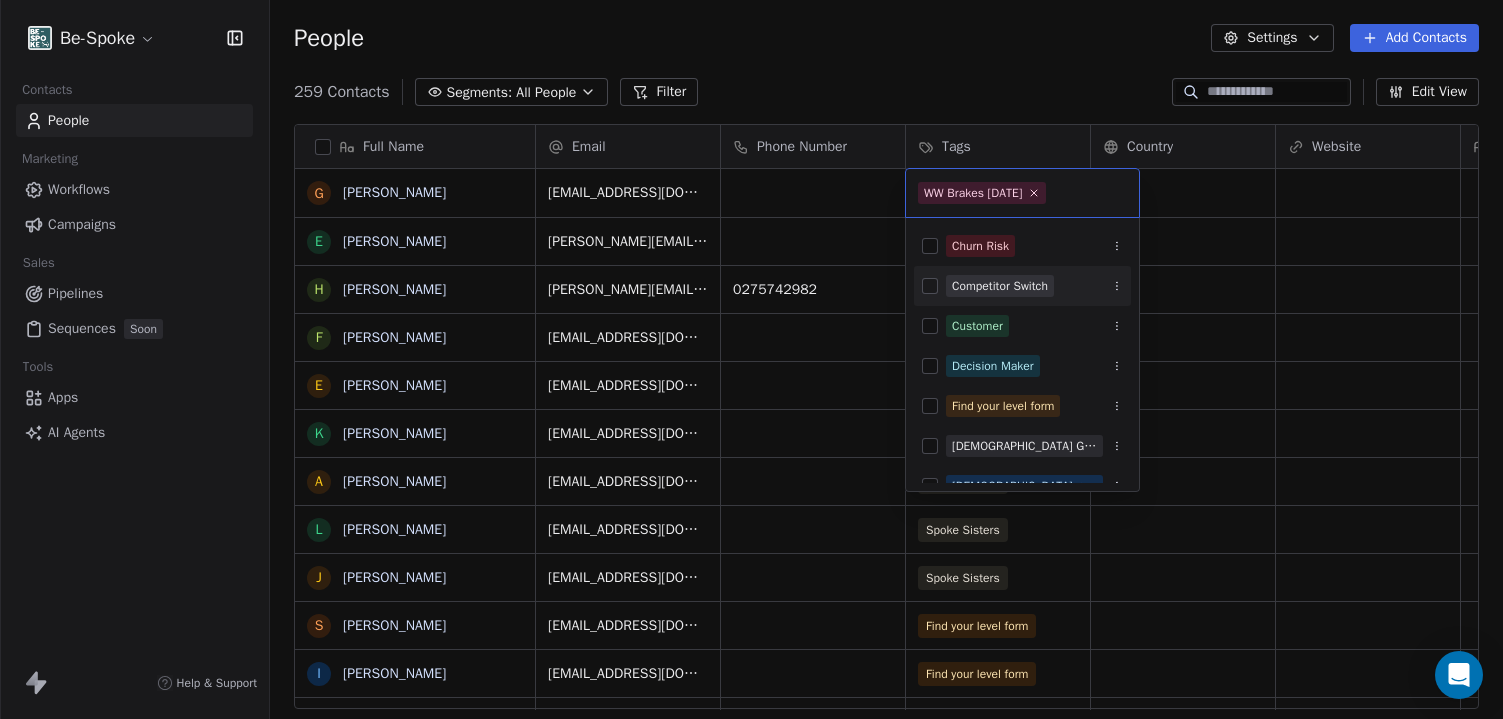click on "Be-Spoke Contacts People Marketing Workflows Campaigns Sales Pipelines Sequences Soon Tools Apps AI Agents Help & Support People Settings  Add Contacts 259 Contacts Segments: All People Filter  Edit View Tag Export Full Name G [PERSON_NAME] E [PERSON_NAME] H [PERSON_NAME] F [PERSON_NAME] E [PERSON_NAME] K [PERSON_NAME] A [PERSON_NAME] L [PERSON_NAME] J [PERSON_NAME] S [PERSON_NAME] I [PERSON_NAME] [PERSON_NAME] L [PERSON_NAME] L [PERSON_NAME] Spychalska J Jemma B [PERSON_NAME] C [PERSON_NAME] A [PERSON_NAME] A [PERSON_NAME] E [PERSON_NAME] A [PERSON_NAME] R [PERSON_NAME] Fairbrass S [PERSON_NAME] H [PERSON_NAME] L [PERSON_NAME] A [PERSON_NAME] A [PERSON_NAME] F [PERSON_NAME] K [PERSON_NAME] M [PERSON_NAME] Email Phone Number Tags Country Website Job Title Status Contact Source NPS Score [EMAIL_ADDRESS][DOMAIN_NAME] [PERSON_NAME][EMAIL_ADDRESS][DOMAIN_NAME] Spoke Sisters [PERSON_NAME][EMAIL_ADDRESS][DOMAIN_NAME] 0275742982 LevelUP-Core Skills-Session2- [DATE] [EMAIL_ADDRESS][DOMAIN_NAME] Spoke Sisters [EMAIL_ADDRESS][DOMAIN_NAME] Spoke Sisters Spoke Sisters" at bounding box center (751, 359) 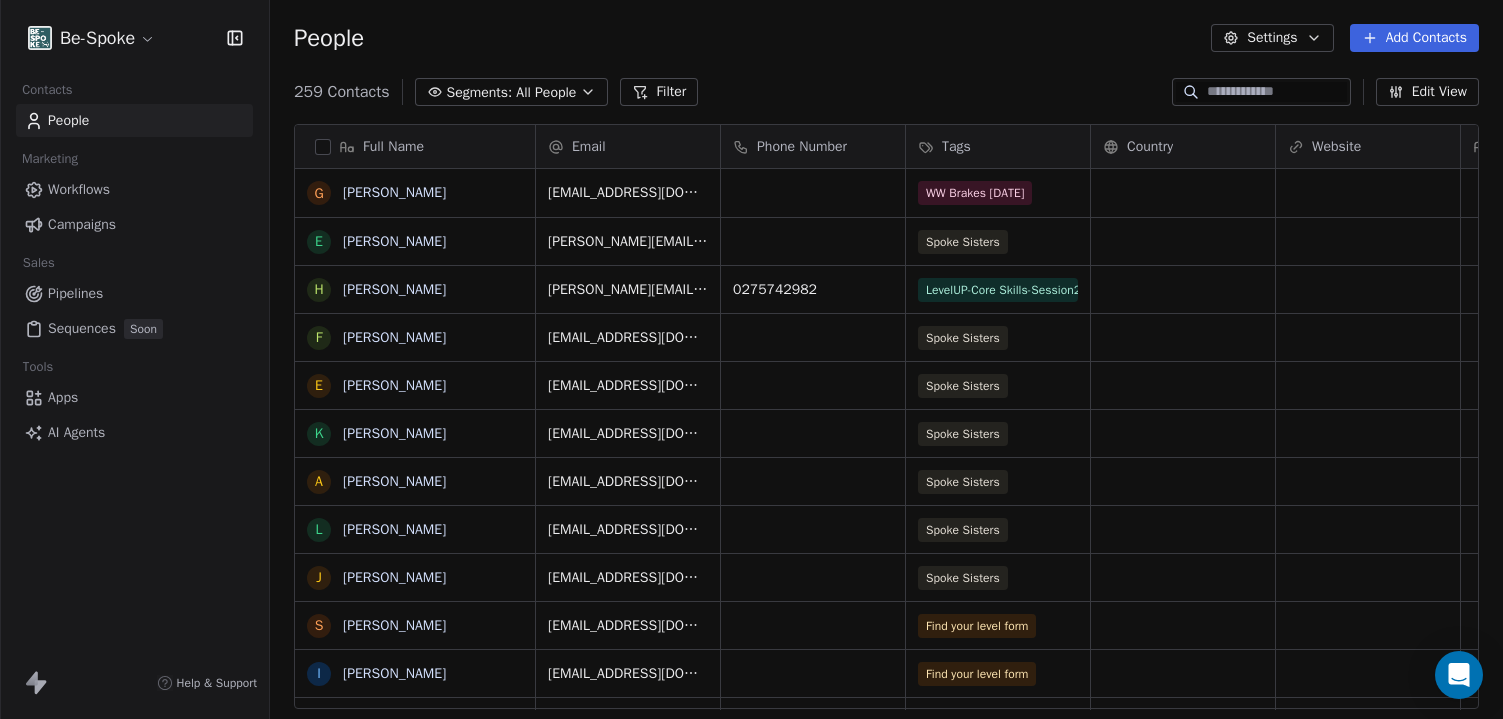 click on "Workflows" at bounding box center (79, 189) 